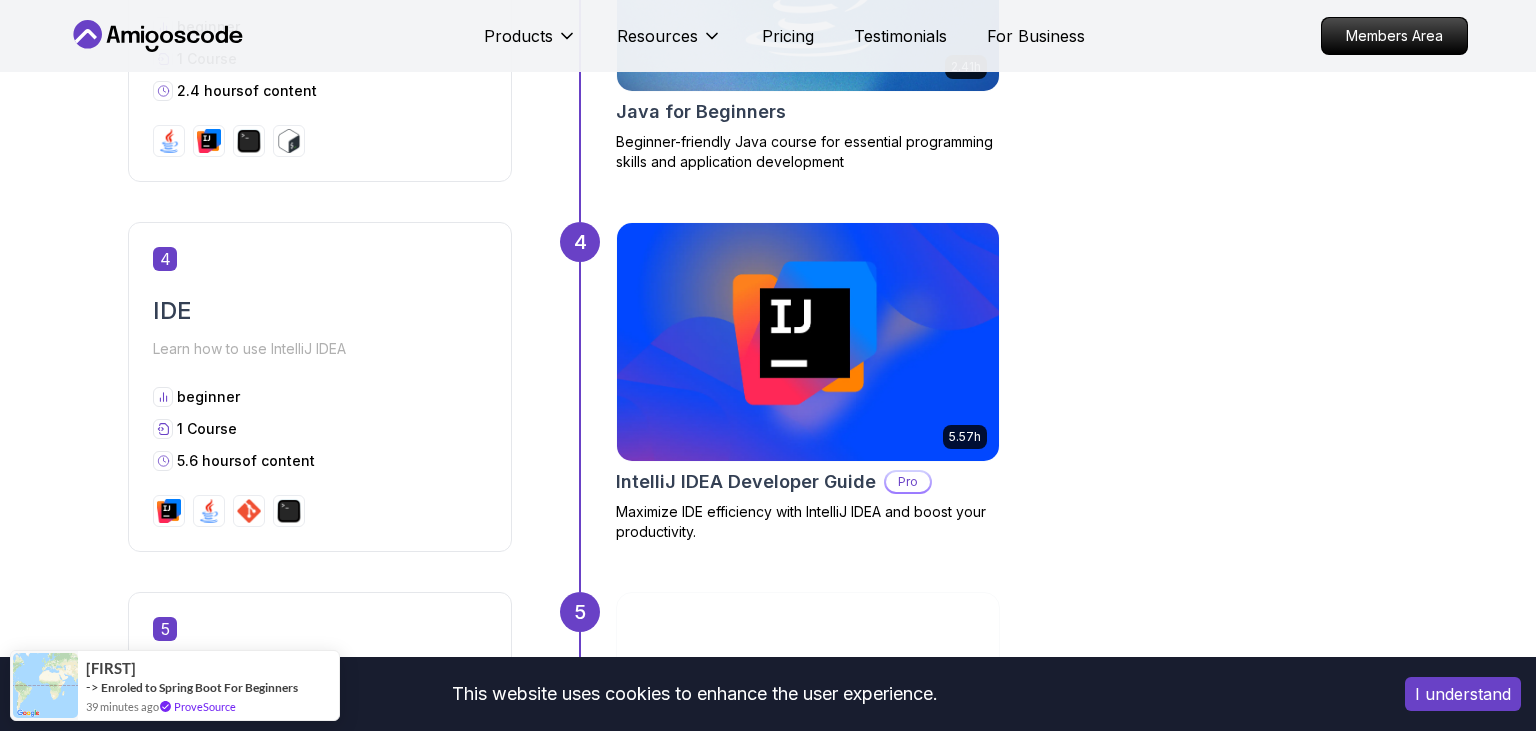 scroll, scrollTop: 2607, scrollLeft: 0, axis: vertical 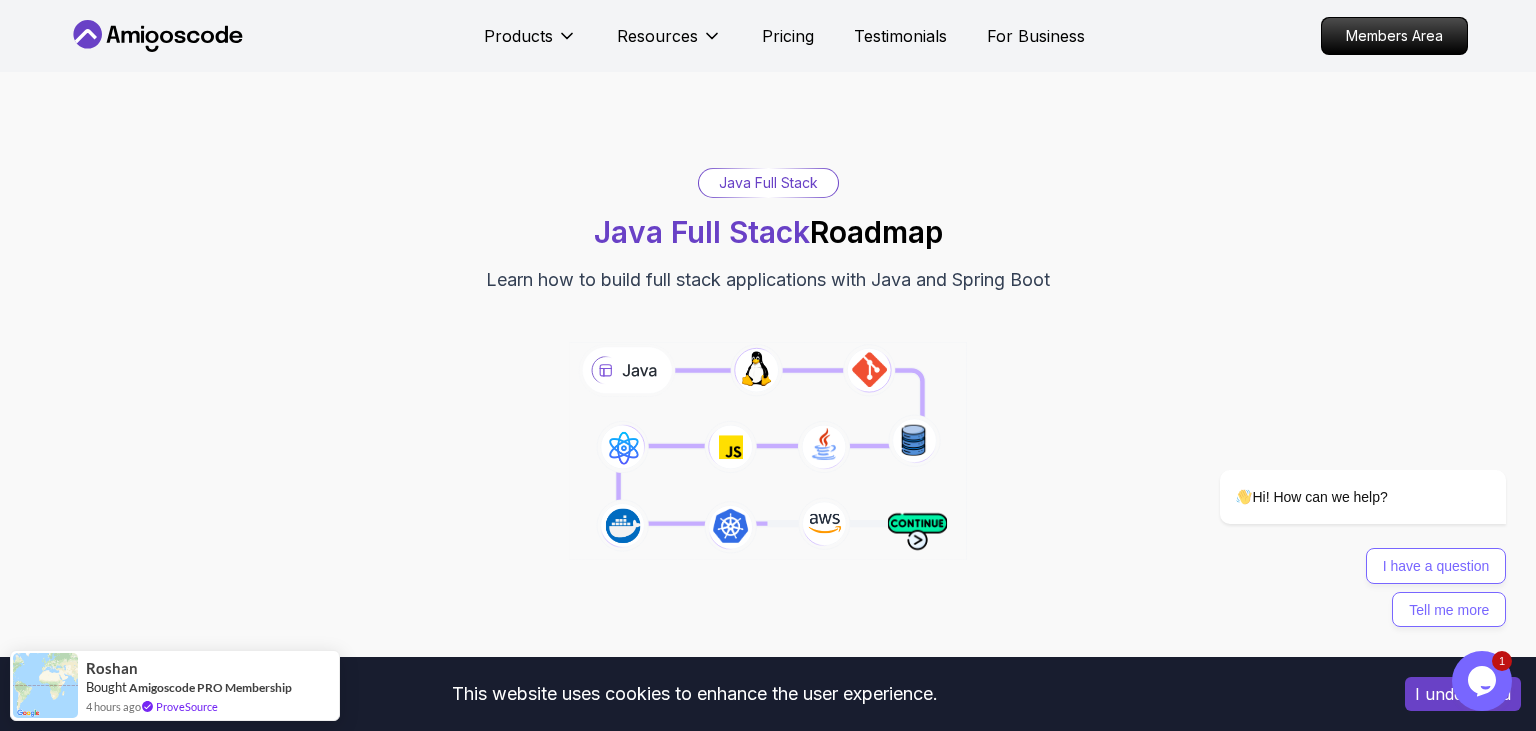 click on "Java Full Stack" at bounding box center [768, 183] 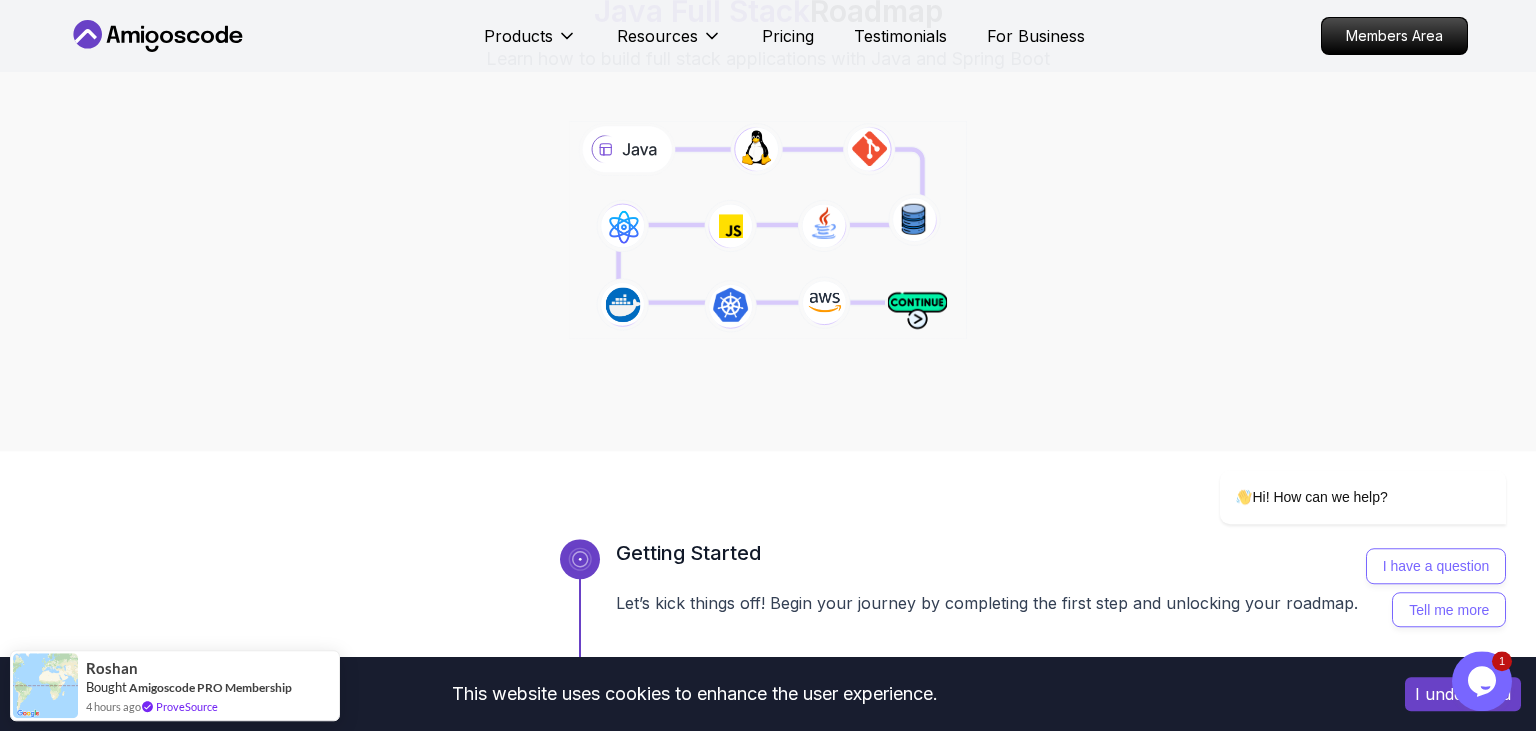 scroll, scrollTop: 281, scrollLeft: 0, axis: vertical 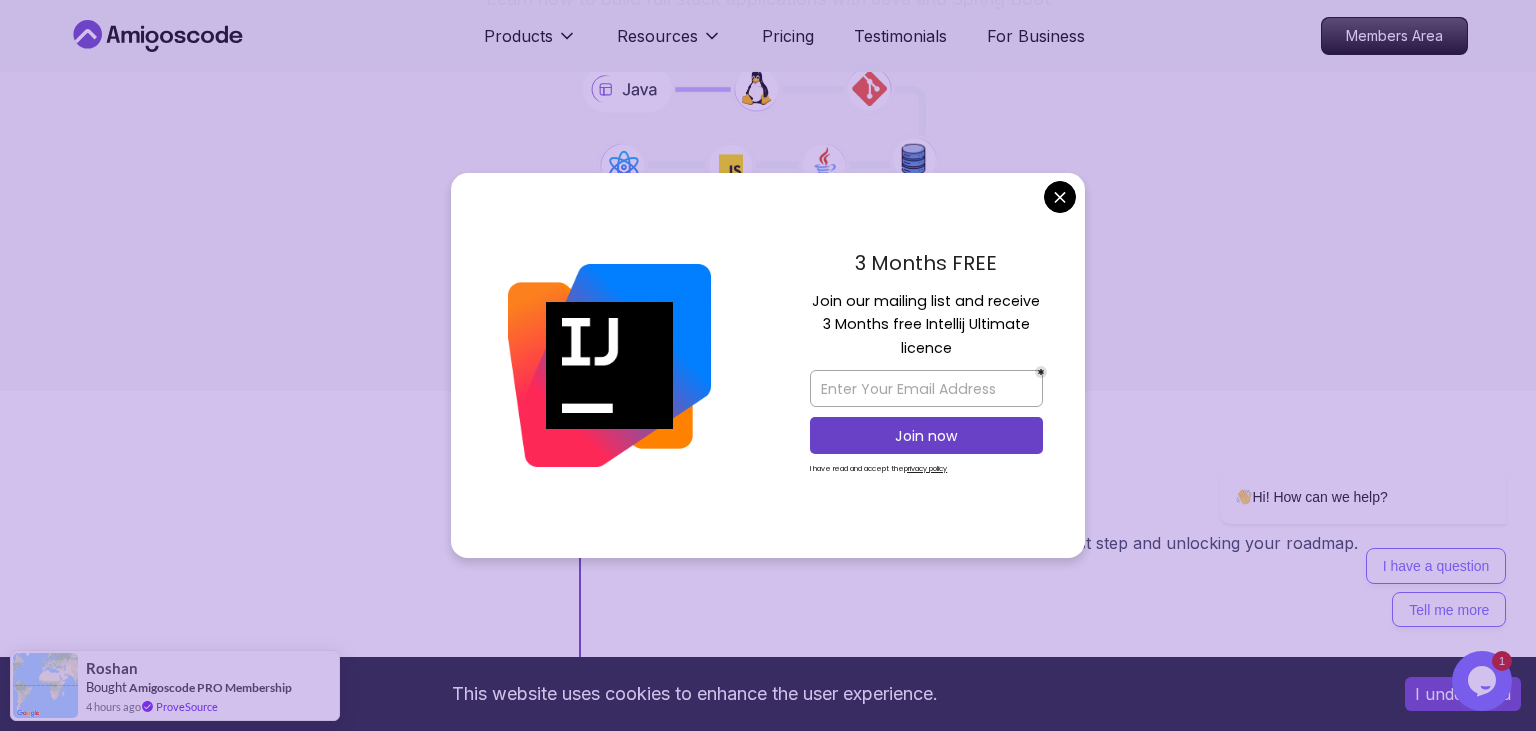click on "I understand" at bounding box center (1463, 694) 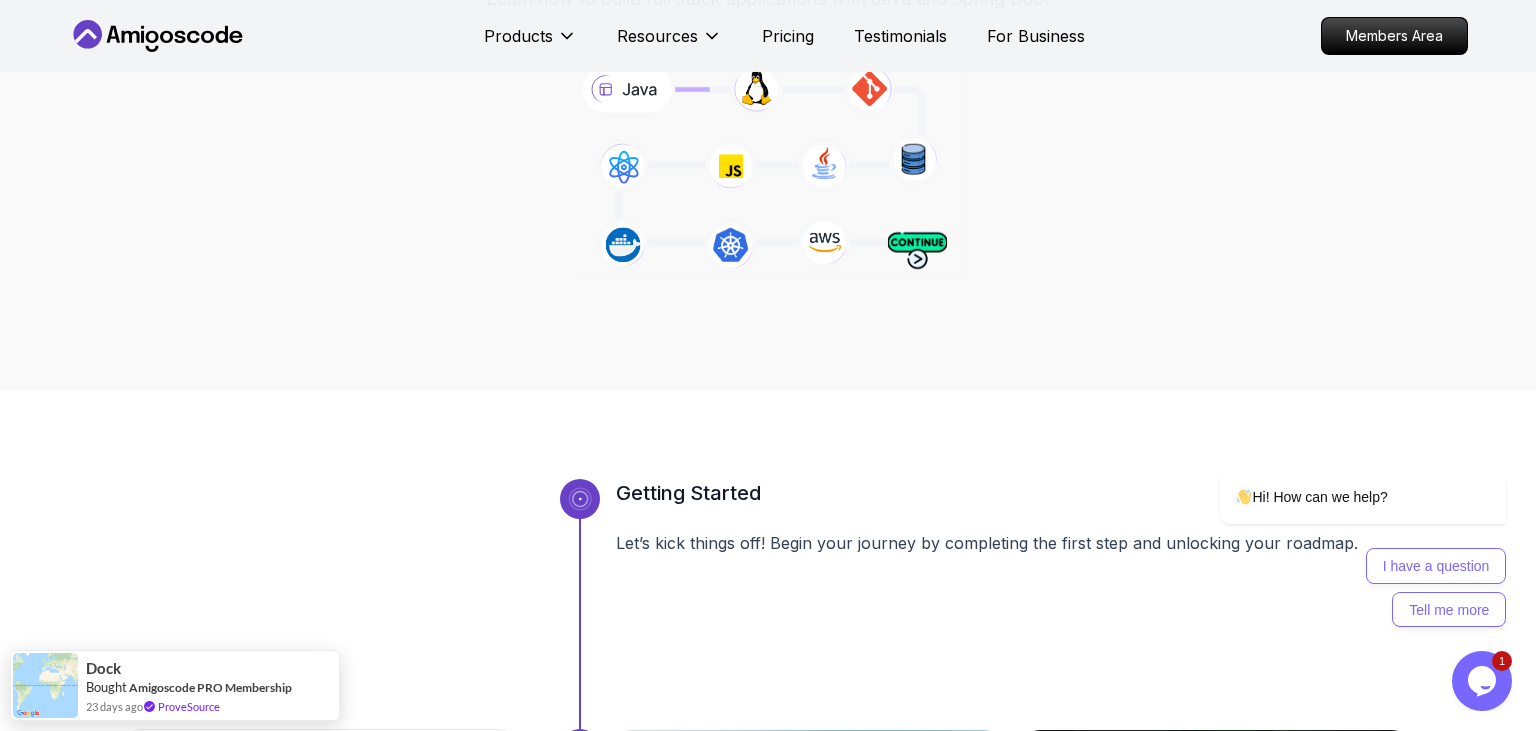 click on "Products Resources Pricing Testimonials For Business Members Area Products Resources Pricing Testimonials For Business Members Area Java Full Stack Java Full Stack  Roadmap Learn how to build full stack applications with Java and Spring Boot Getting Started Let’s kick things off! Begin your journey by completing the first step and unlocking your roadmap. 1 Linux and Operating Systems Learn the core building blocks of web development intermediate 3   Courses   8.9 hours  of content 1 6.00h Linux Fundamentals Pro Learn the fundamentals of Linux and how to use the command line 39m VIM Essentials Pro Learn the basics of Linux and Bash. 2.27h Linux for Professionals Pro Master the advanced concepts and techniques of Linux with our comprehensive course designed for professionals. 2 Version Control Learn how to manage your code beginner 2   Courses   12.7 hours  of content 2 2.55h Git & GitHub Fundamentals Learn the fundamentals of Git and GitHub. 10.13h Git for Professionals Pro 3 Java beginner 1   Course   3 4 1" at bounding box center (768, 5115) 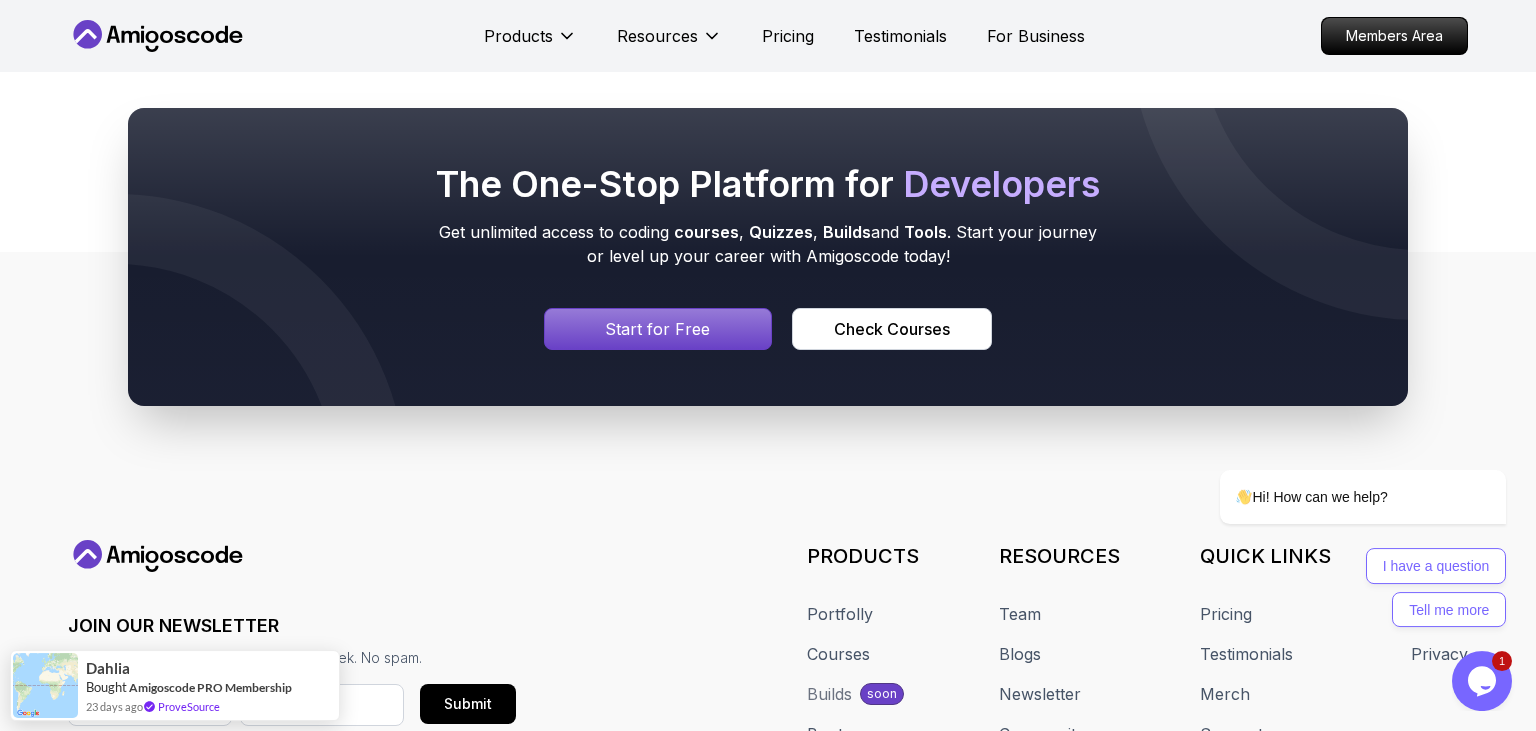 scroll, scrollTop: 9574, scrollLeft: 0, axis: vertical 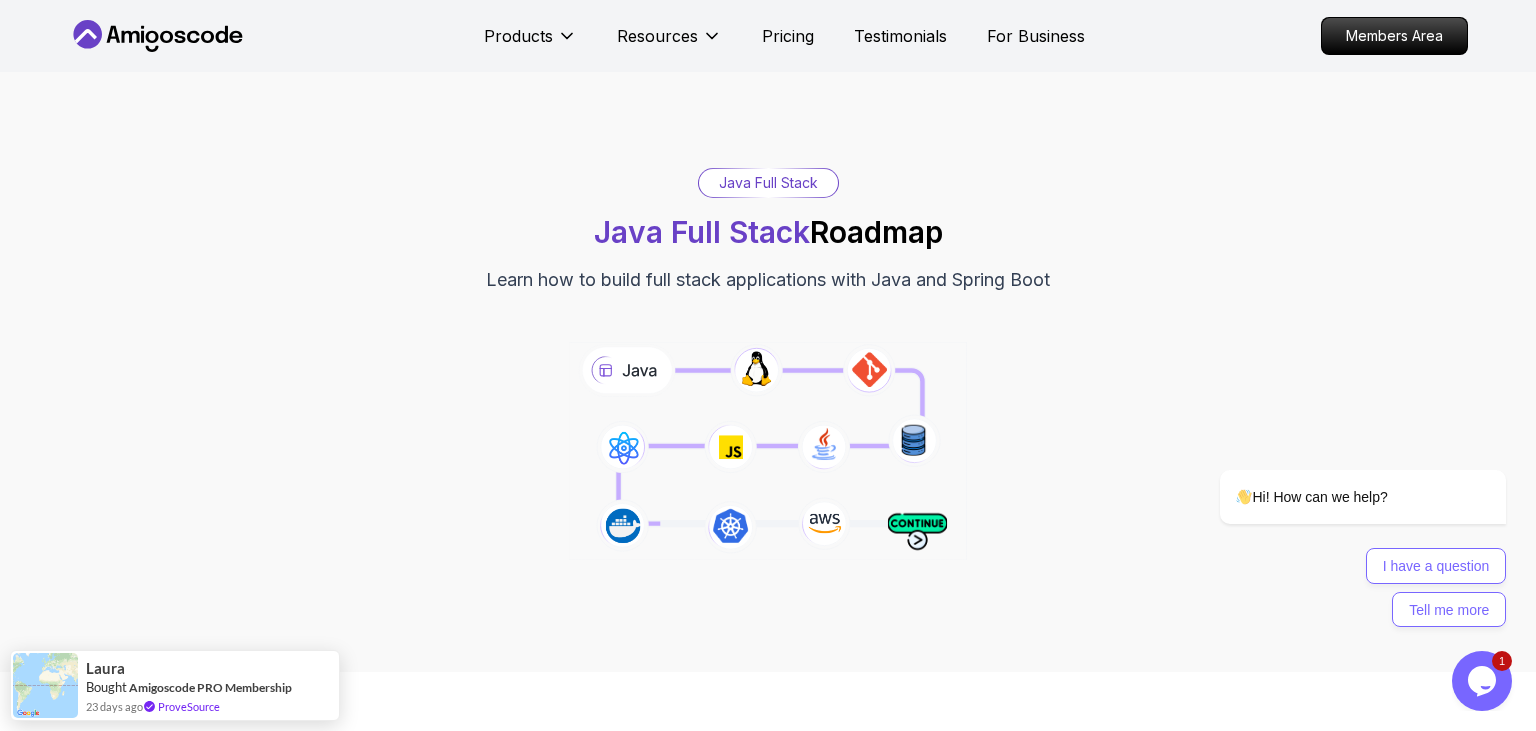 click on "Java Full Stack" at bounding box center [768, 183] 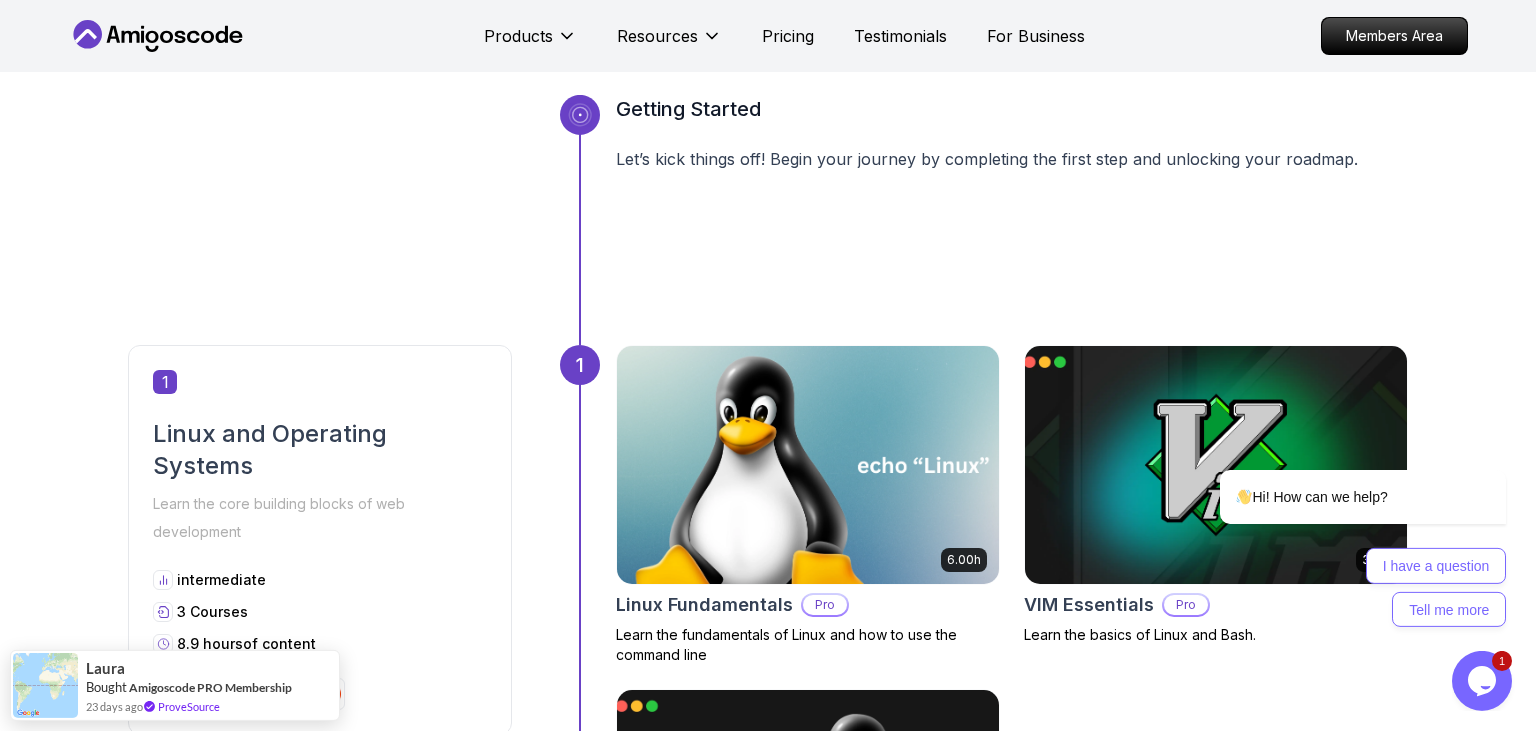 scroll, scrollTop: 844, scrollLeft: 0, axis: vertical 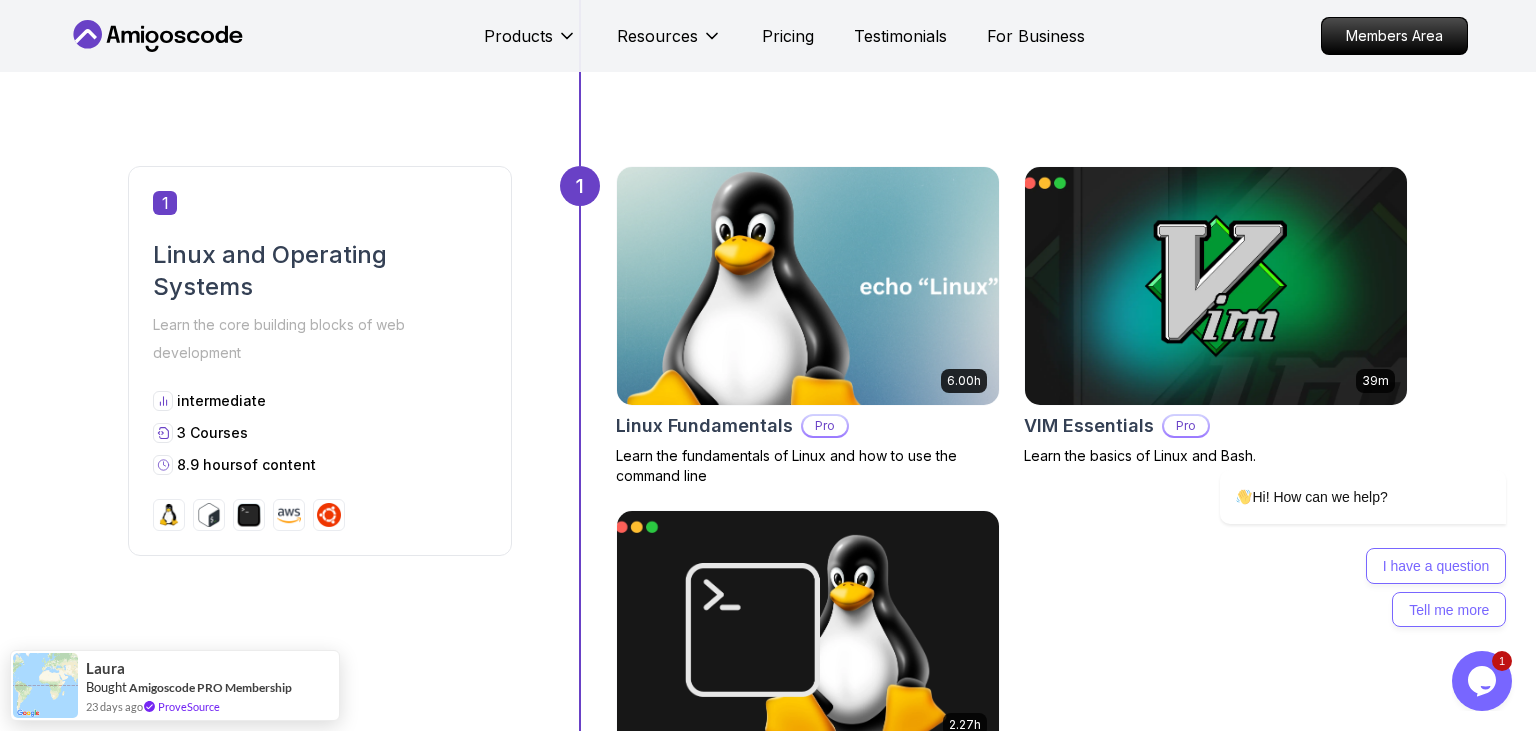 click at bounding box center [807, 286] 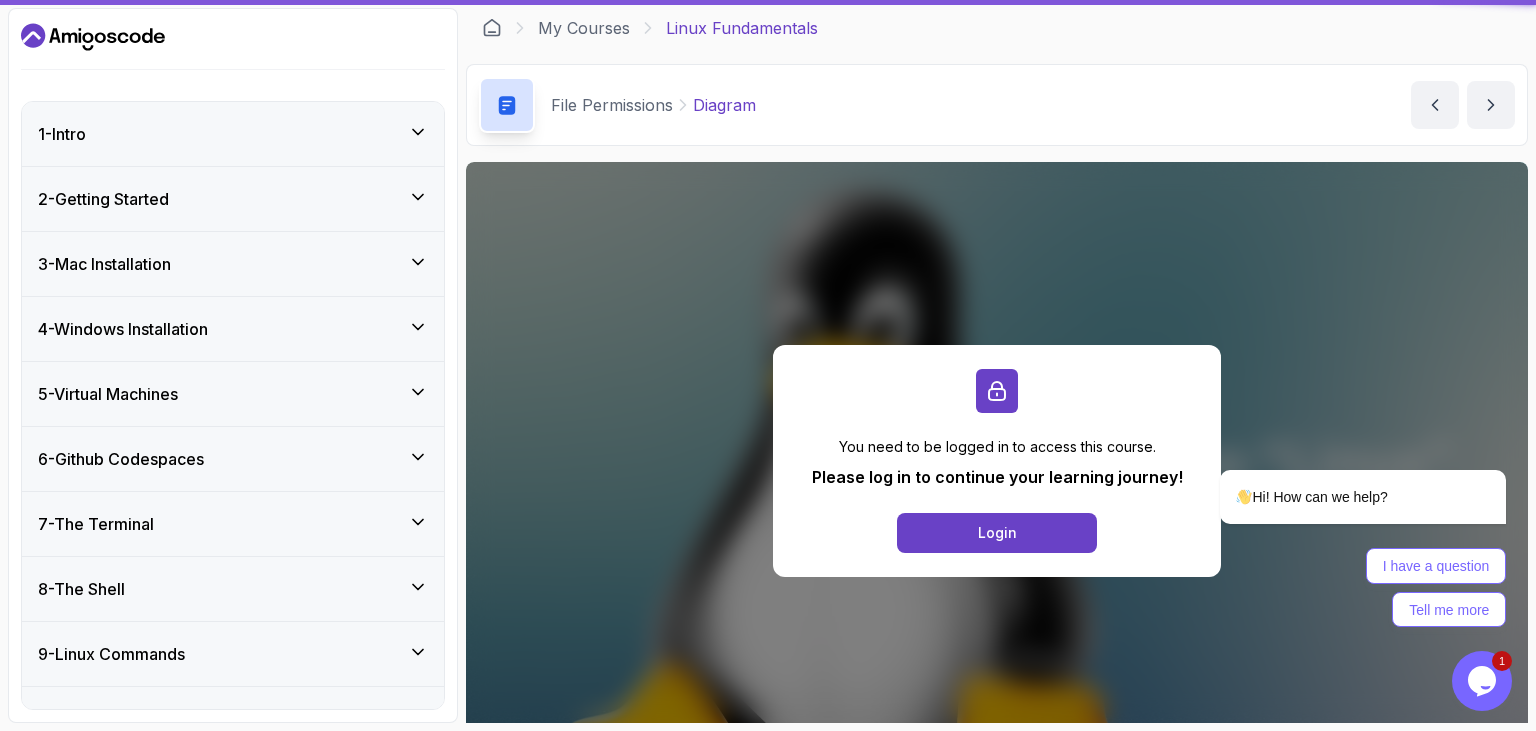 scroll, scrollTop: 0, scrollLeft: 0, axis: both 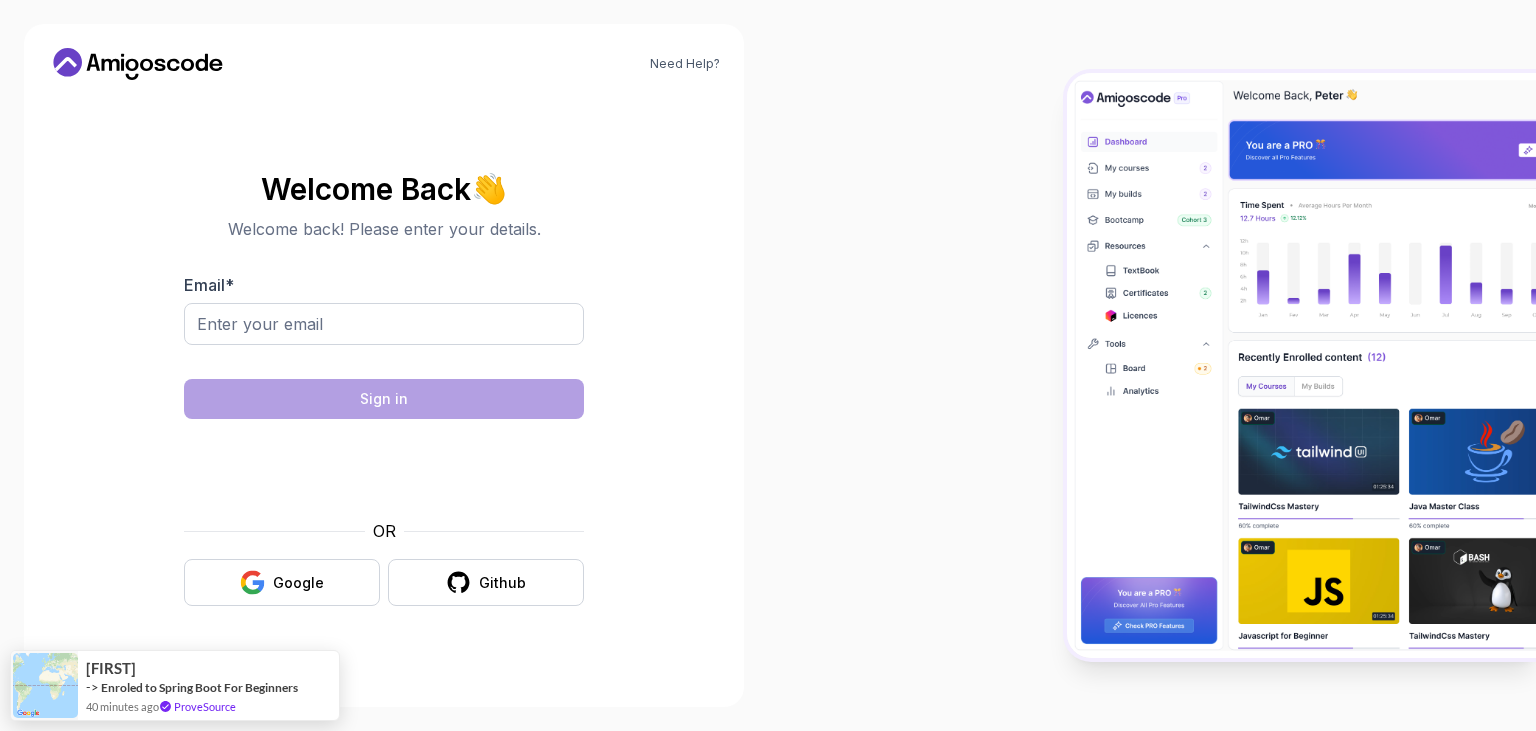 click on "Email *" at bounding box center (384, 324) 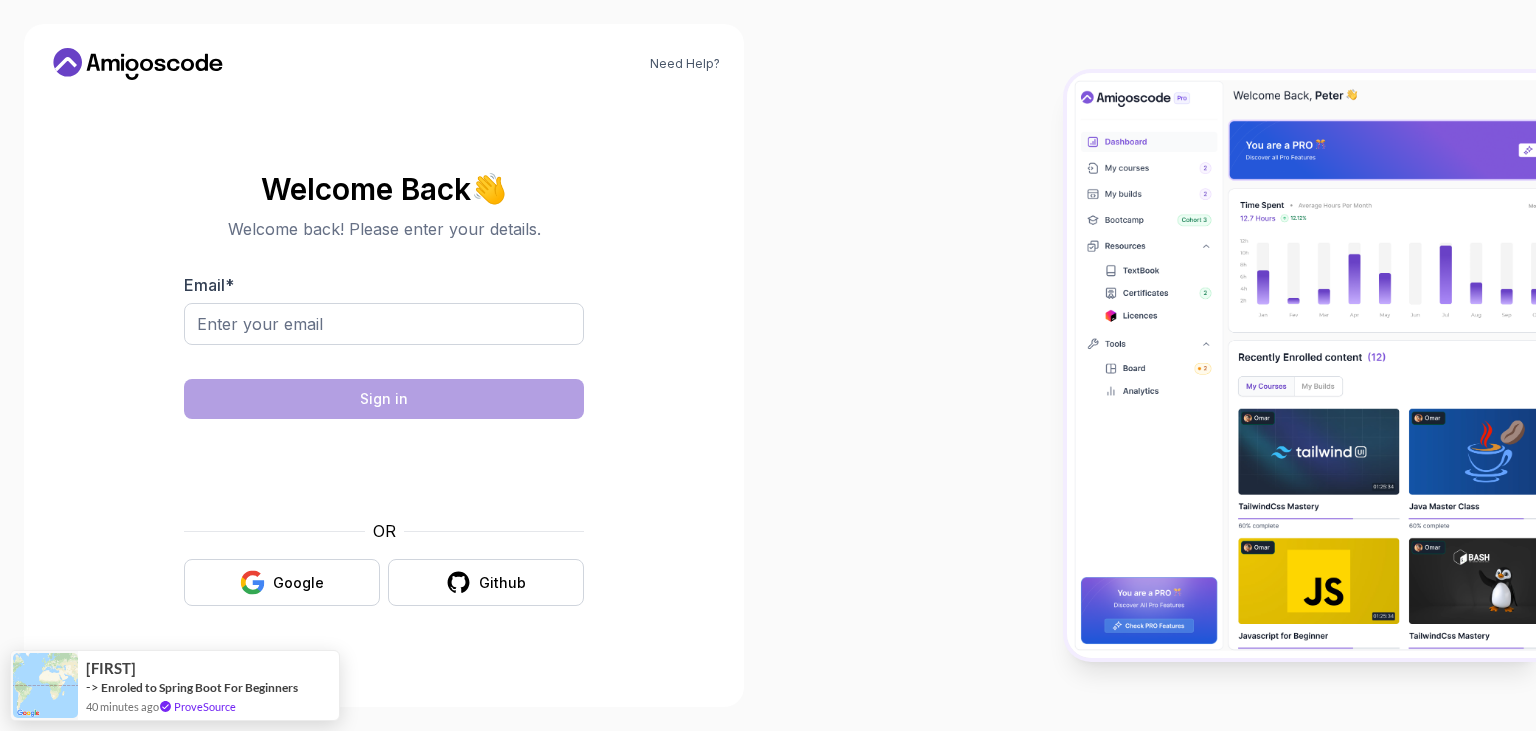 scroll, scrollTop: 0, scrollLeft: 0, axis: both 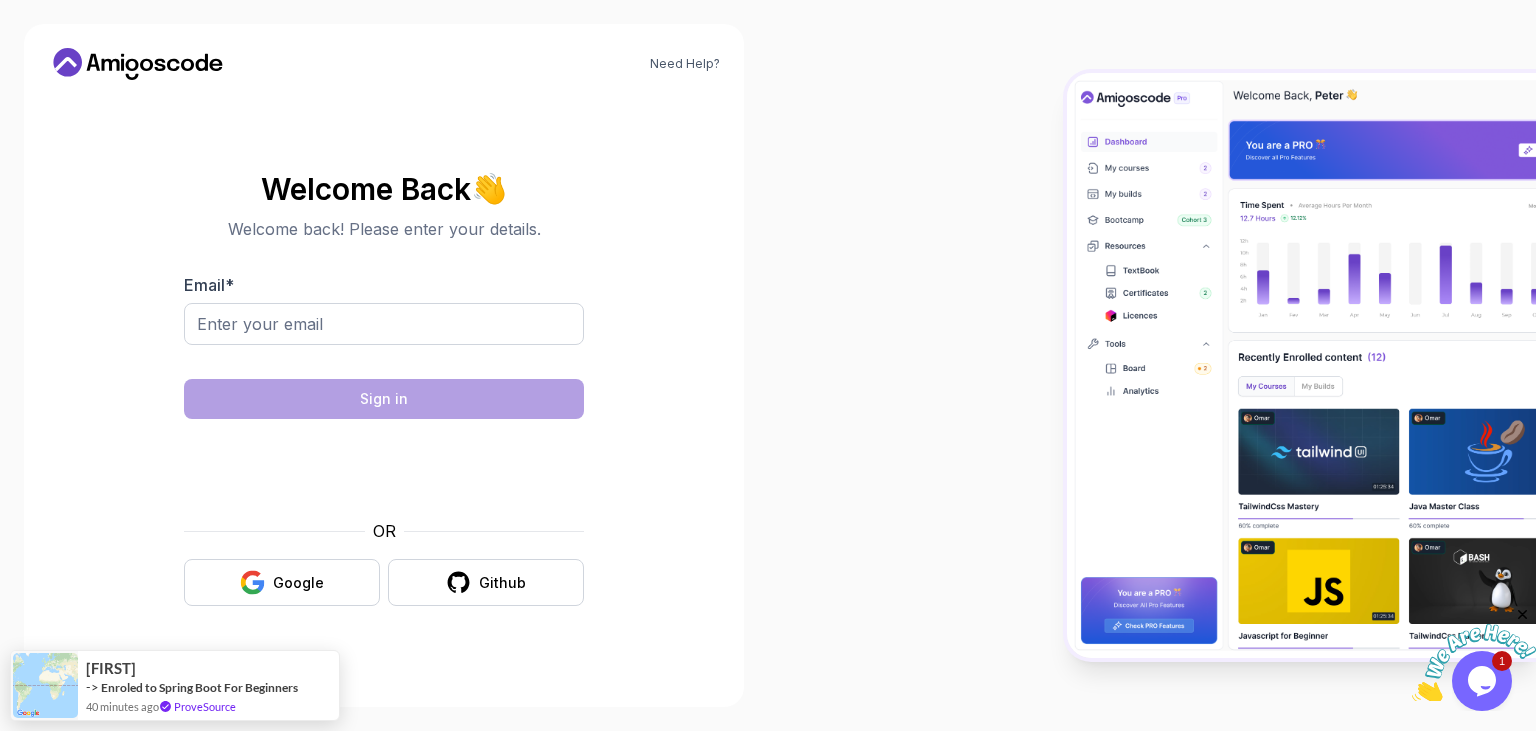 click on "Email *" at bounding box center (384, 324) 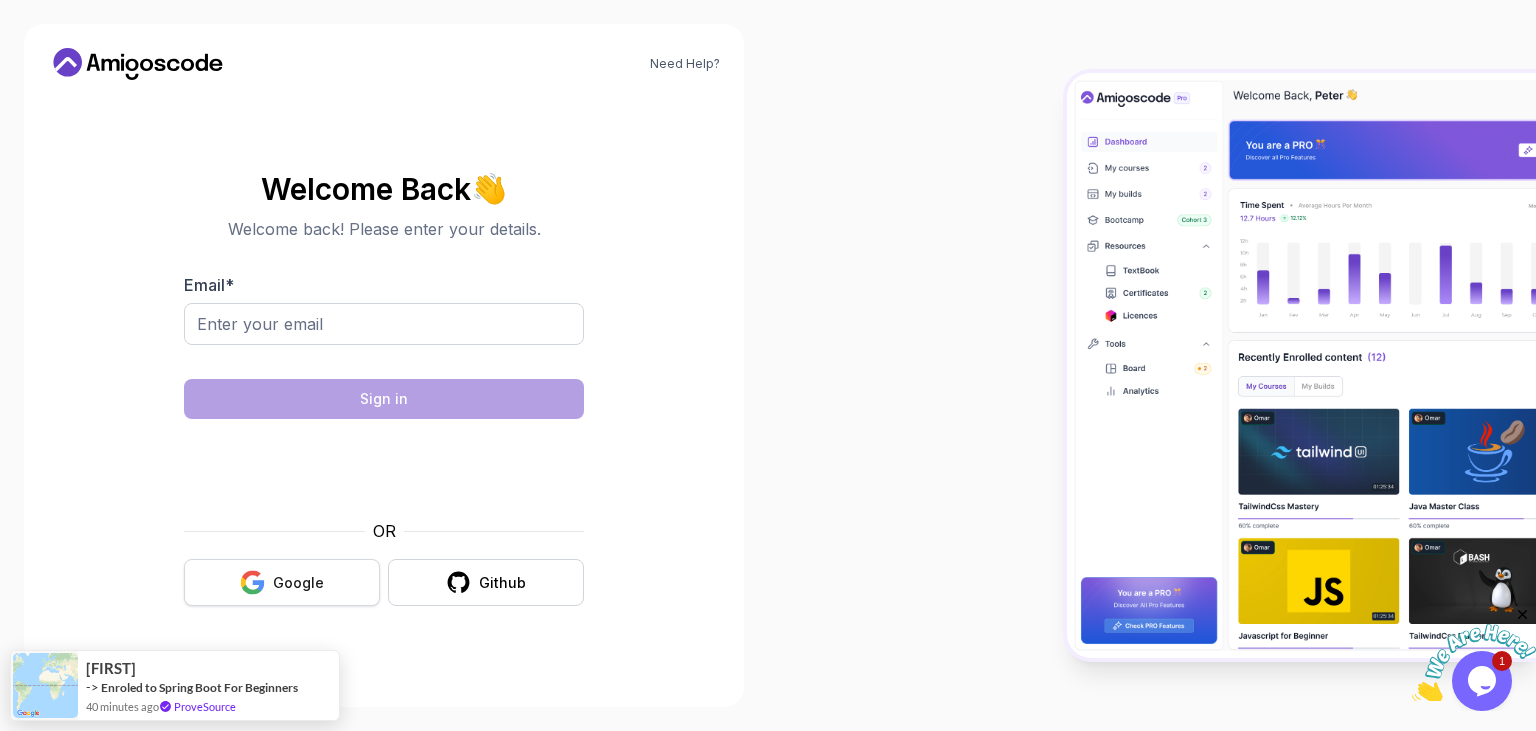 click on "Google" at bounding box center [298, 583] 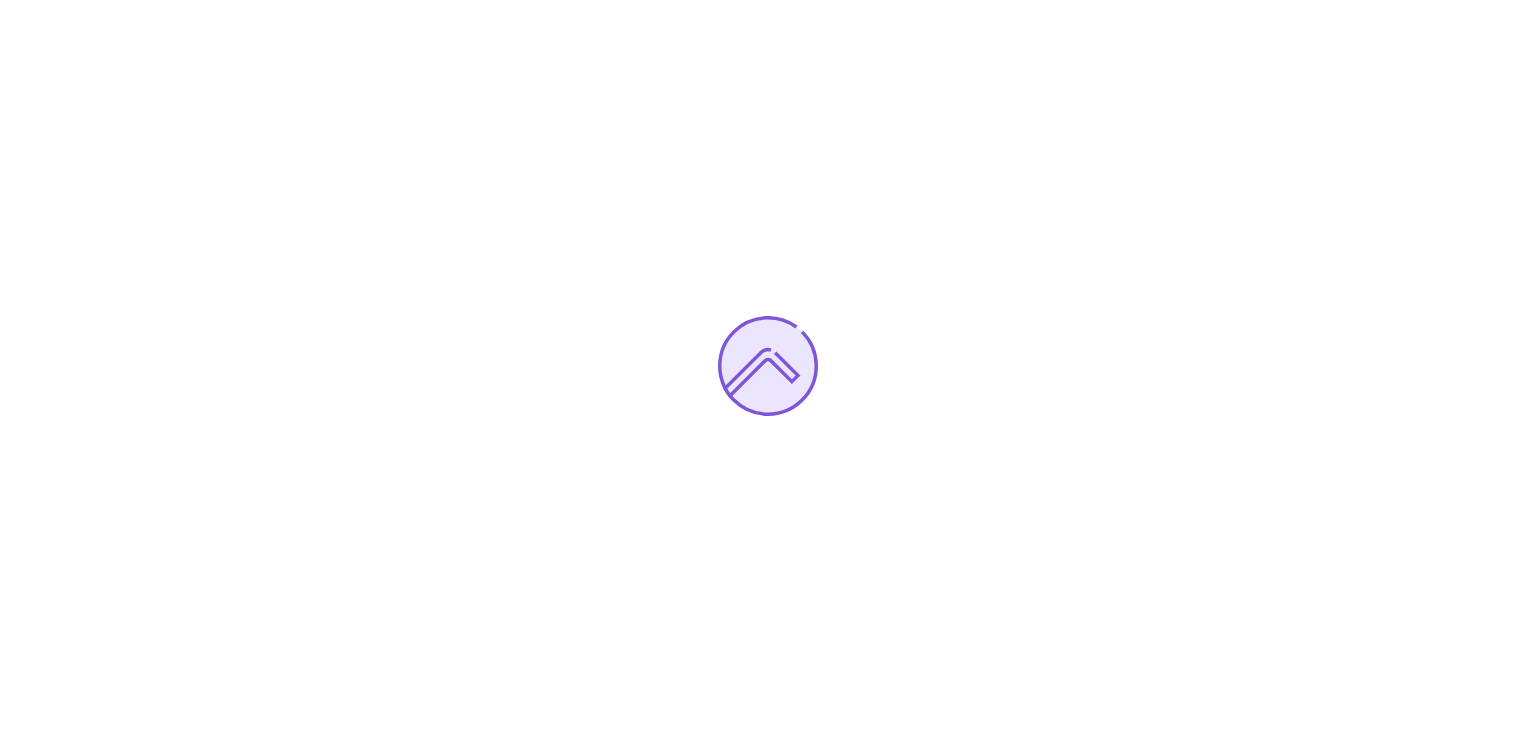 scroll, scrollTop: 0, scrollLeft: 0, axis: both 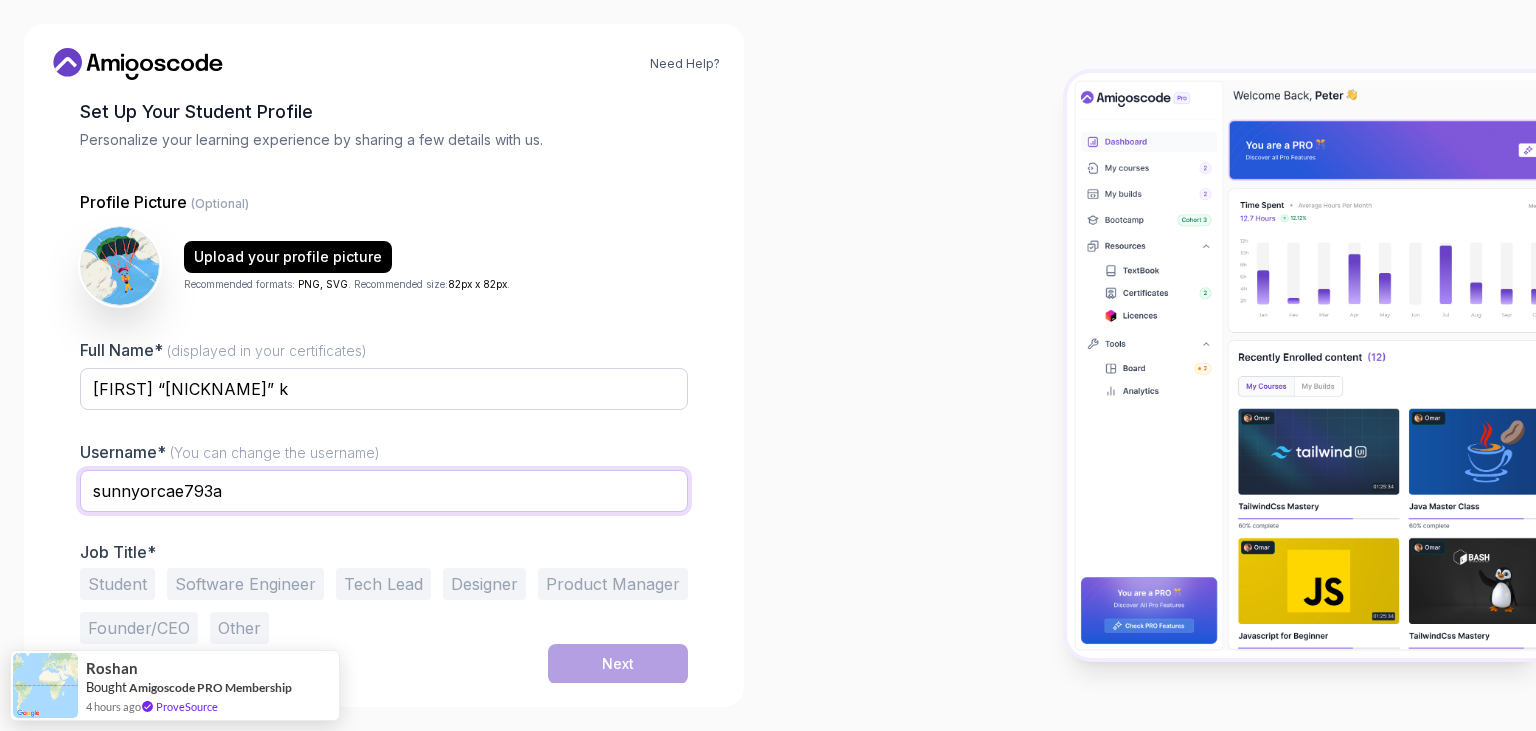 drag, startPoint x: 144, startPoint y: 487, endPoint x: 247, endPoint y: 492, distance: 103.121284 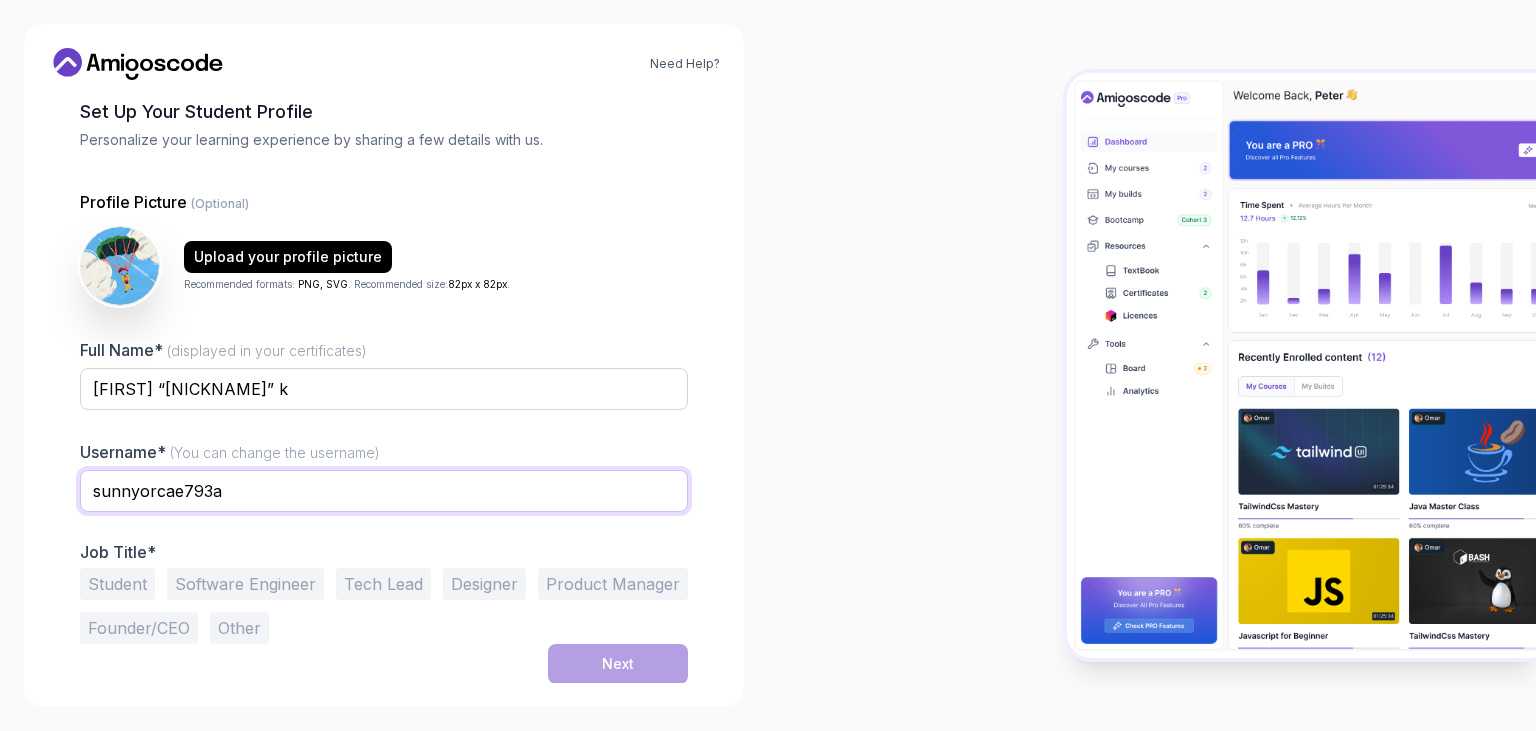 click on "sunnyorcae793a" at bounding box center [384, 491] 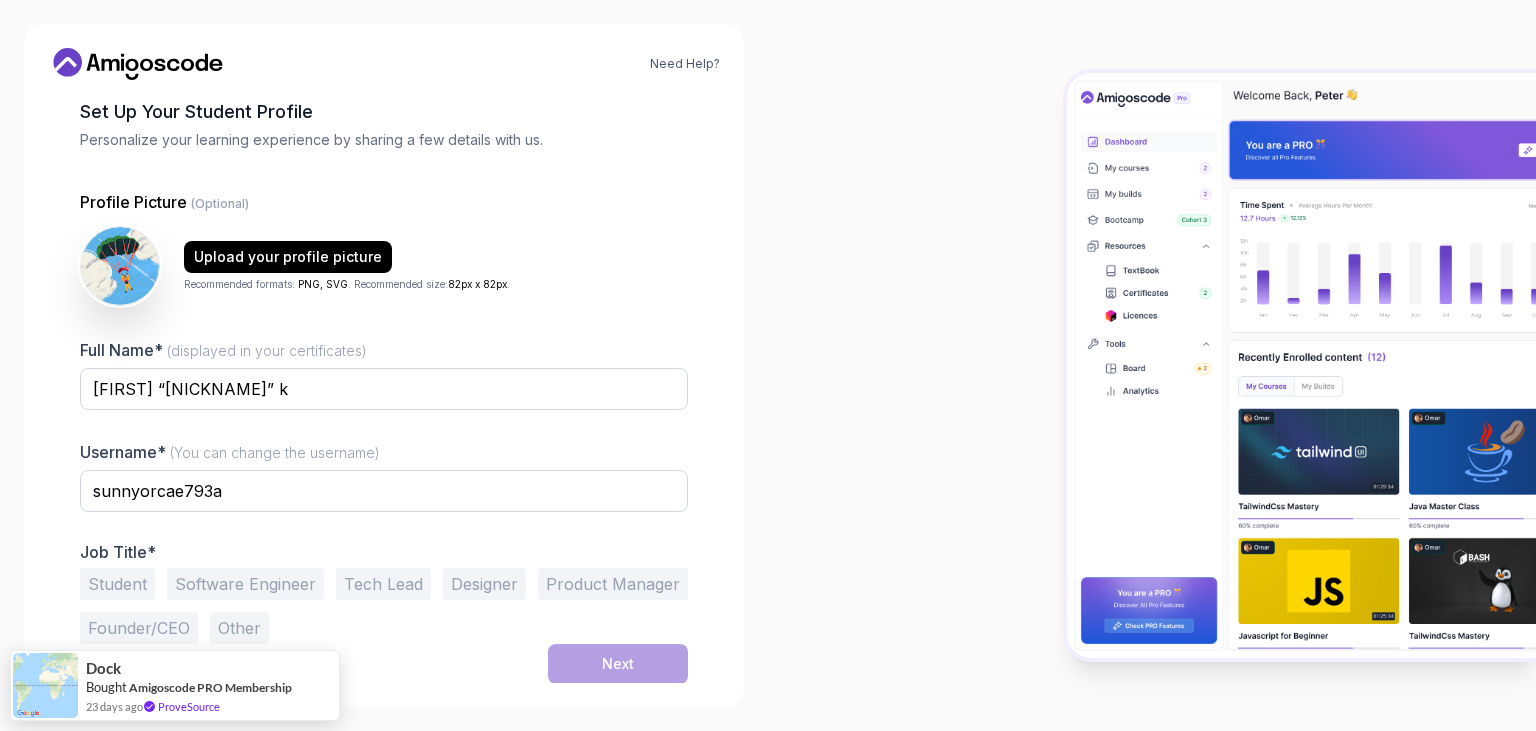 click on "Software Engineer" at bounding box center (245, 584) 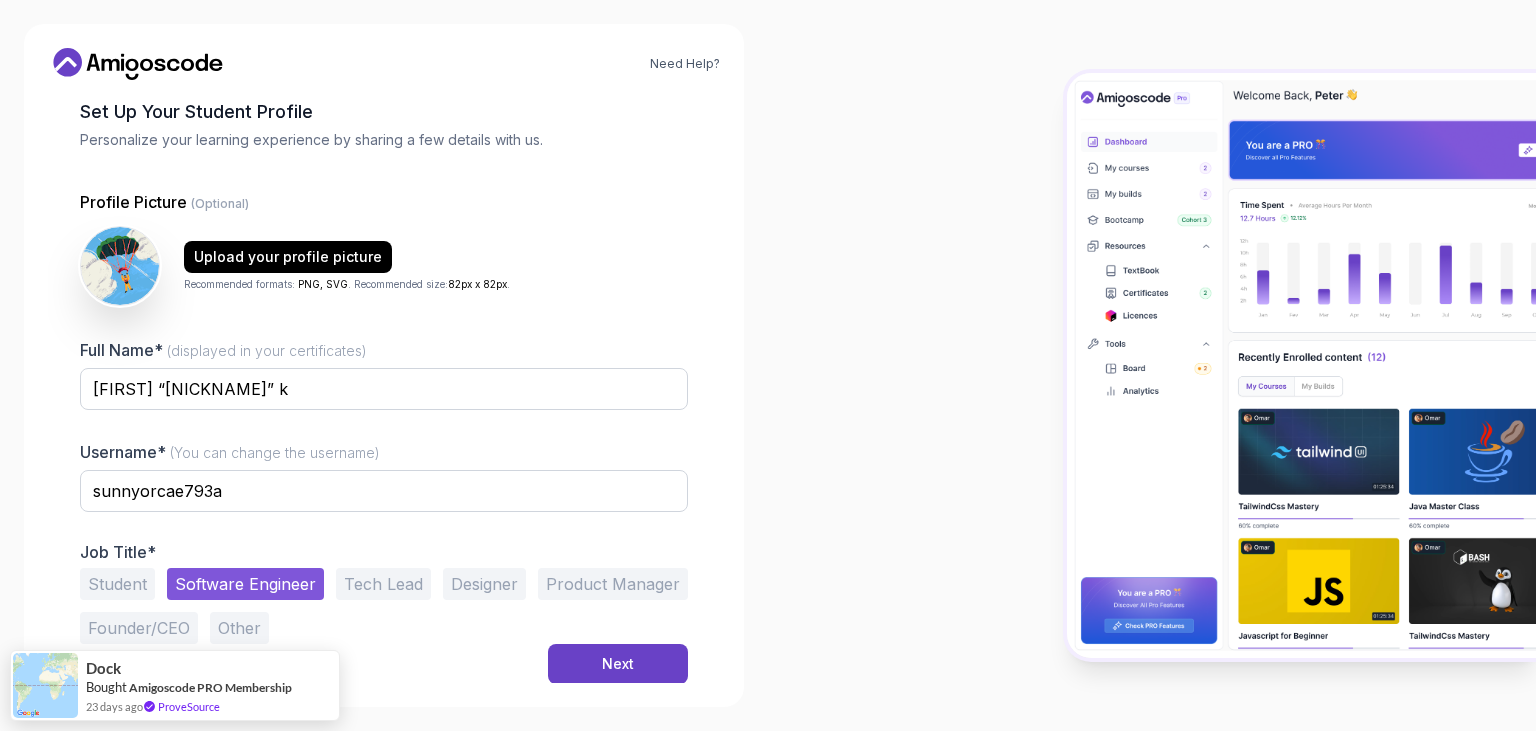 click on "Student" at bounding box center (117, 584) 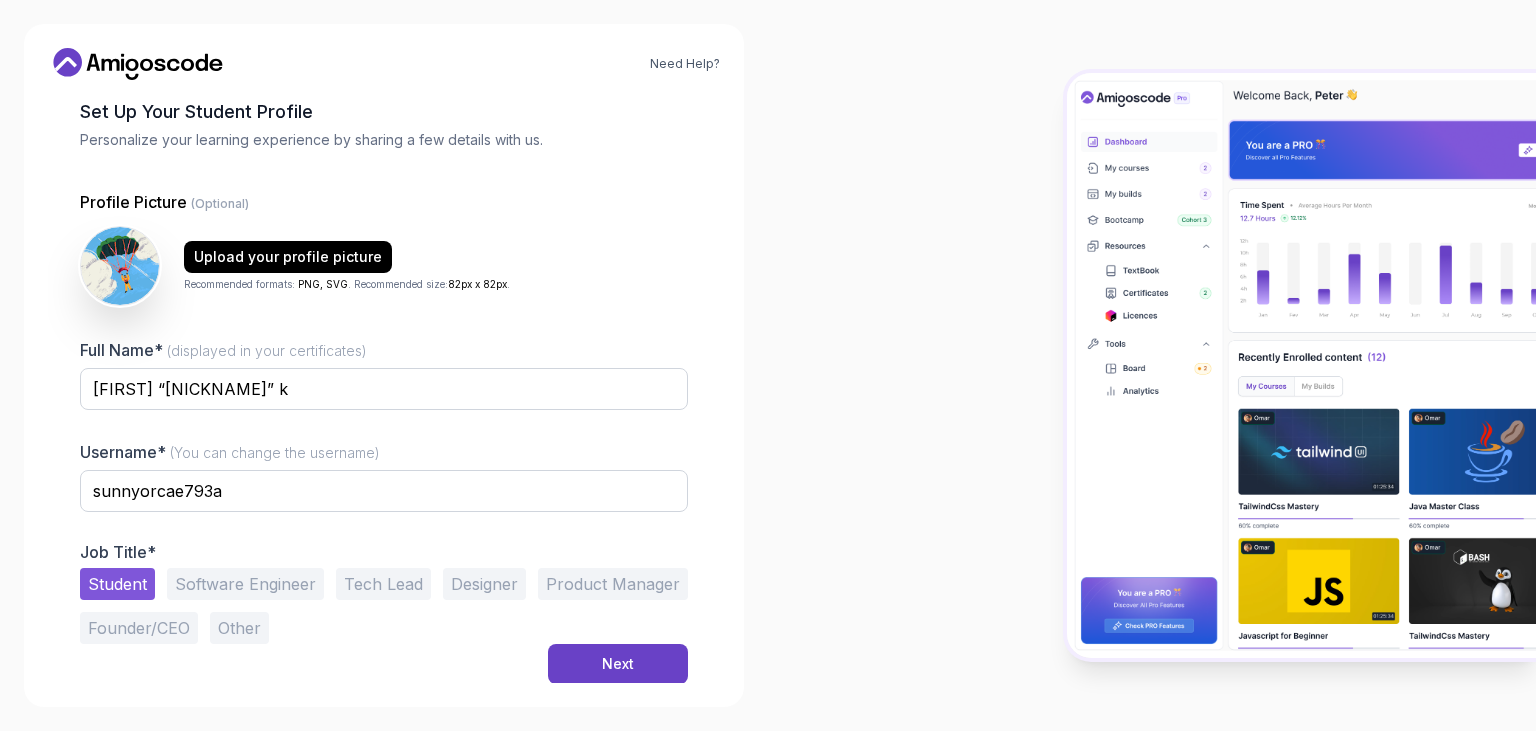 click on "Software Engineer" at bounding box center [245, 584] 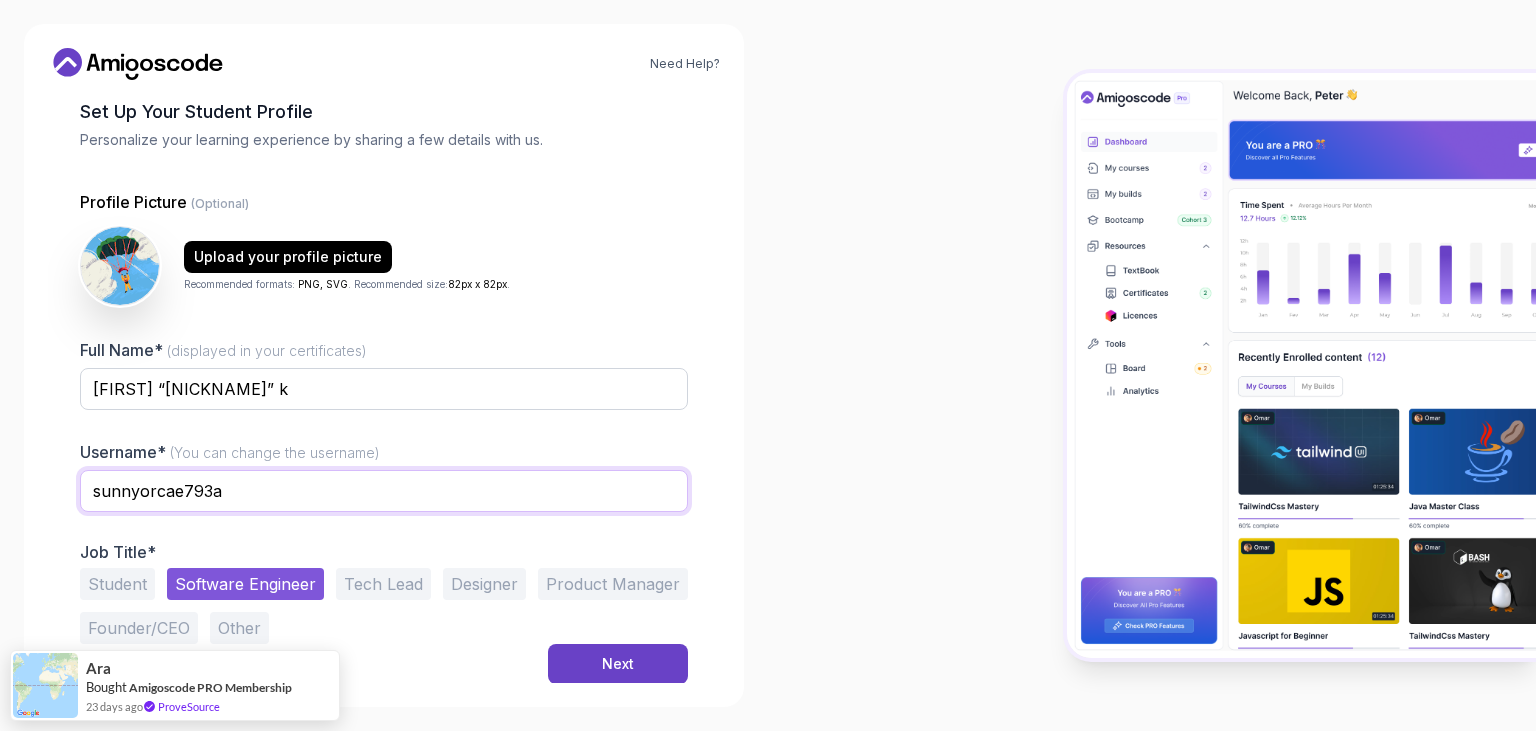 click on "sunnyorcae793a" at bounding box center [384, 491] 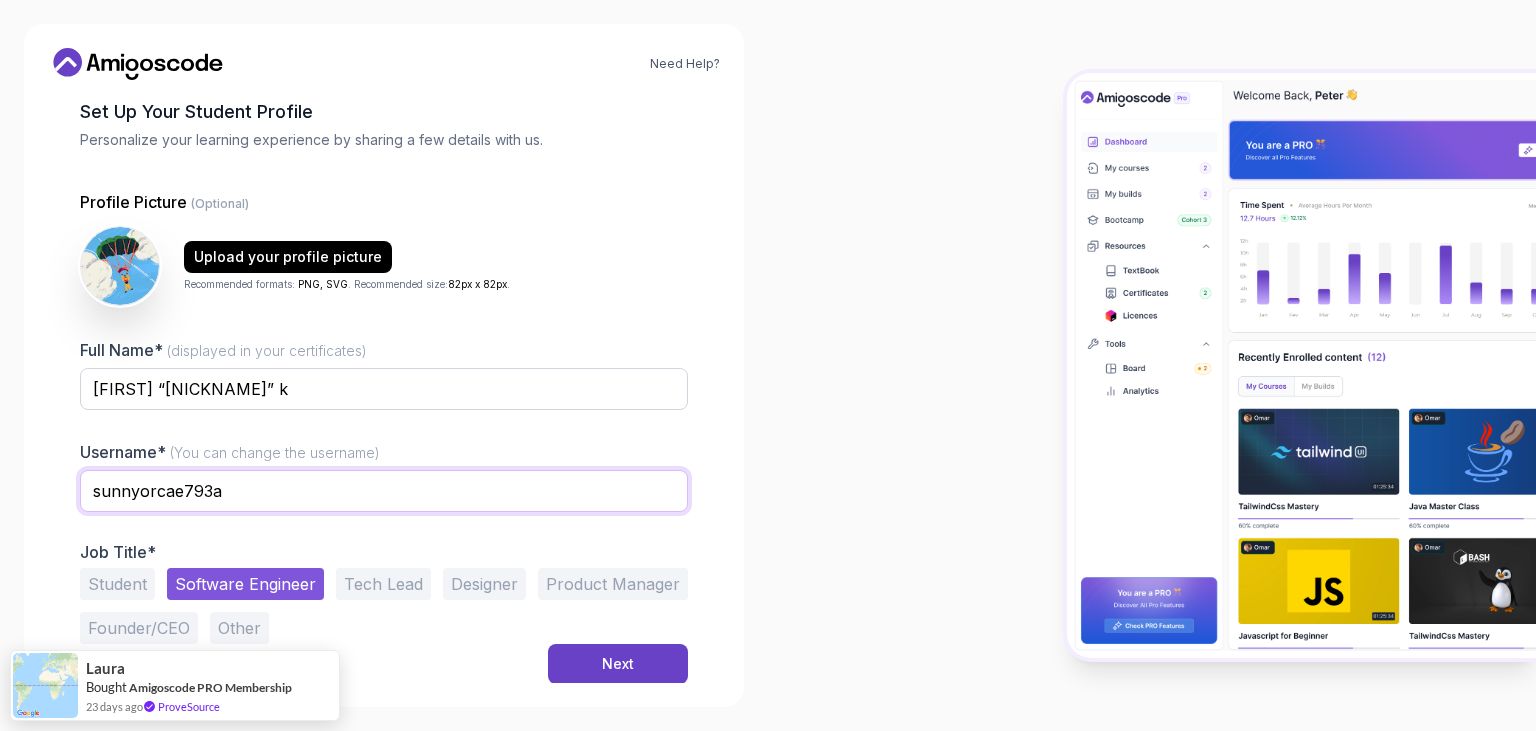 drag, startPoint x: 275, startPoint y: 496, endPoint x: 126, endPoint y: 490, distance: 149.12076 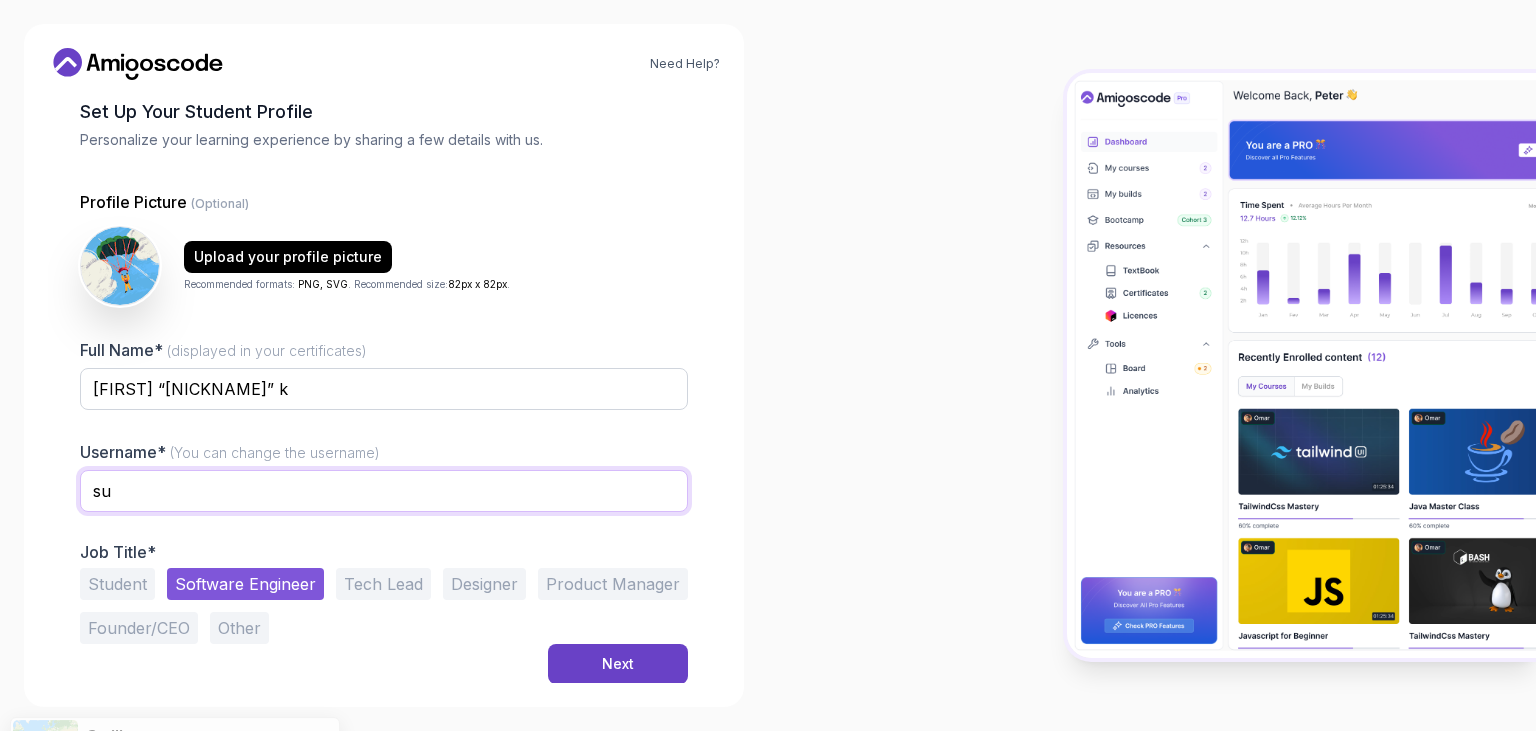type on "s" 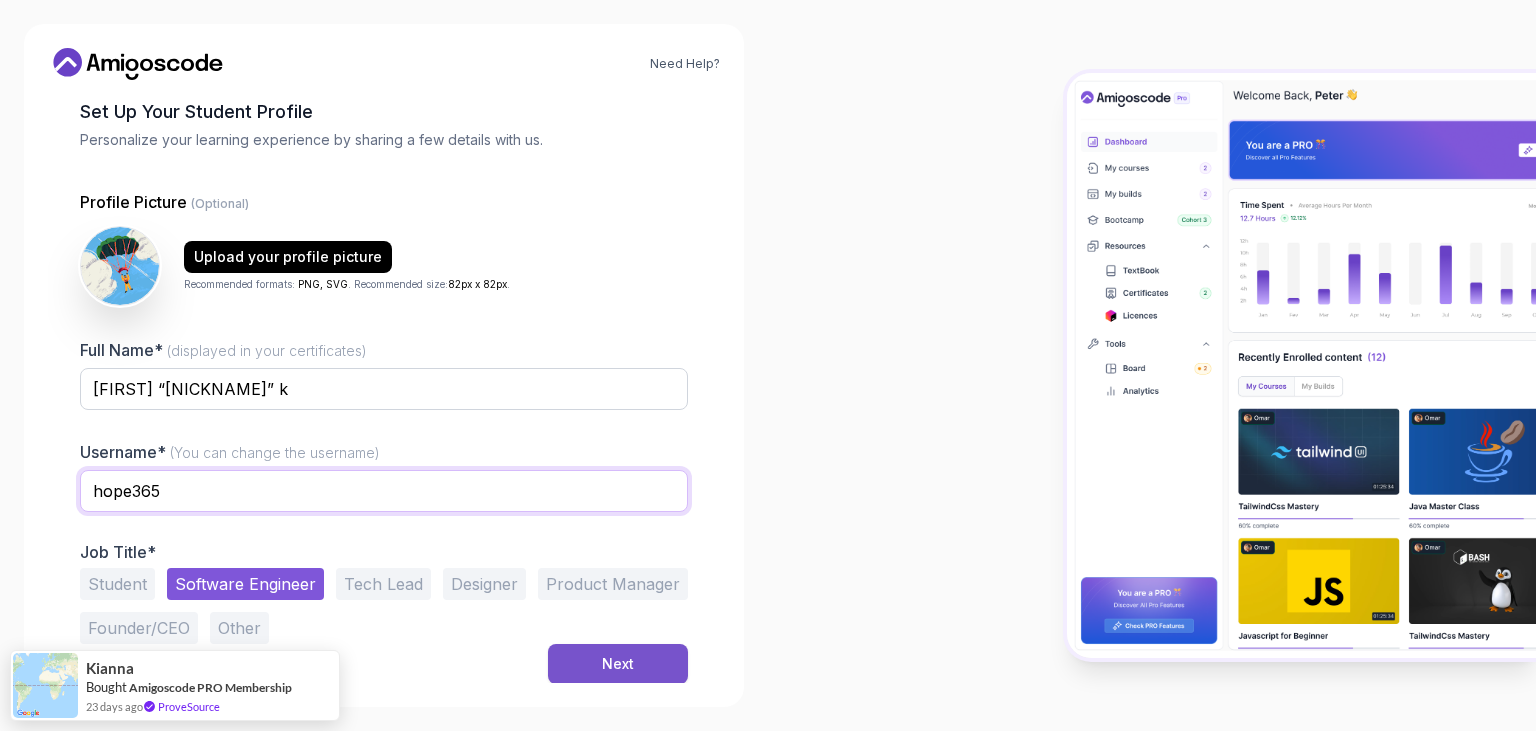 type on "hope365" 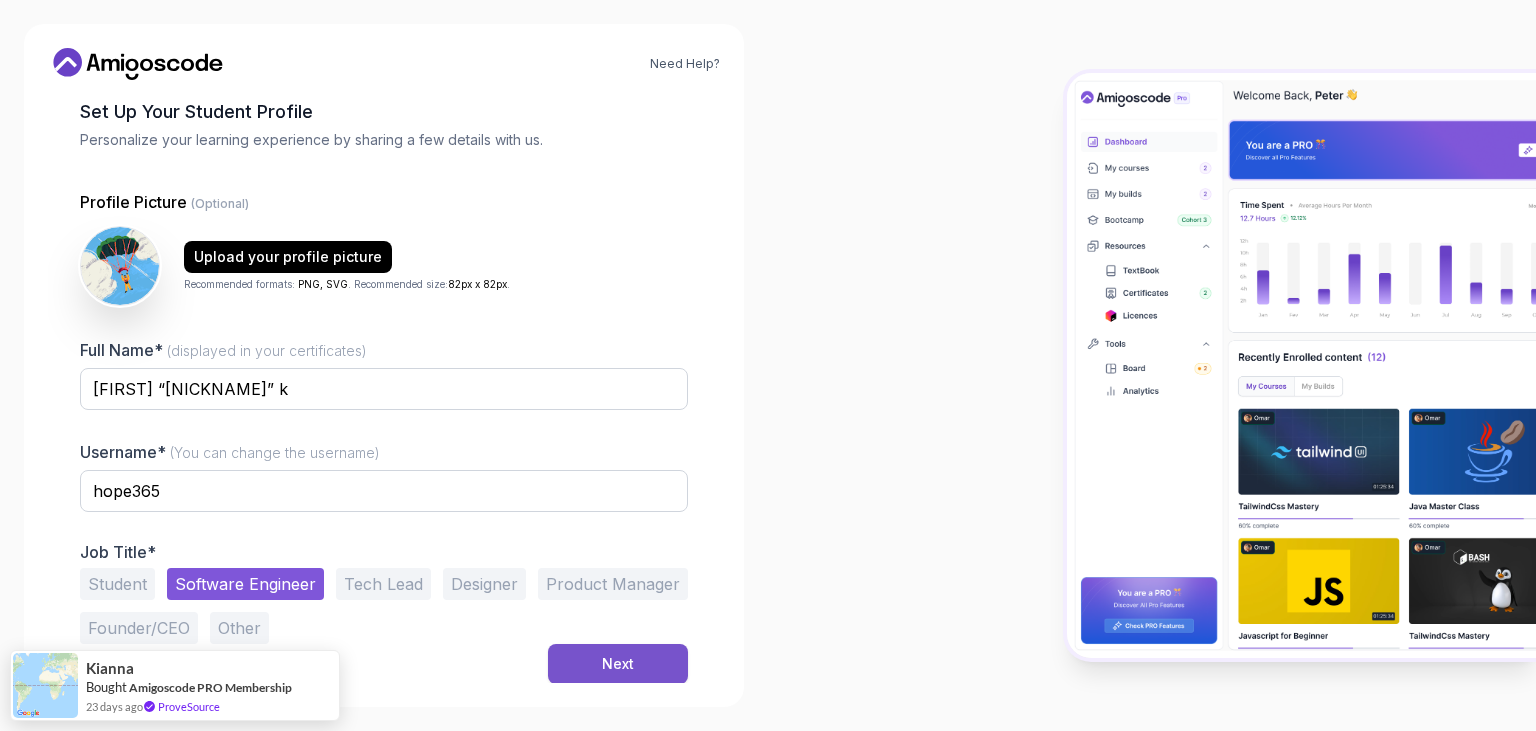 click on "Next" at bounding box center (618, 664) 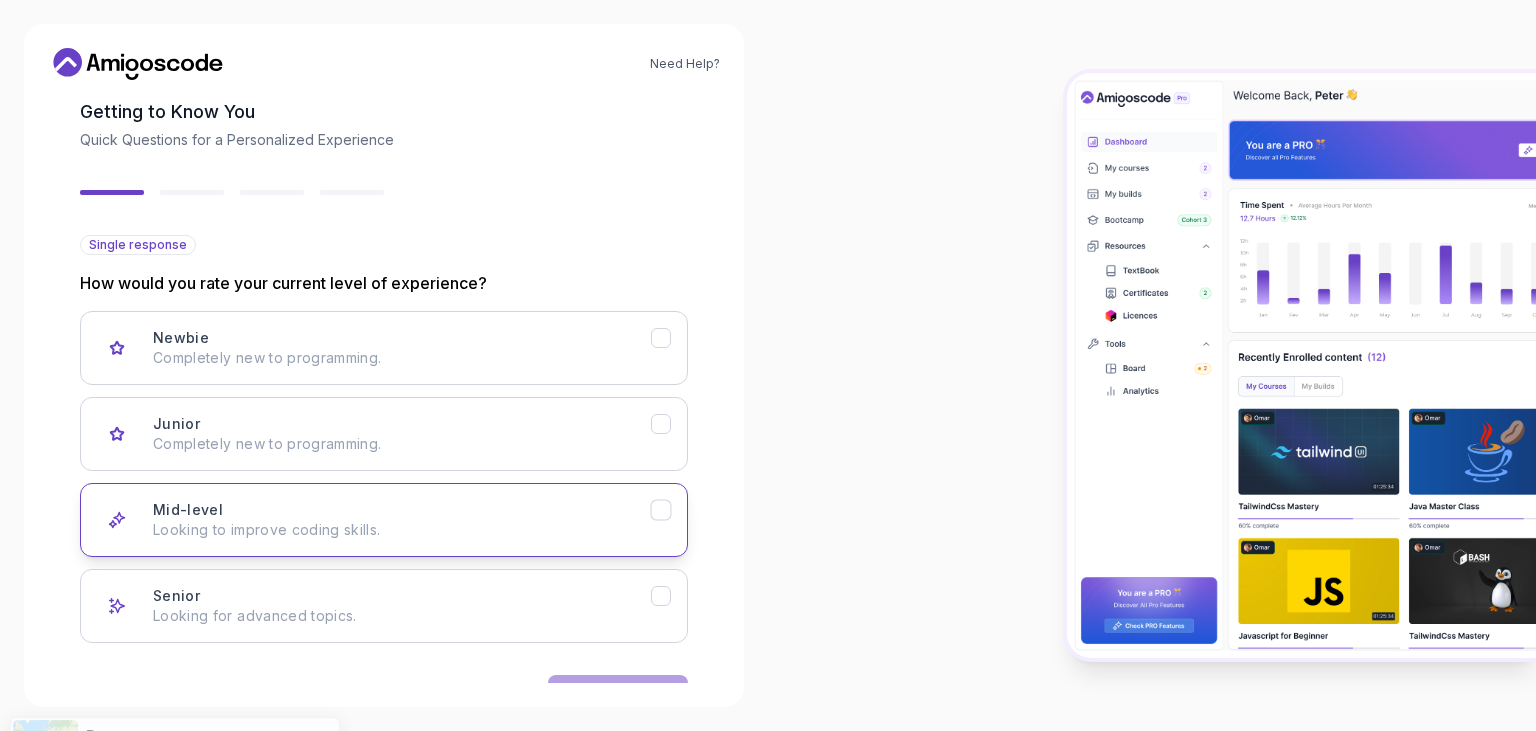 click on "Mid-level Looking to improve coding skills." at bounding box center [402, 520] 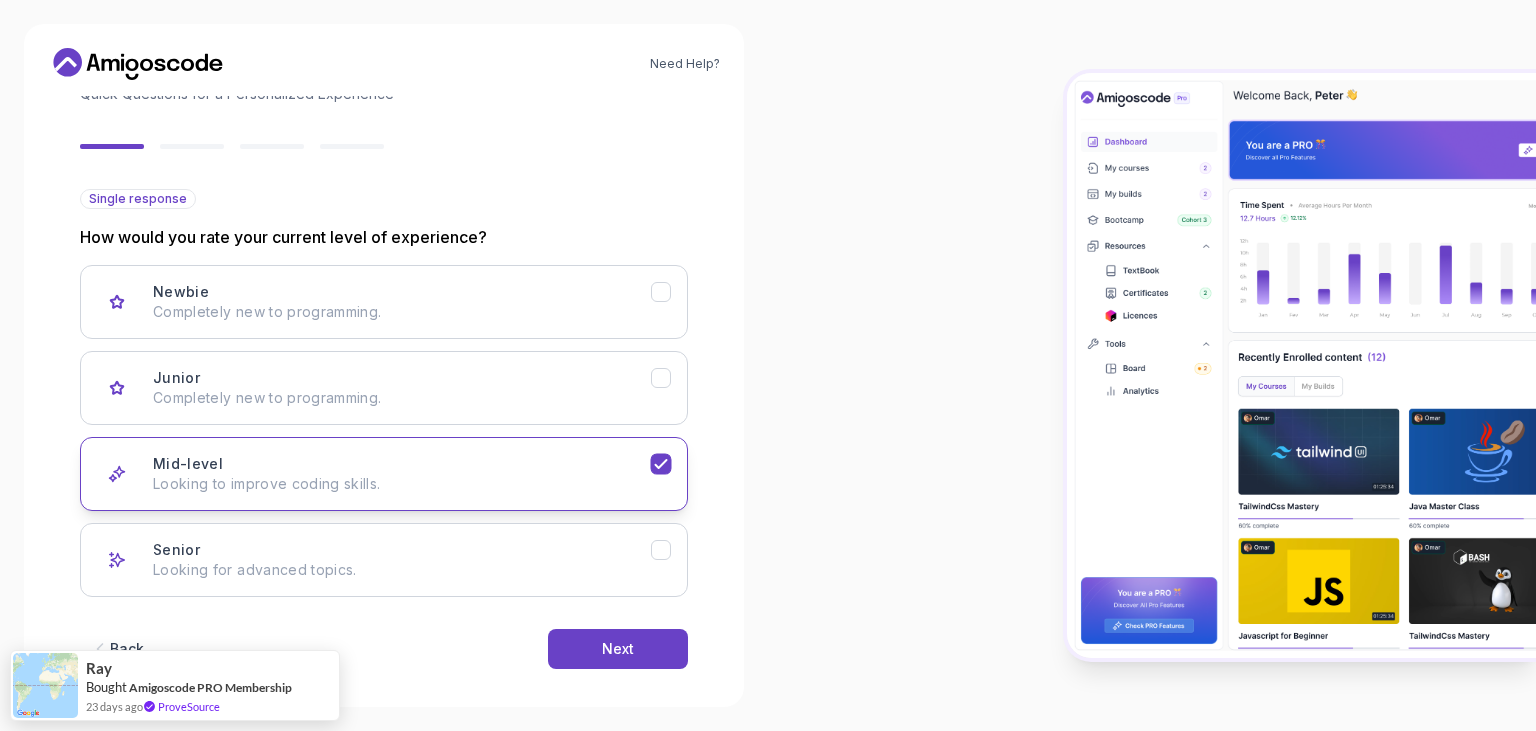 scroll, scrollTop: 164, scrollLeft: 0, axis: vertical 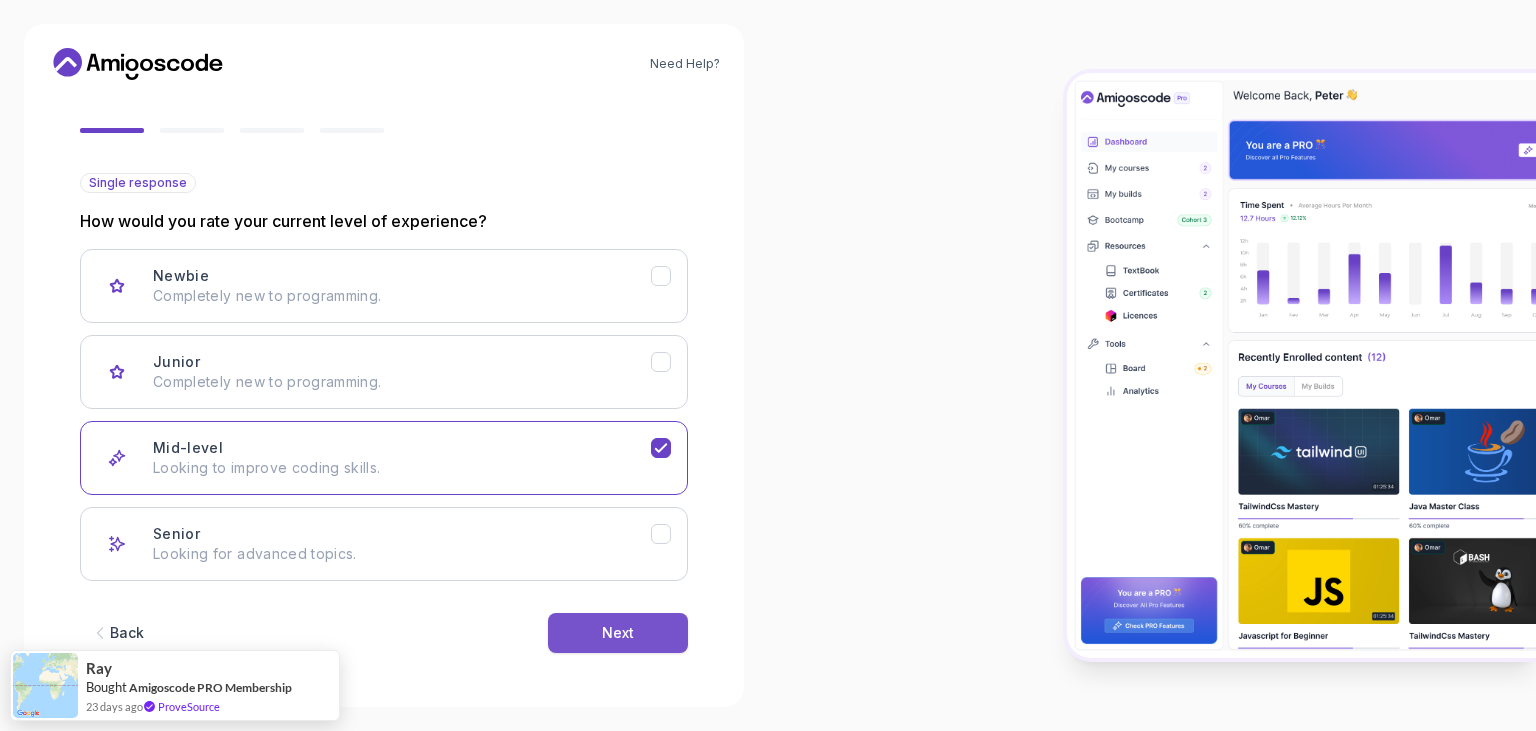click on "Next" at bounding box center (618, 633) 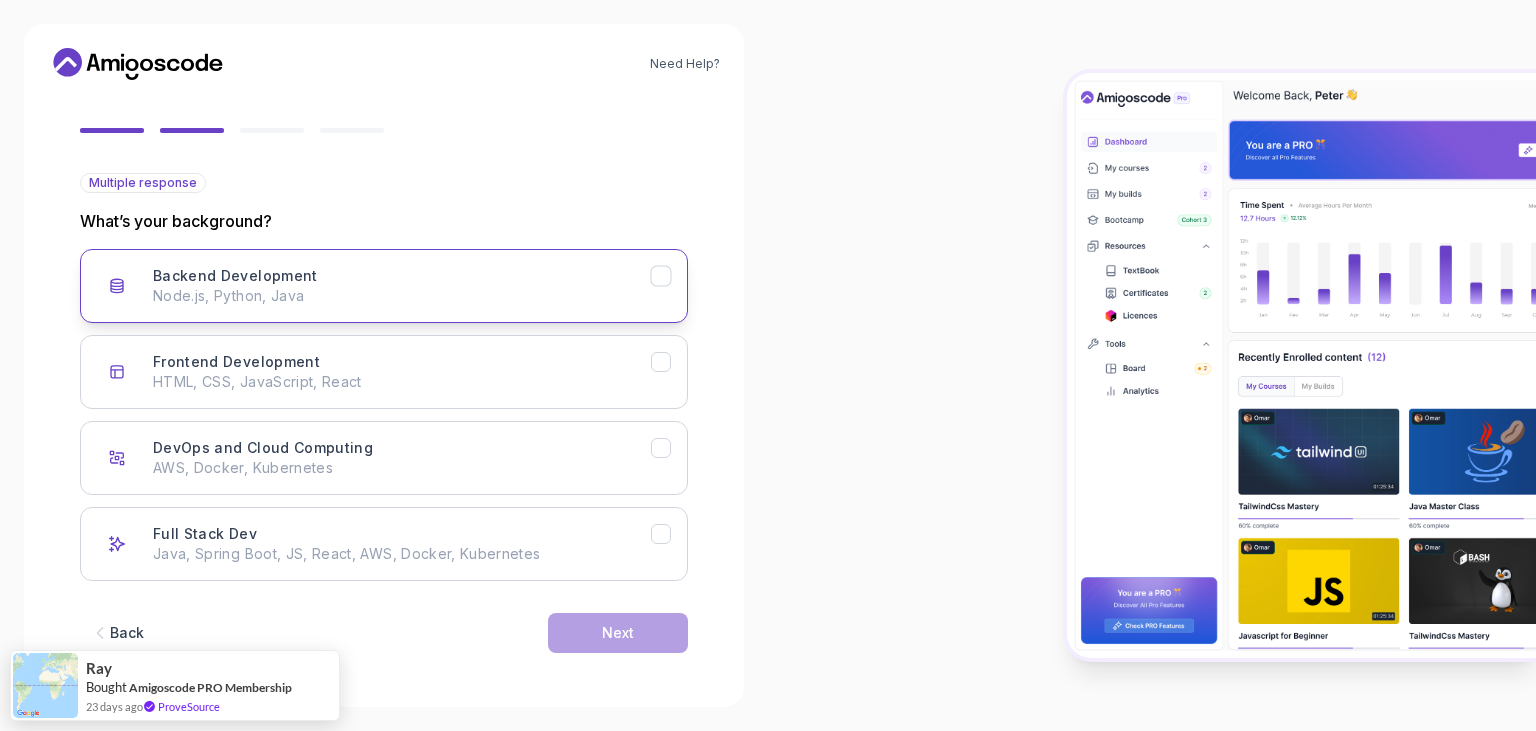 click on "Node.js, Python, Java" at bounding box center (402, 296) 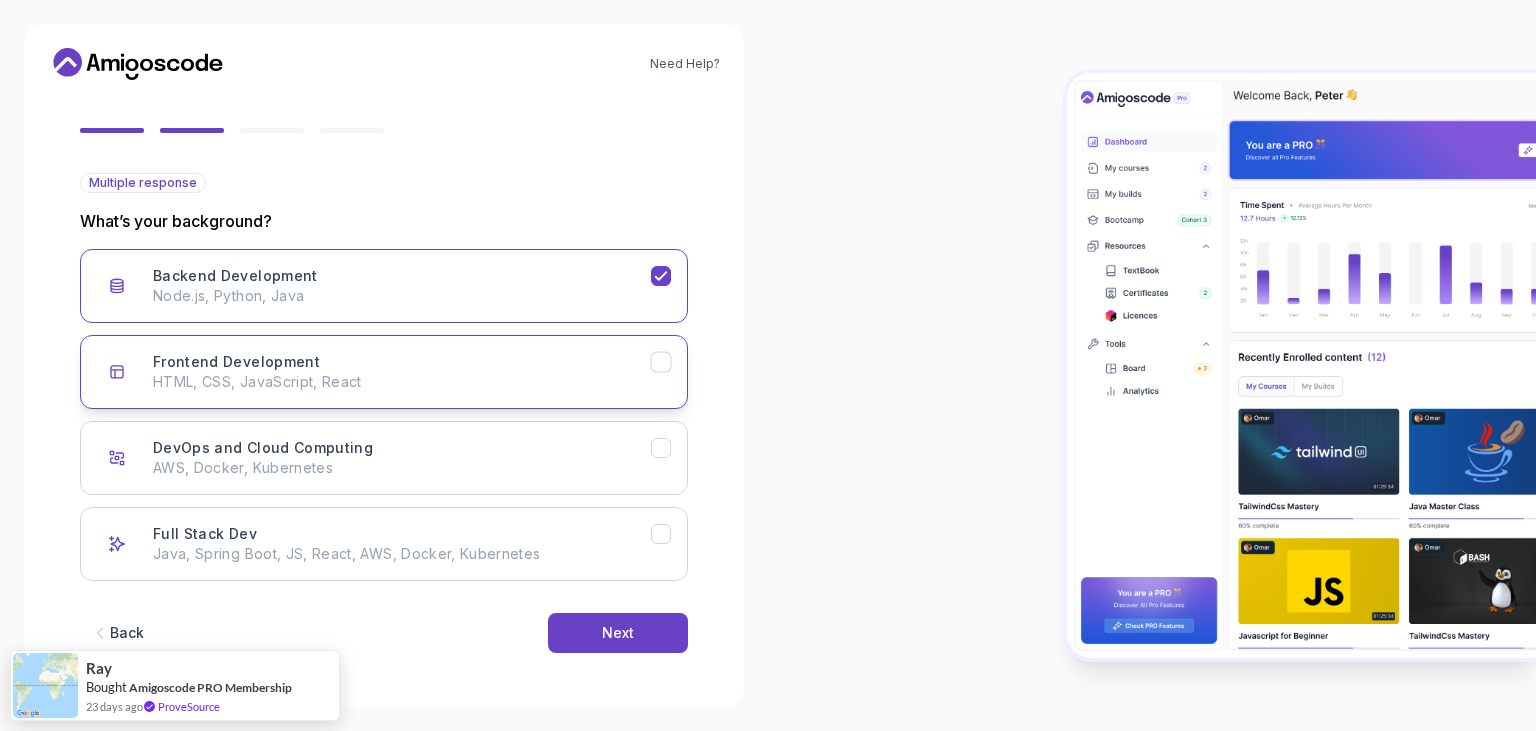drag, startPoint x: 435, startPoint y: 370, endPoint x: 435, endPoint y: 390, distance: 20 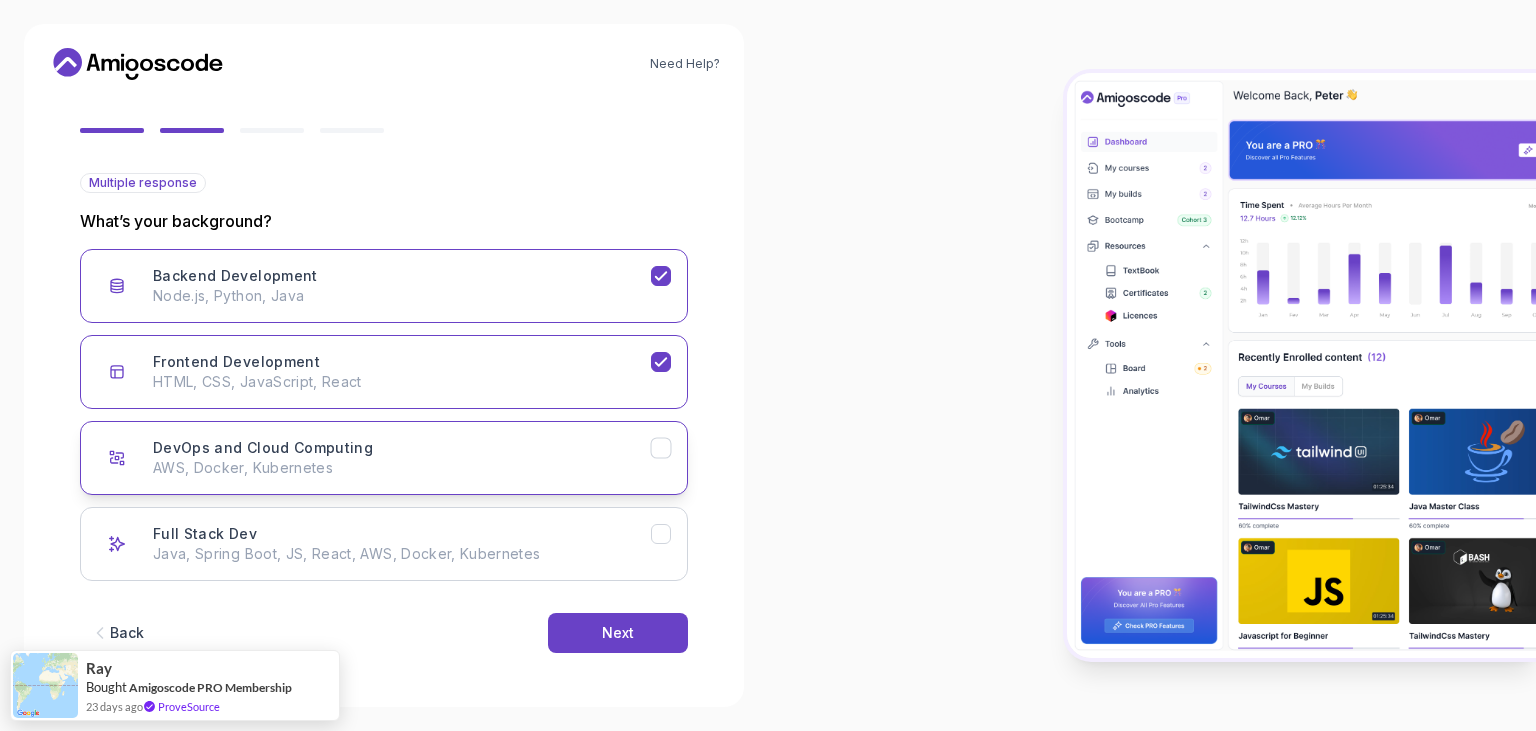 click on "AWS, Docker, Kubernetes" at bounding box center [402, 468] 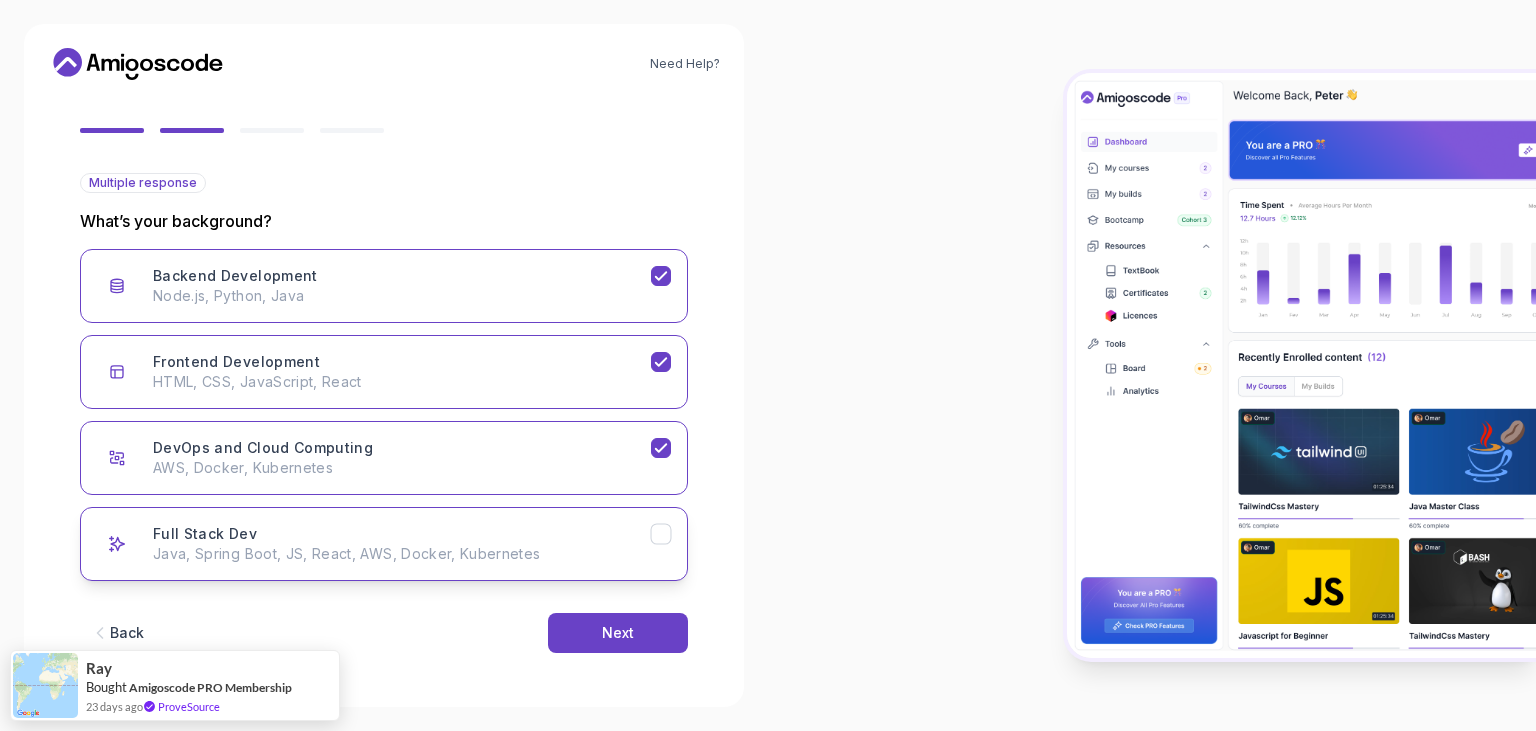 click on "Full Stack Dev Java, Spring Boot, JS, React, AWS, Docker, Kubernetes" at bounding box center [402, 544] 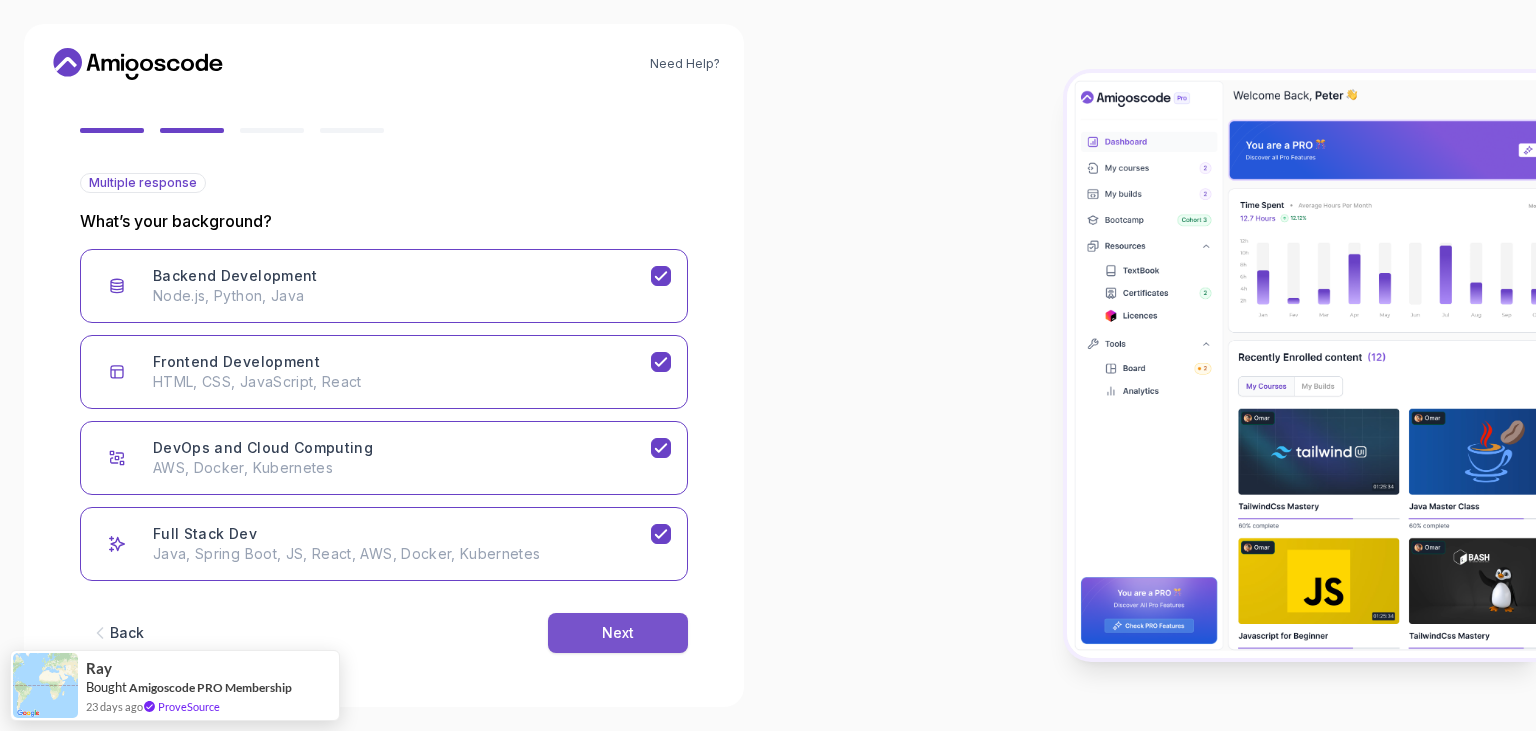 click on "Next" at bounding box center (618, 633) 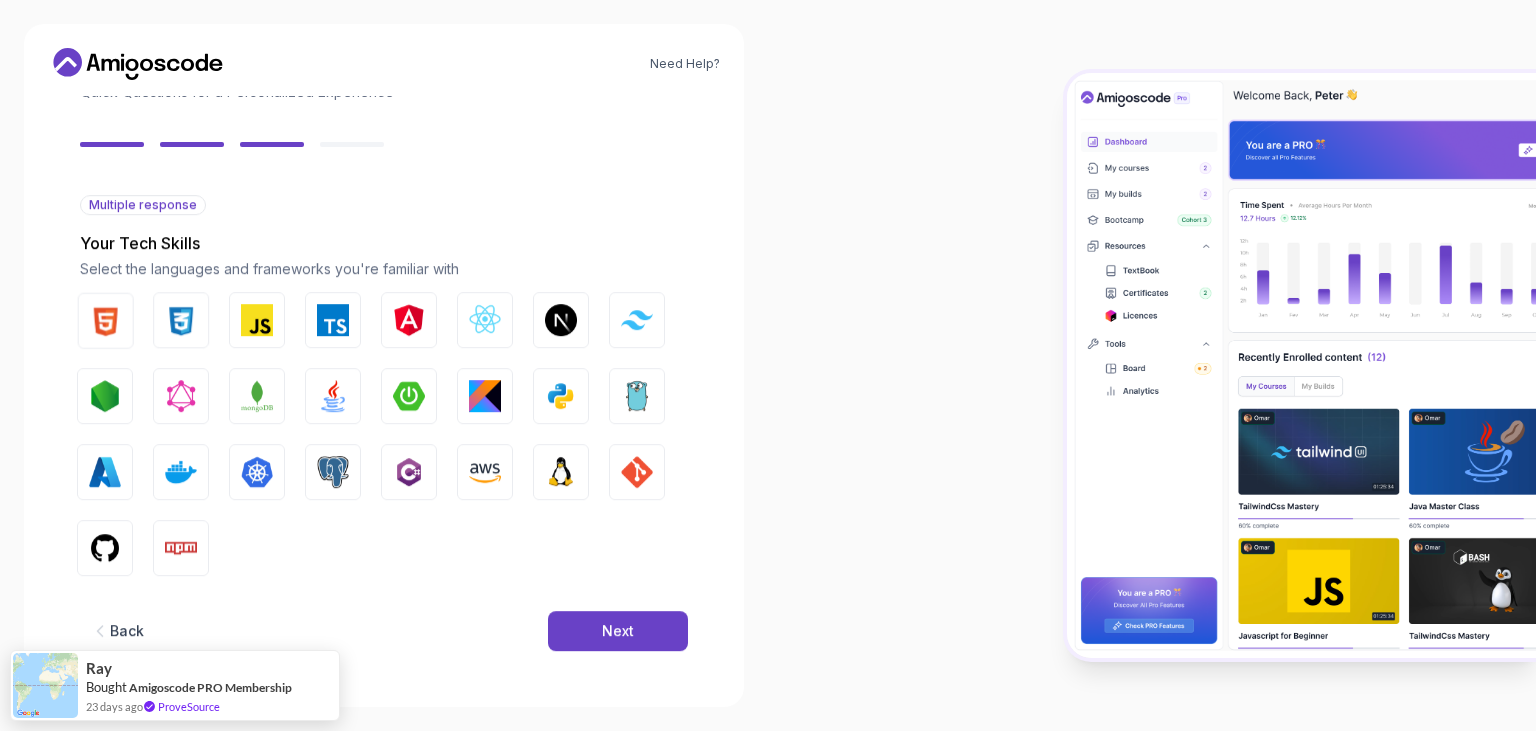 scroll, scrollTop: 142, scrollLeft: 0, axis: vertical 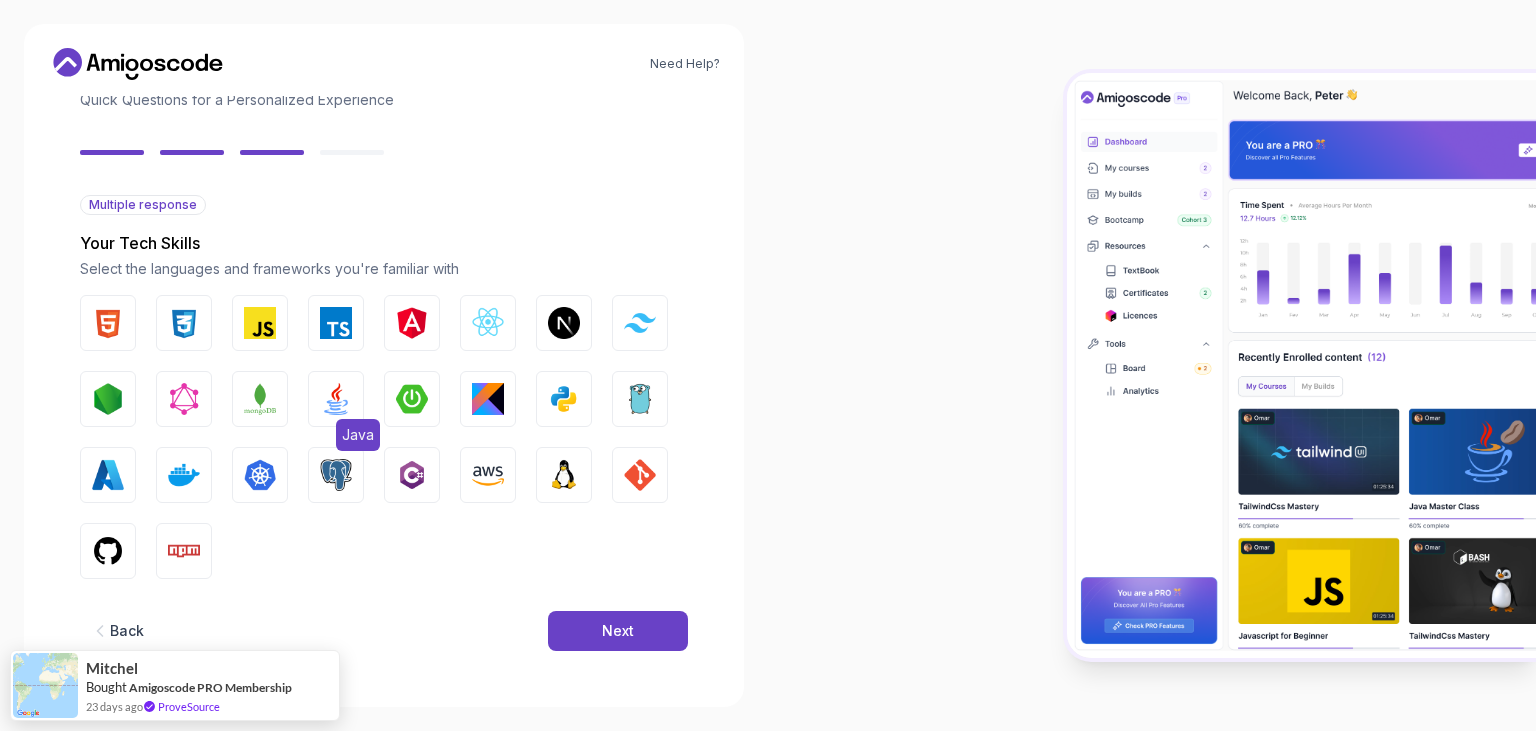 click at bounding box center (336, 399) 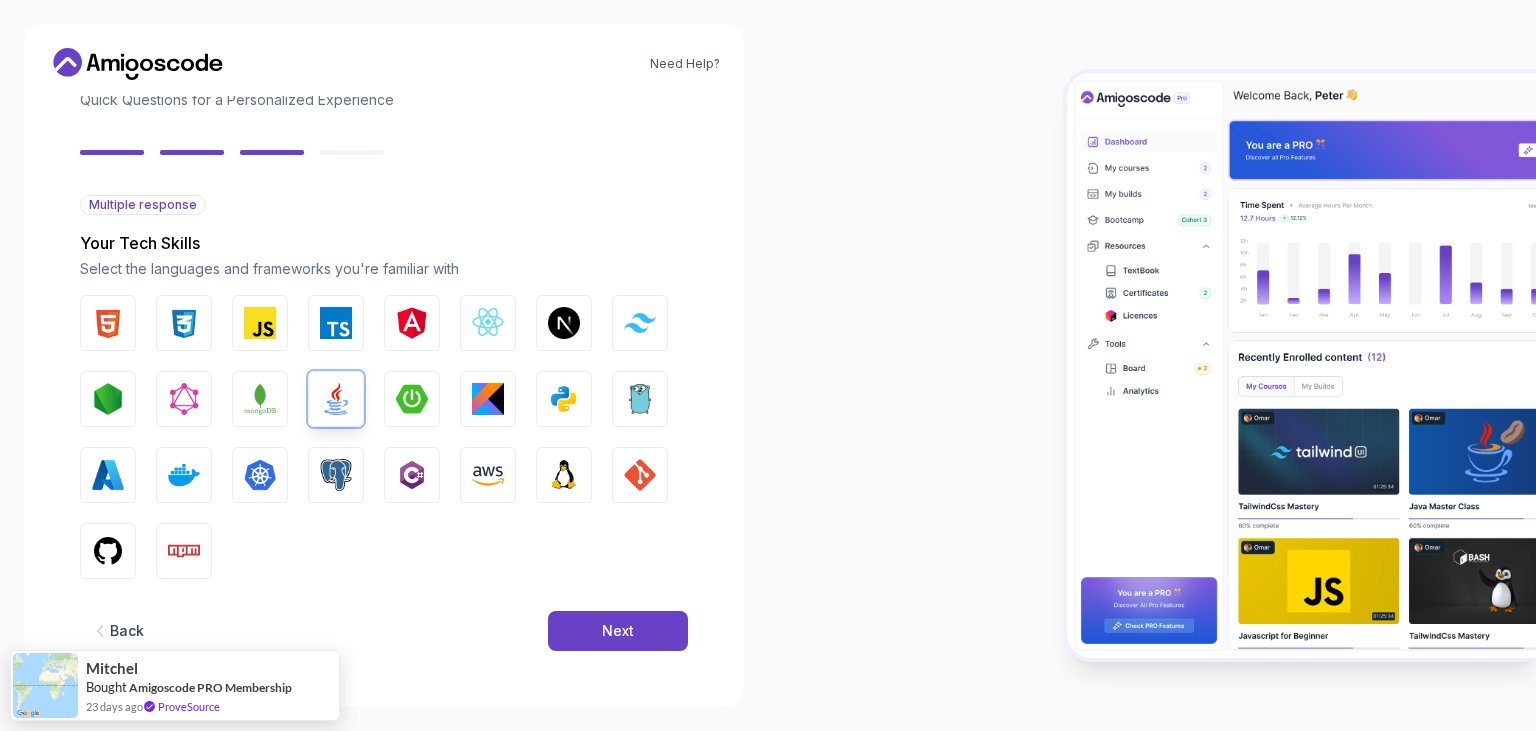 drag, startPoint x: 99, startPoint y: 321, endPoint x: 140, endPoint y: 322, distance: 41.01219 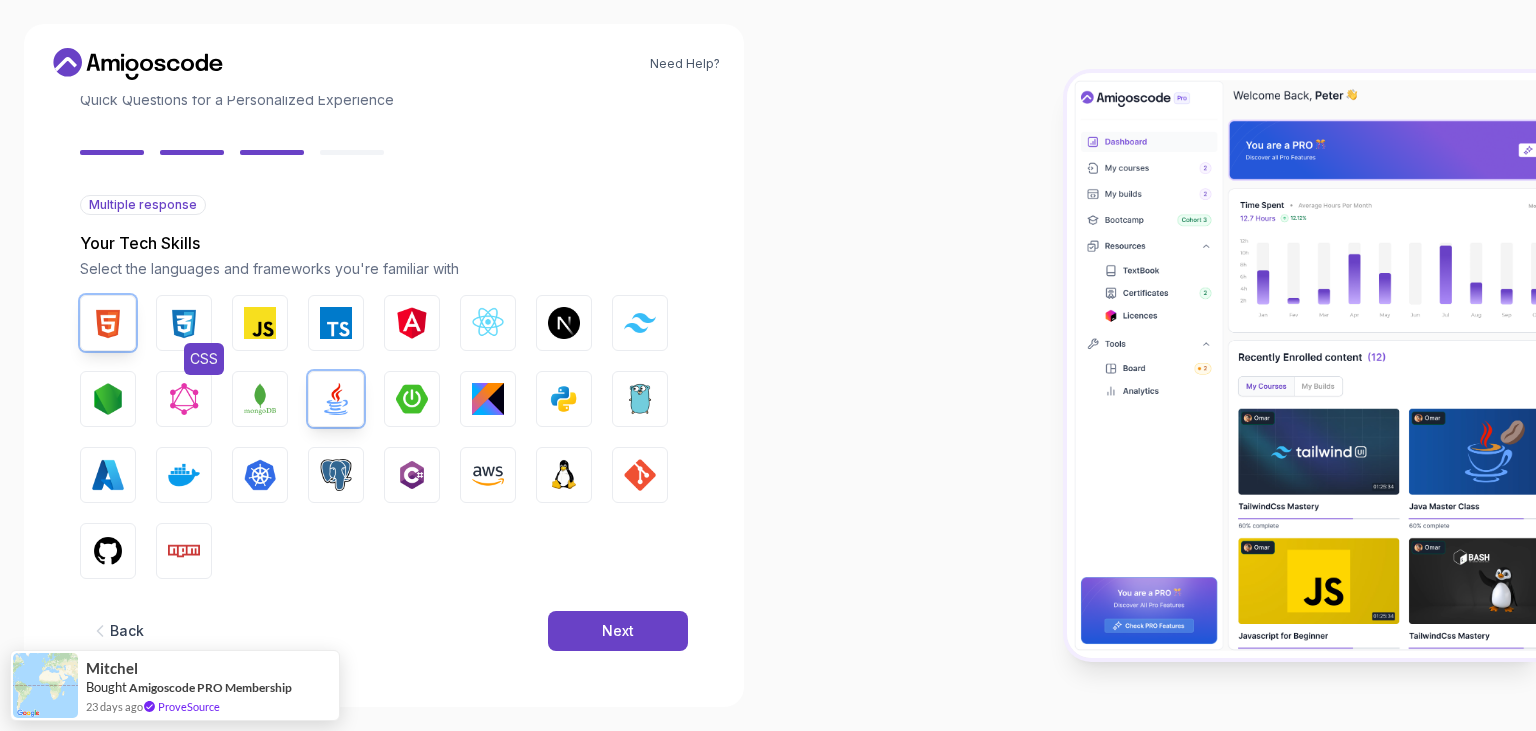click on "CSS" at bounding box center [184, 323] 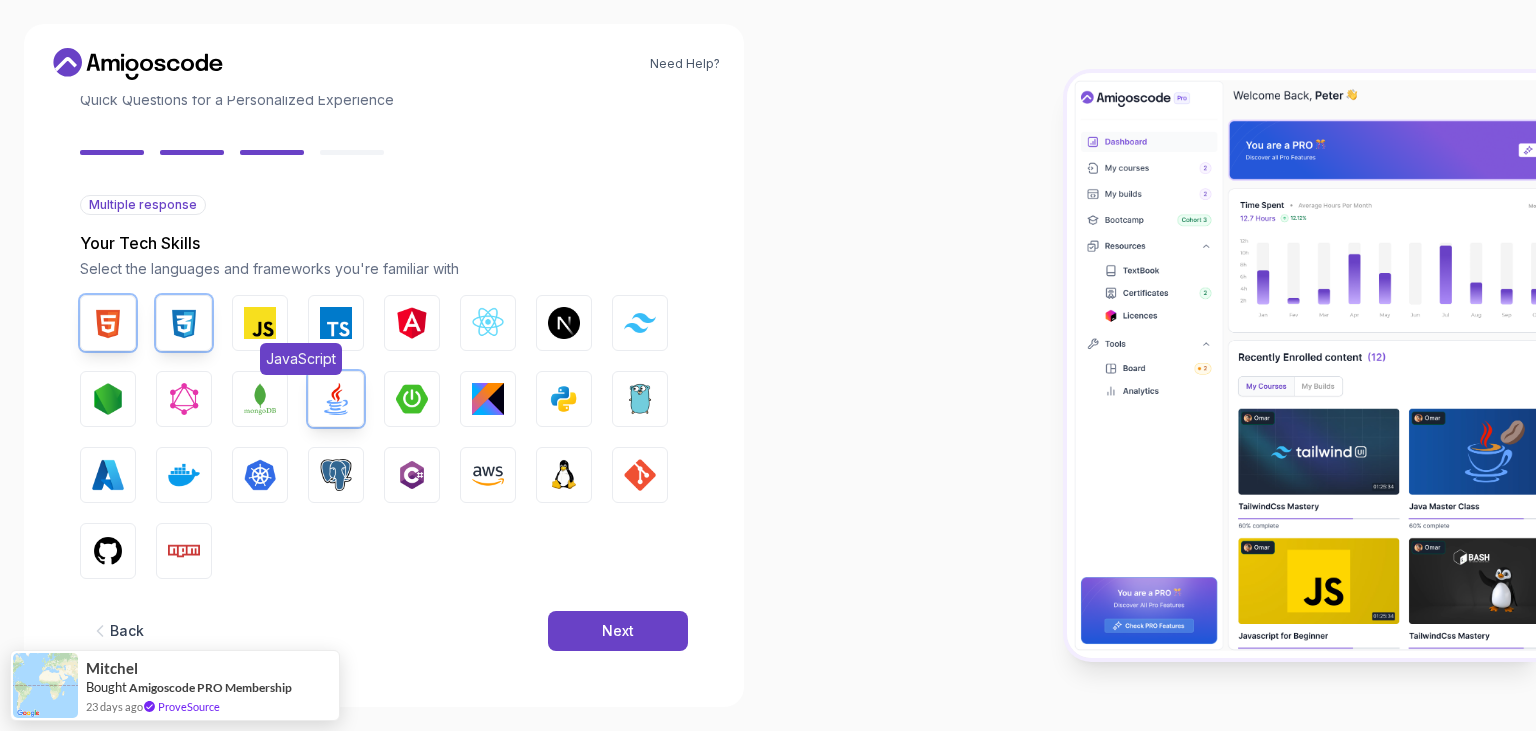 click at bounding box center [260, 323] 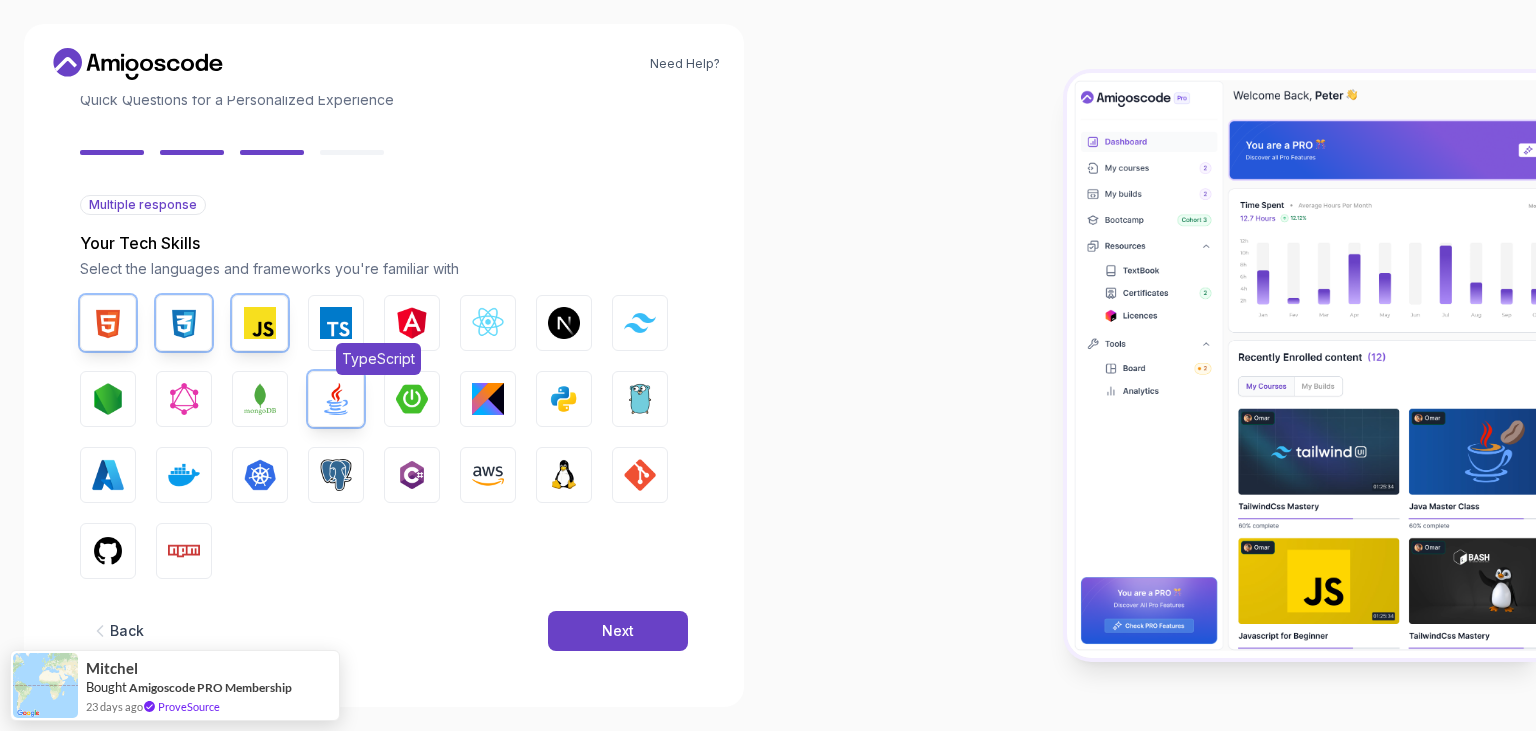 click at bounding box center [336, 323] 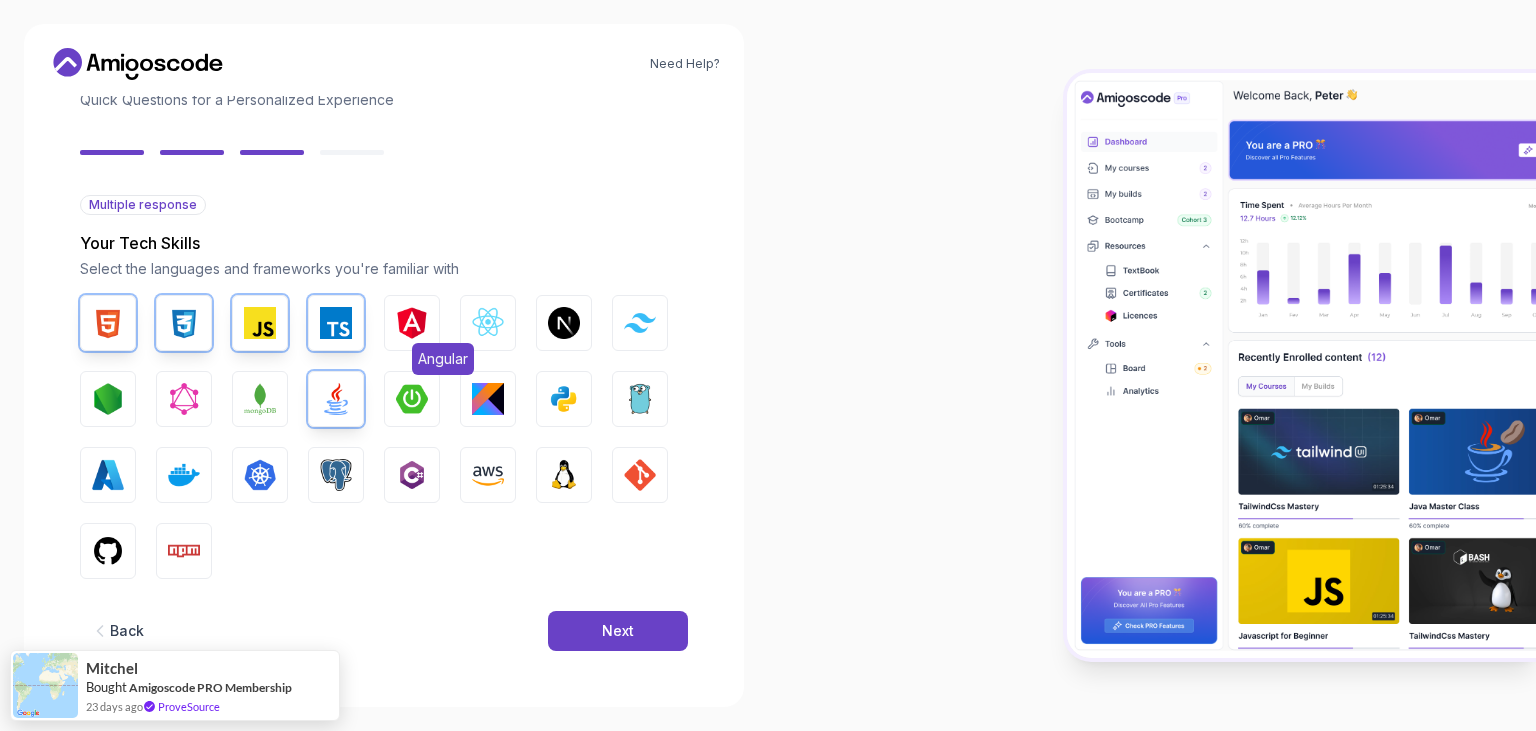 click at bounding box center [412, 323] 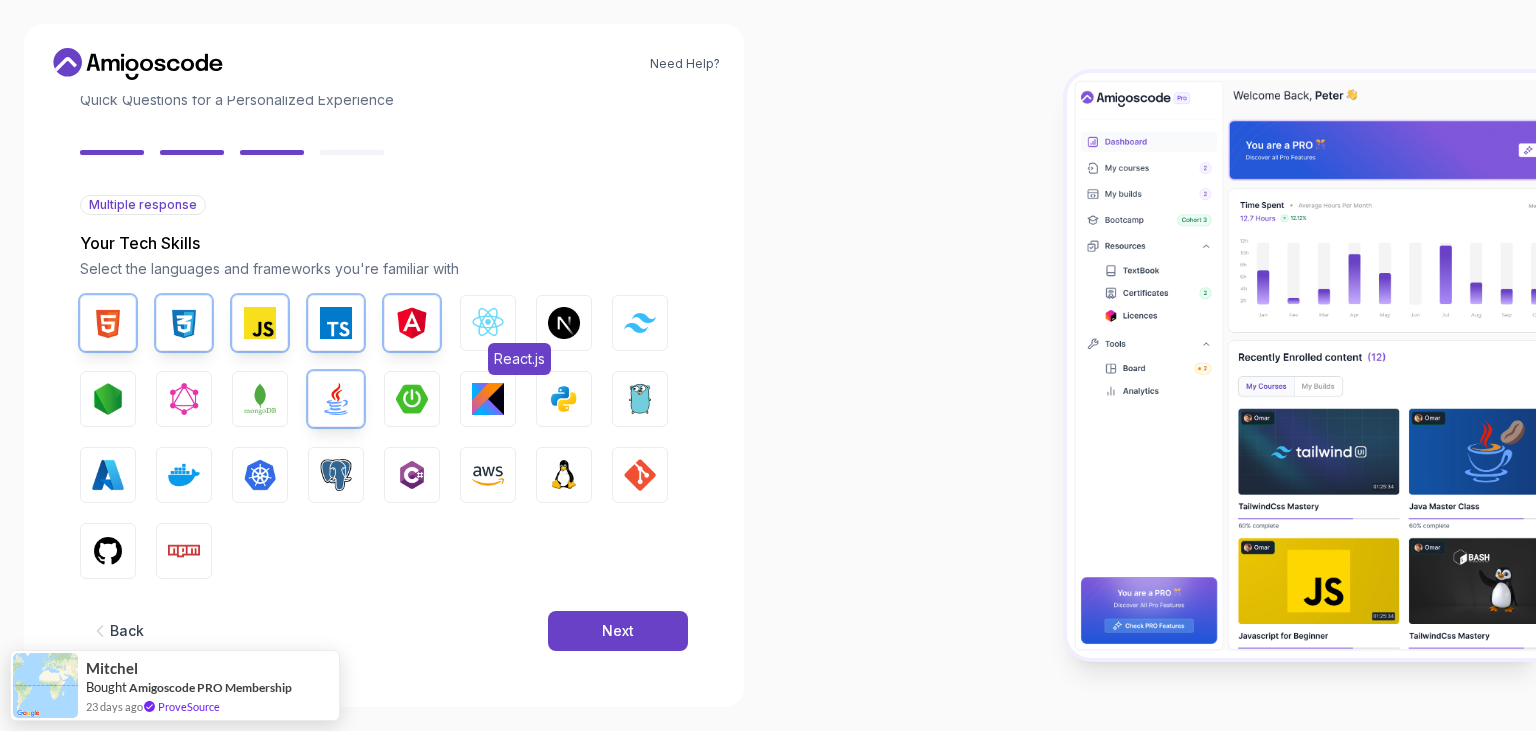 click at bounding box center [488, 323] 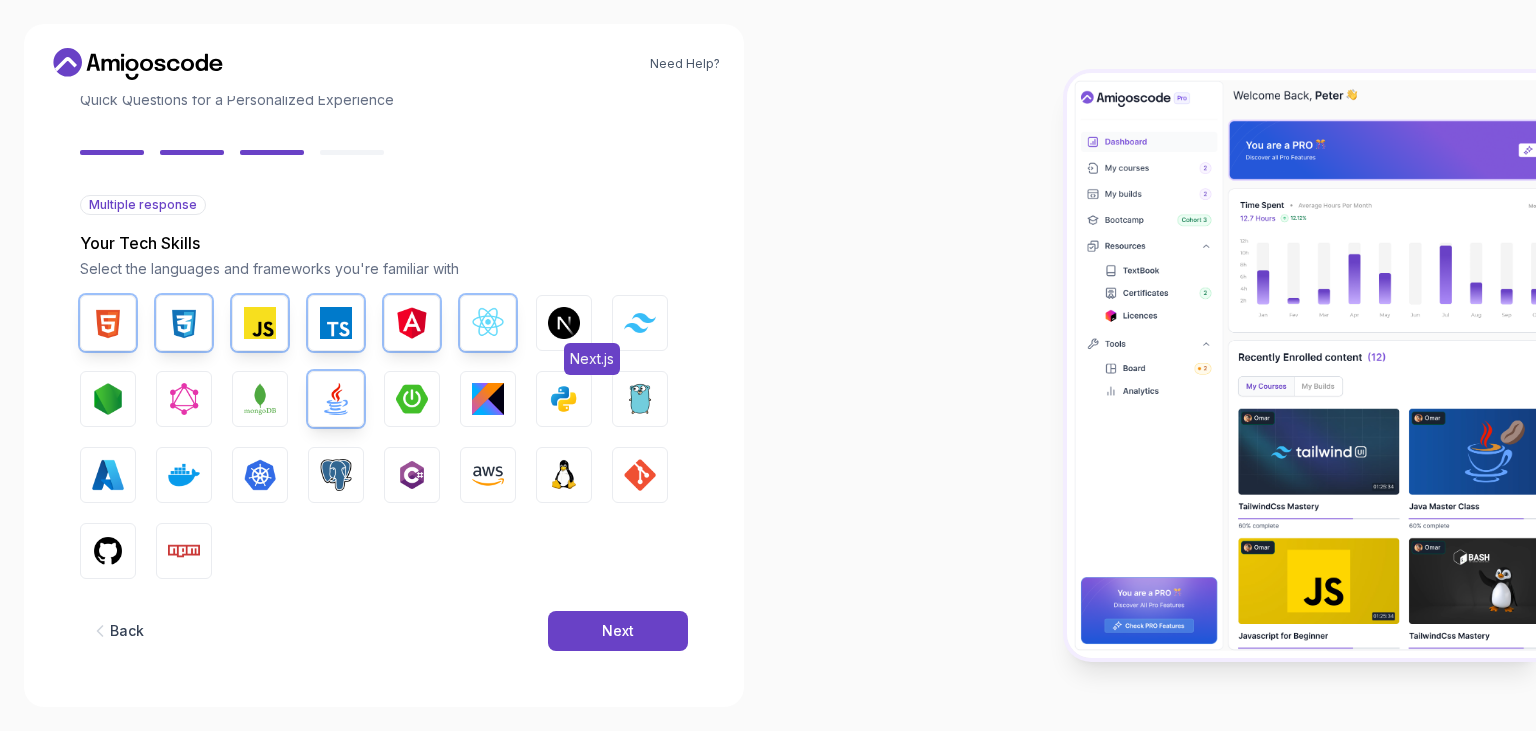 click at bounding box center [564, 323] 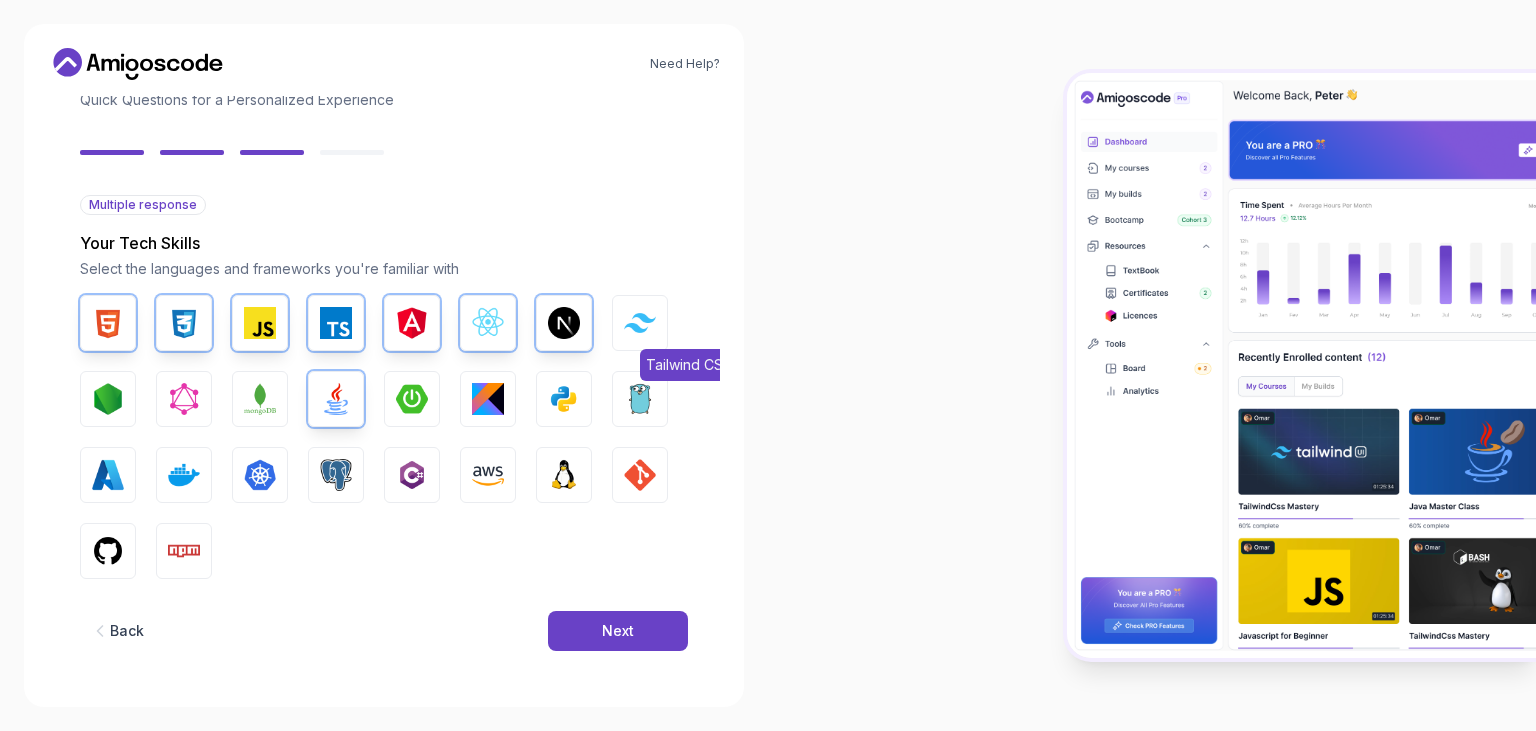 click at bounding box center (640, 322) 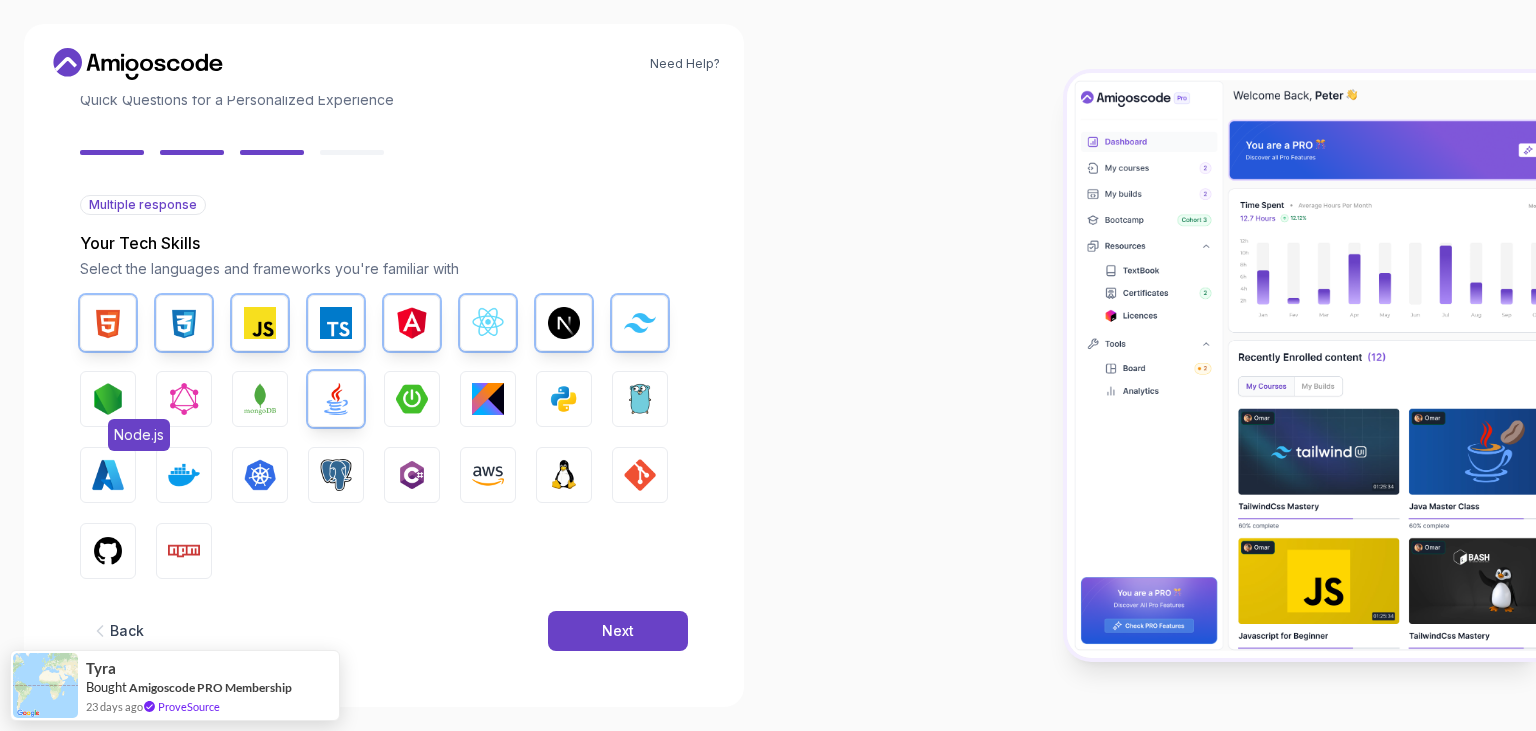 click at bounding box center (108, 399) 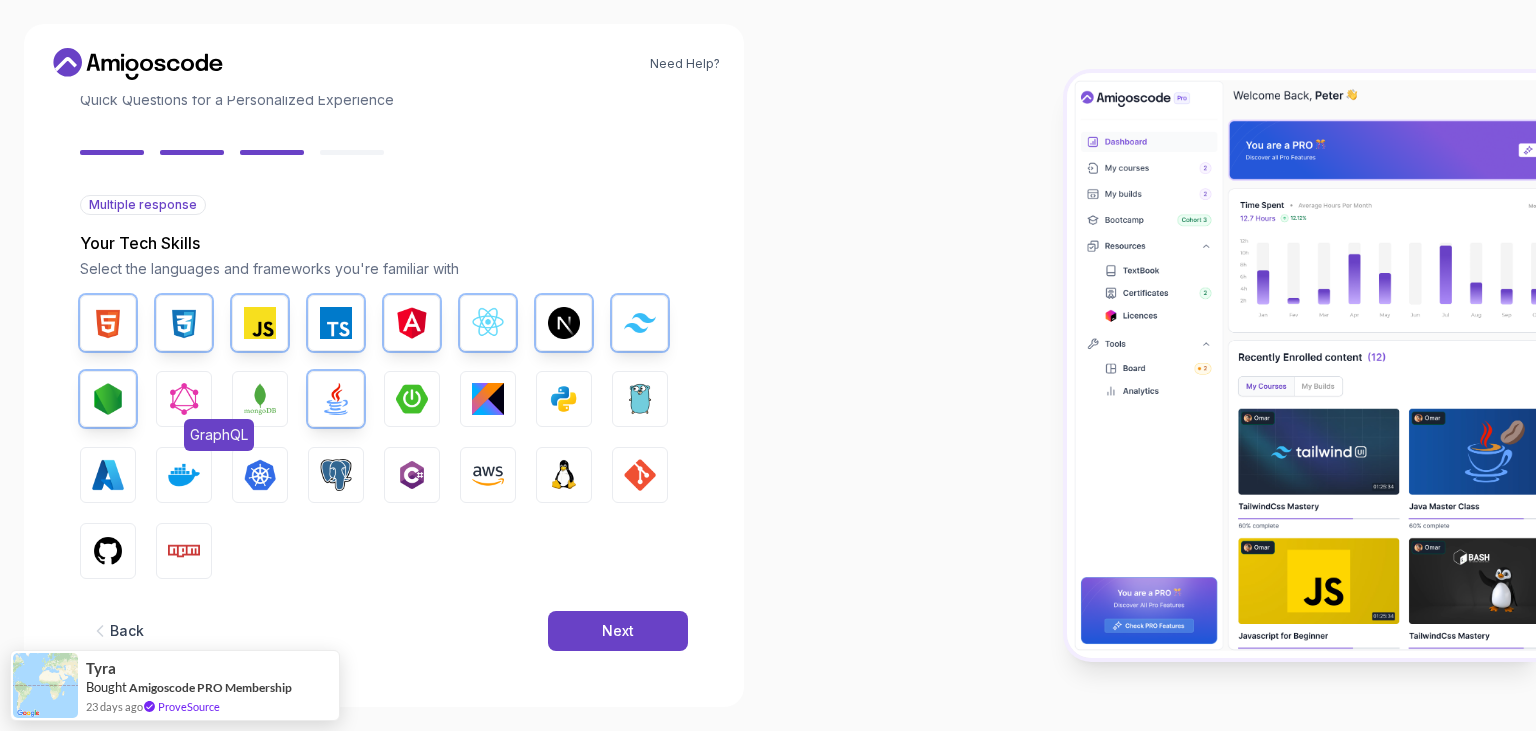 click at bounding box center (184, 399) 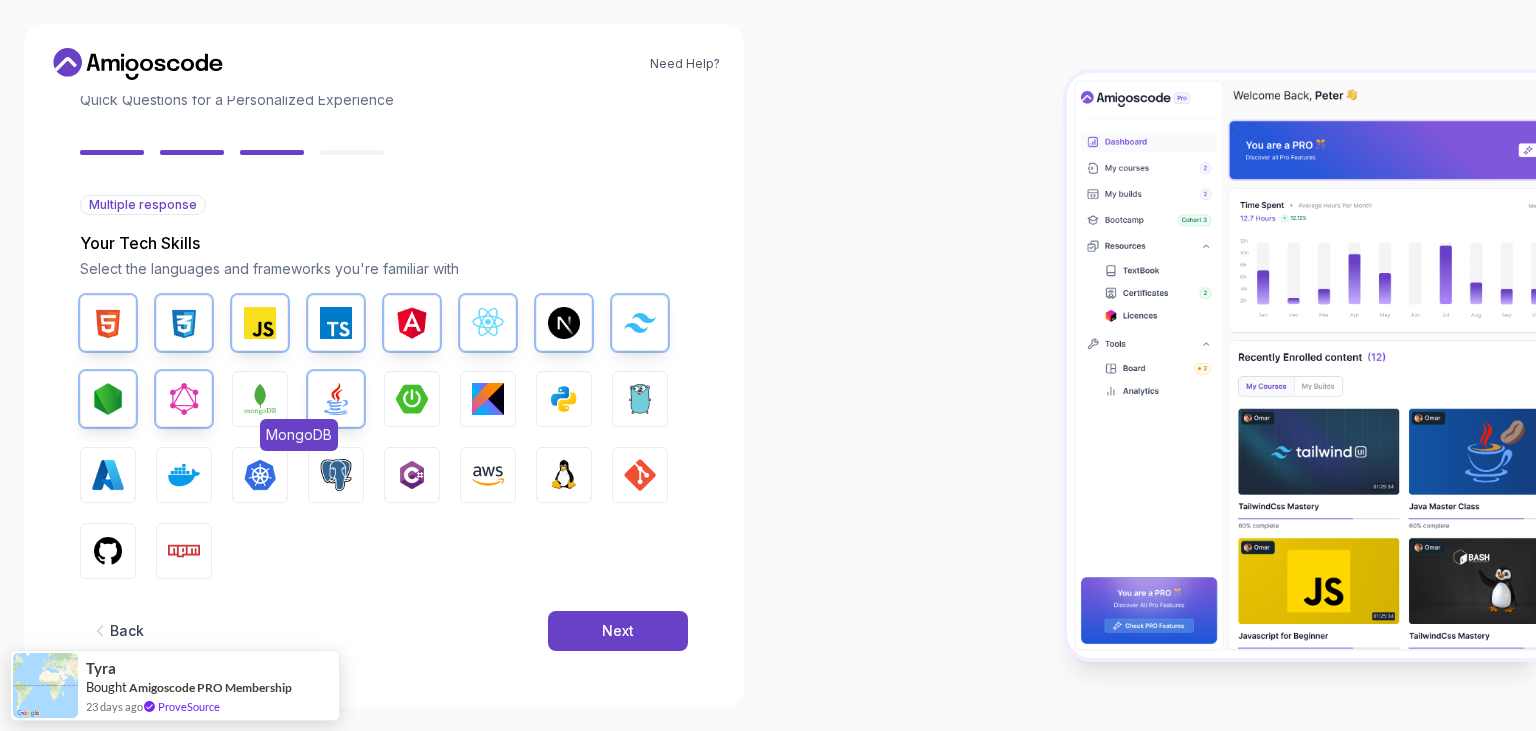 click at bounding box center [260, 399] 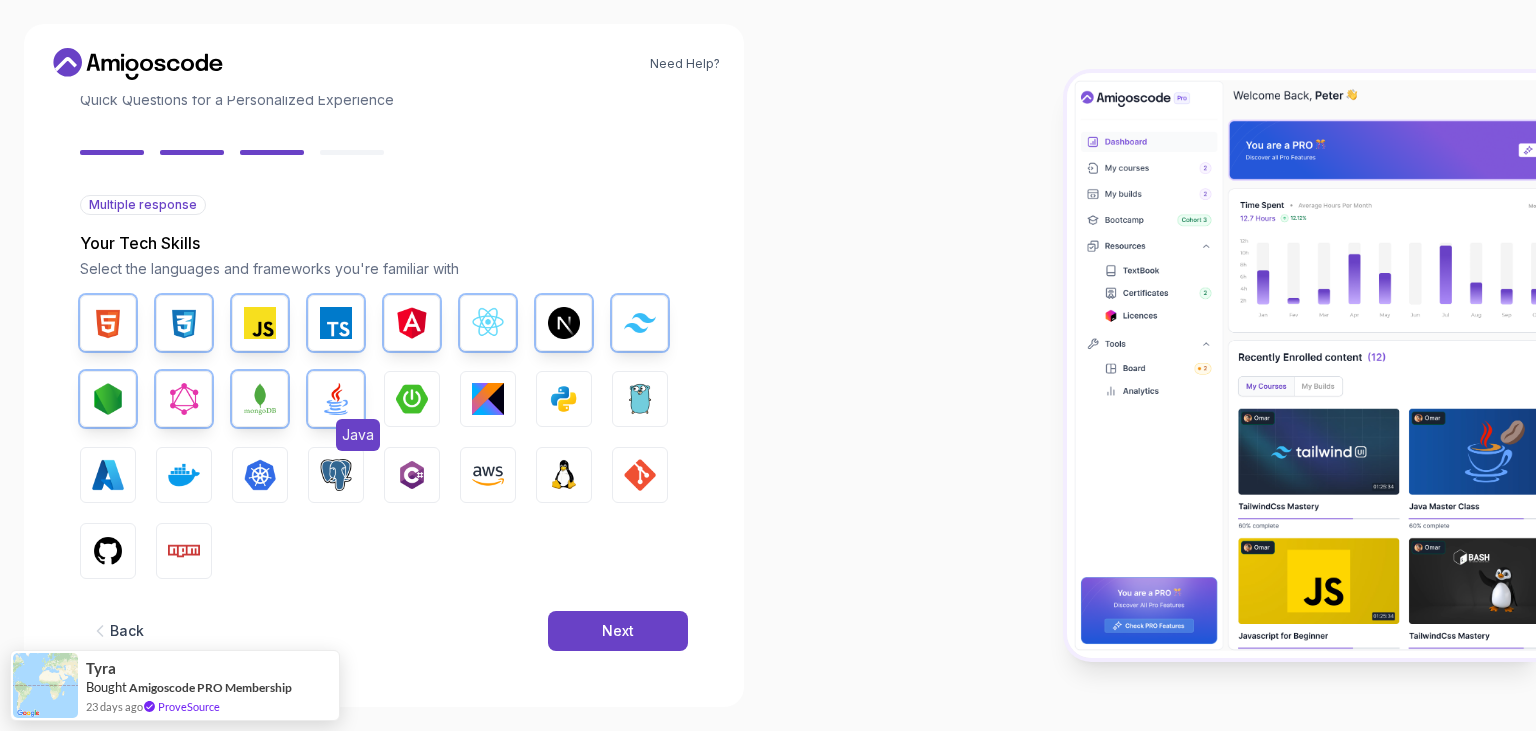 click at bounding box center (336, 399) 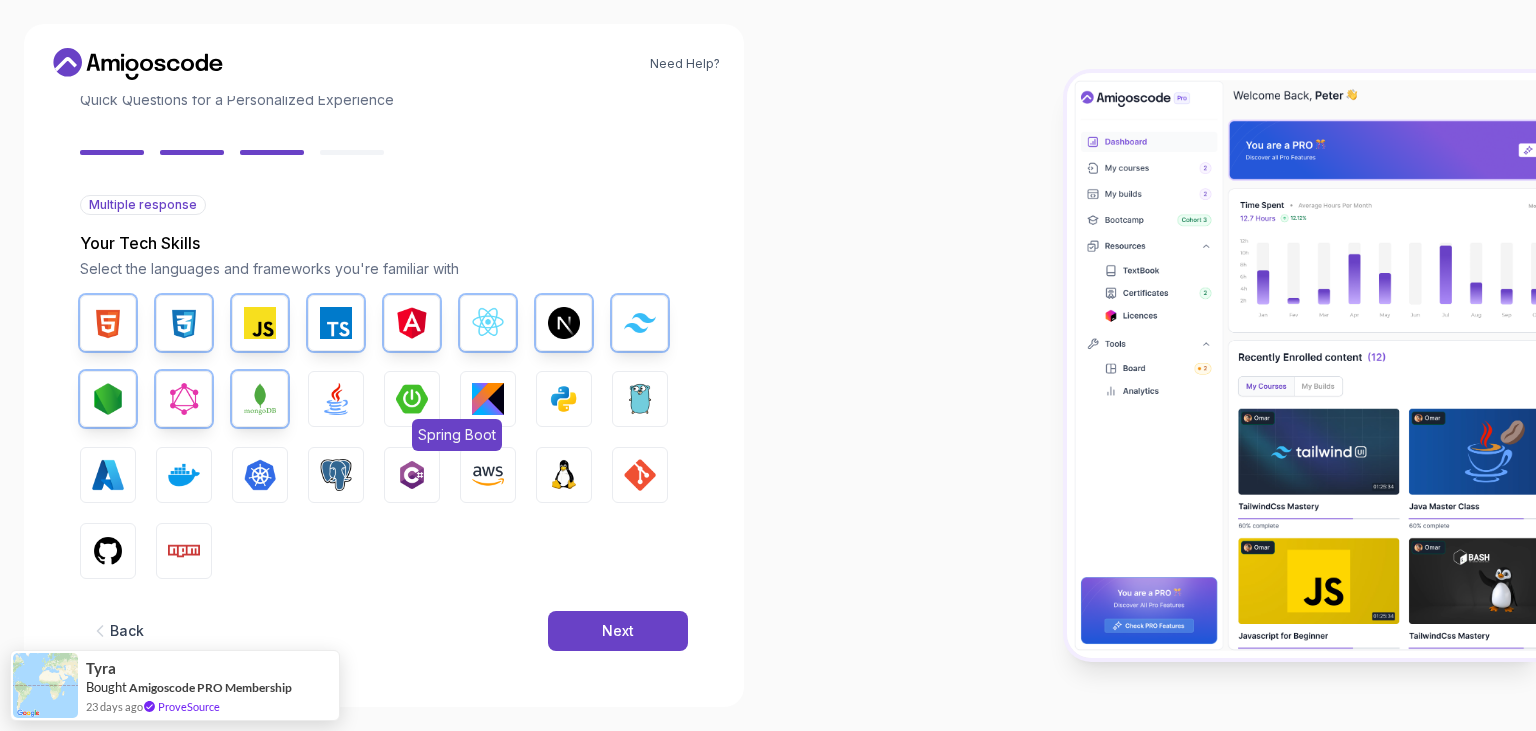 click at bounding box center [412, 399] 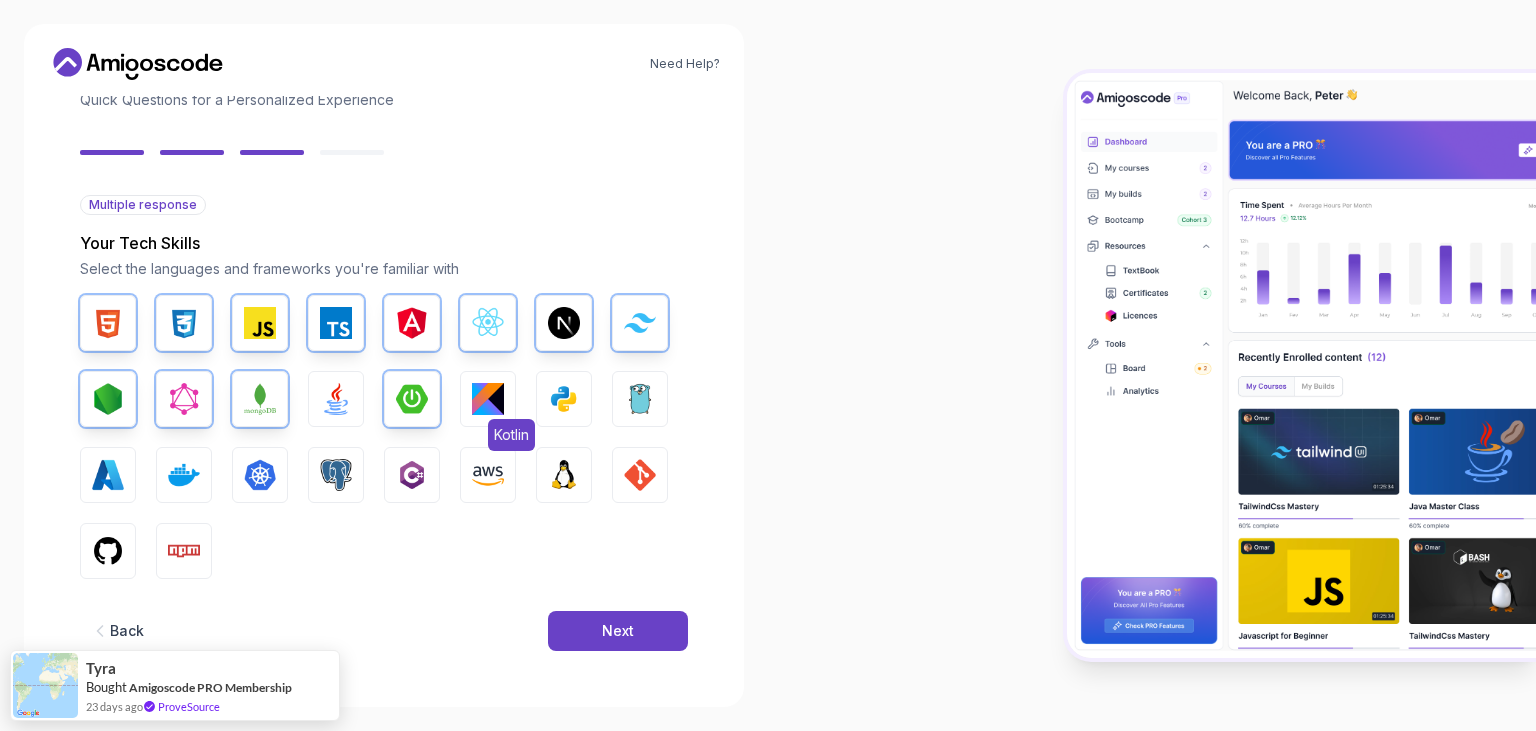 click at bounding box center (488, 399) 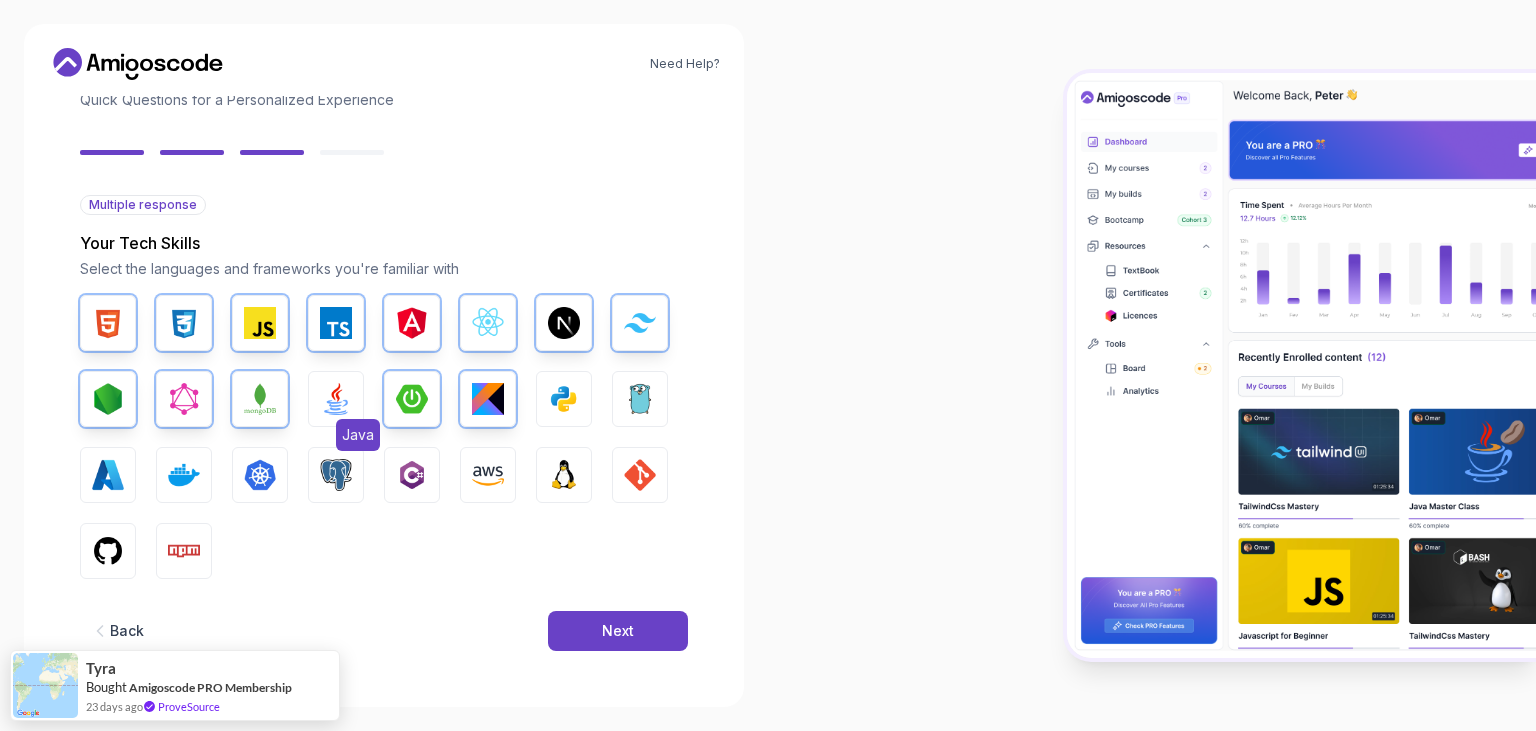 click on "Java" at bounding box center (336, 399) 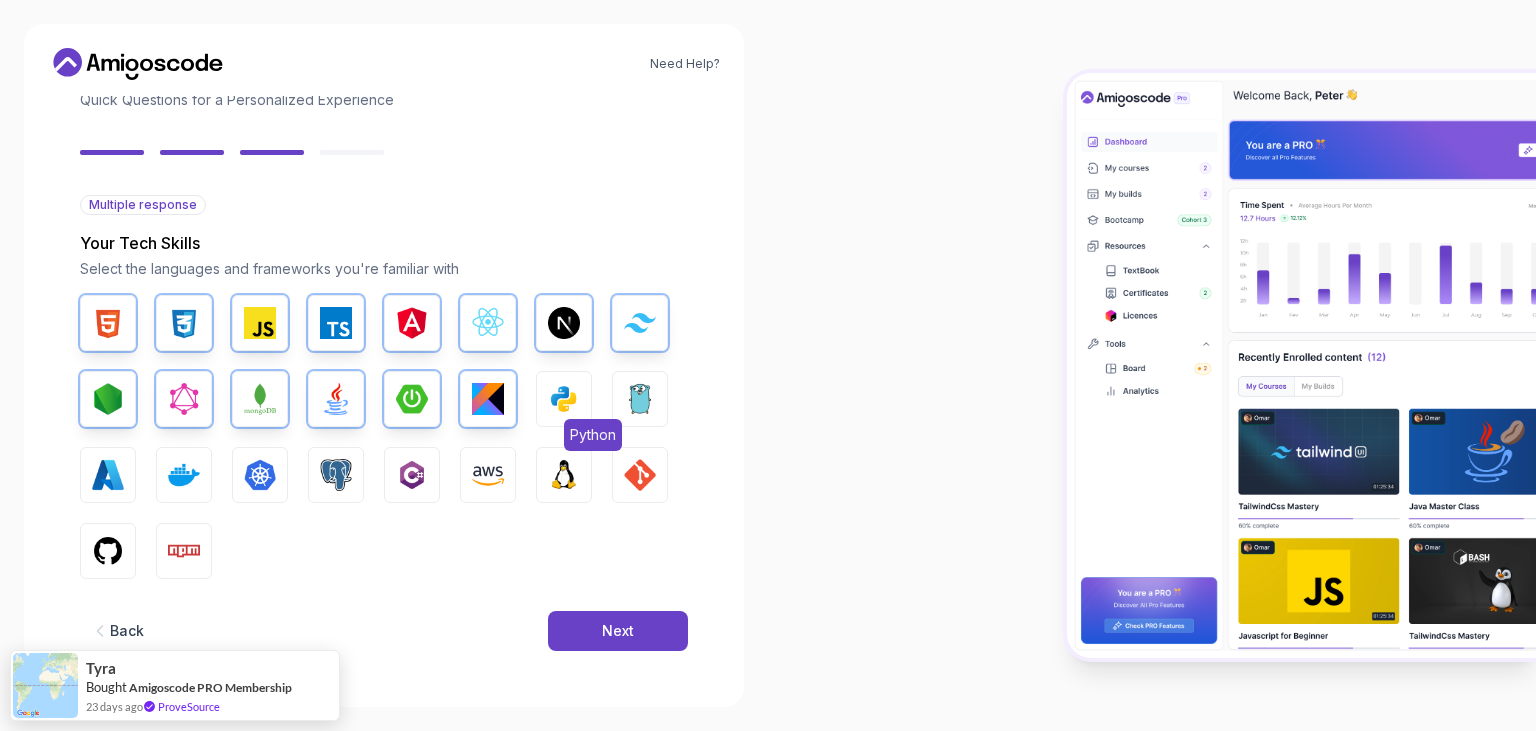 click at bounding box center (564, 399) 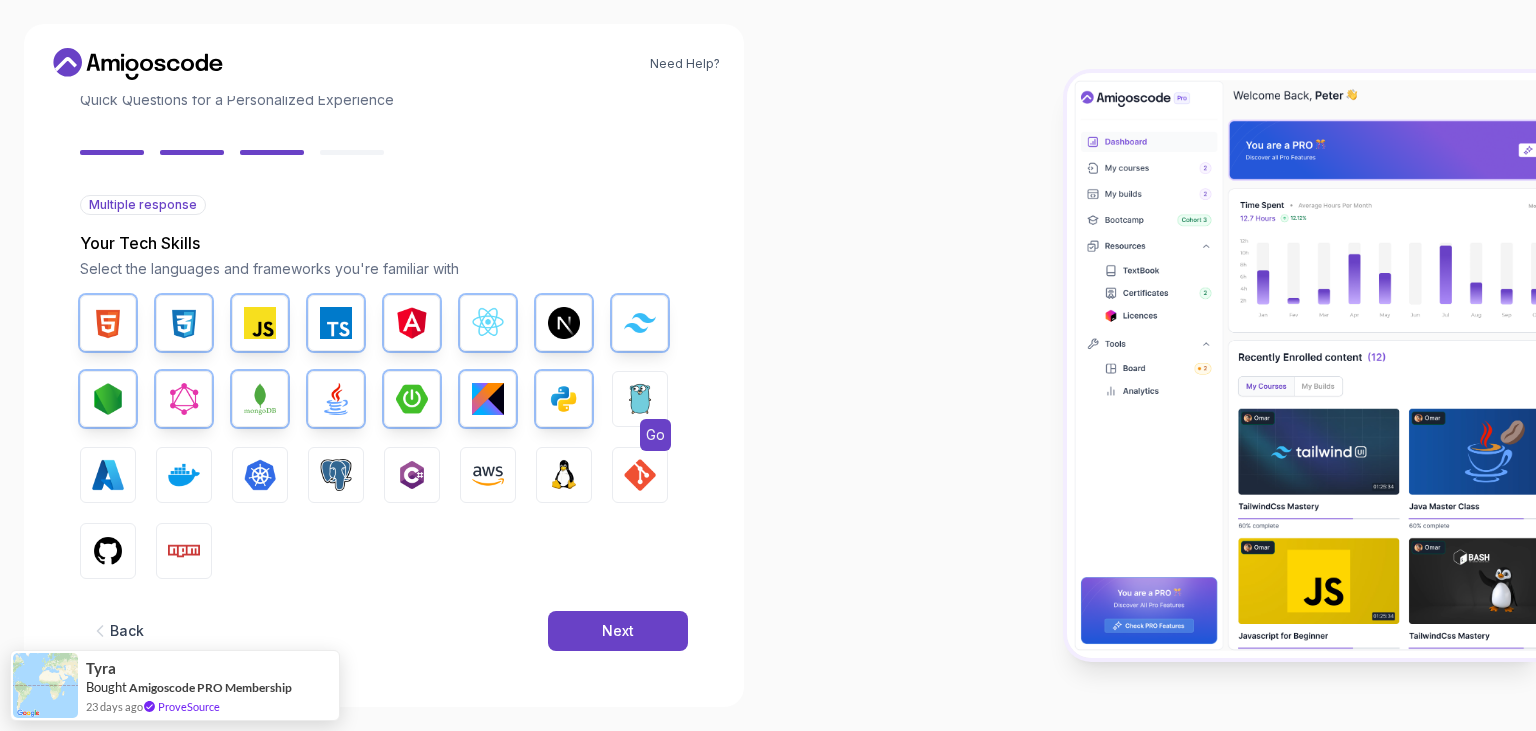 click at bounding box center (640, 399) 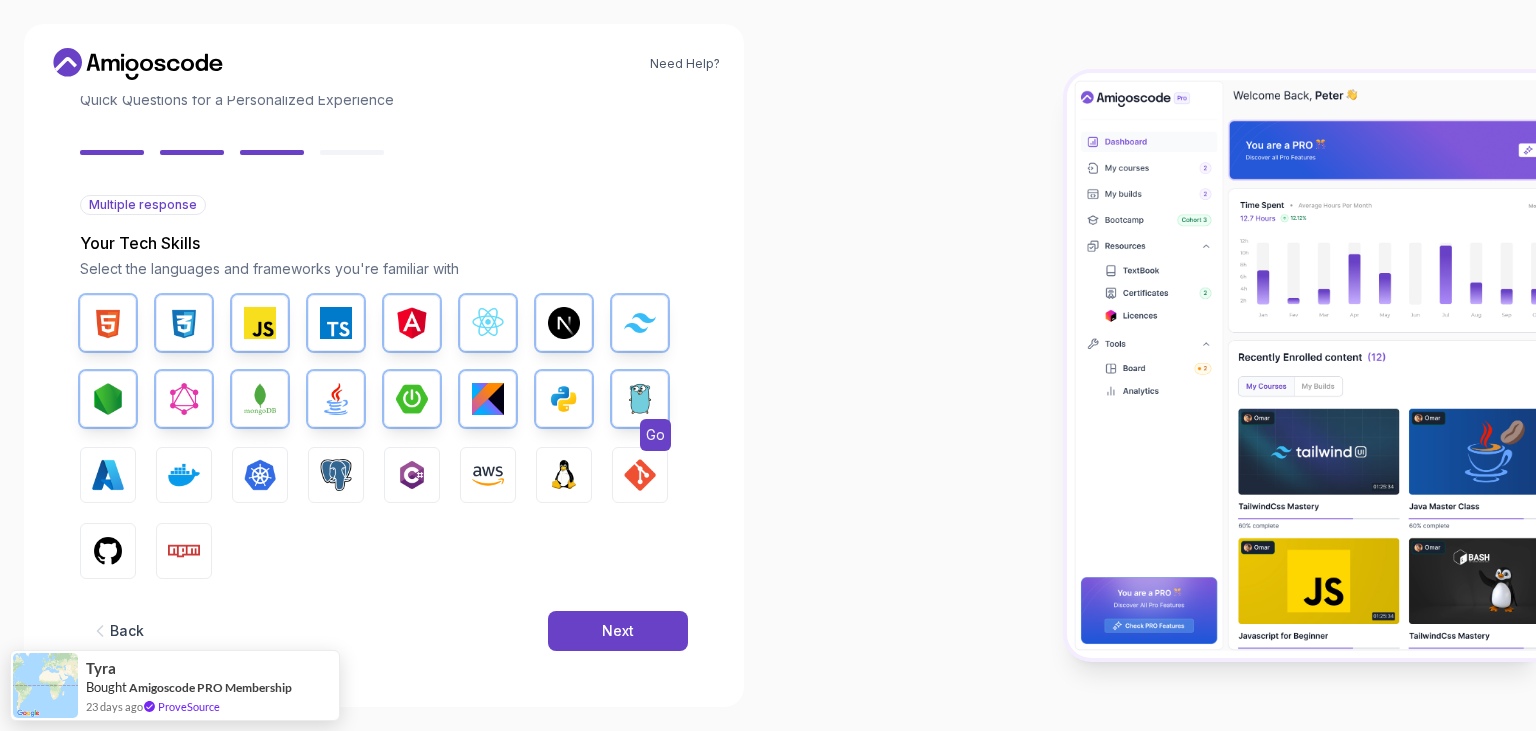 click at bounding box center (640, 399) 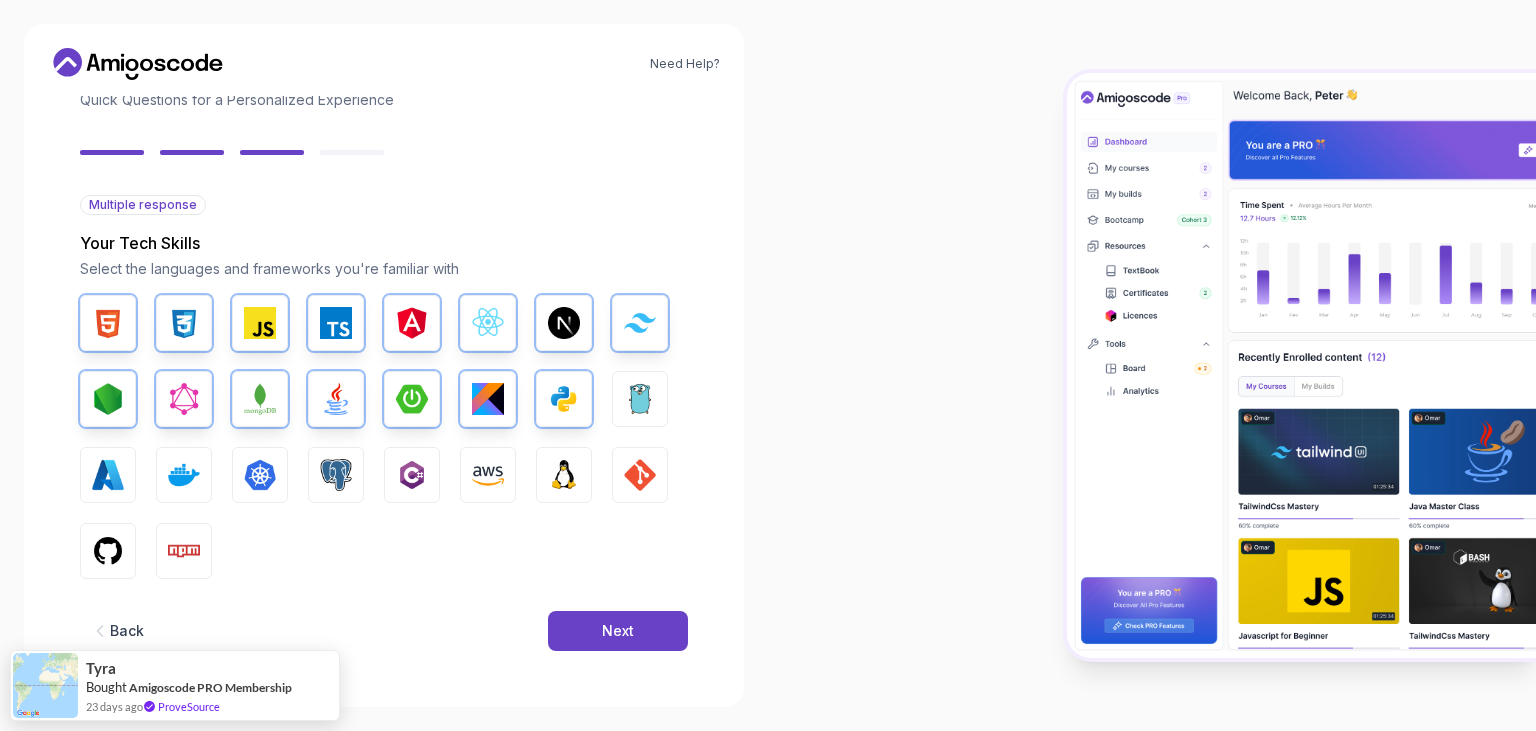 drag, startPoint x: 628, startPoint y: 480, endPoint x: 599, endPoint y: 483, distance: 29.15476 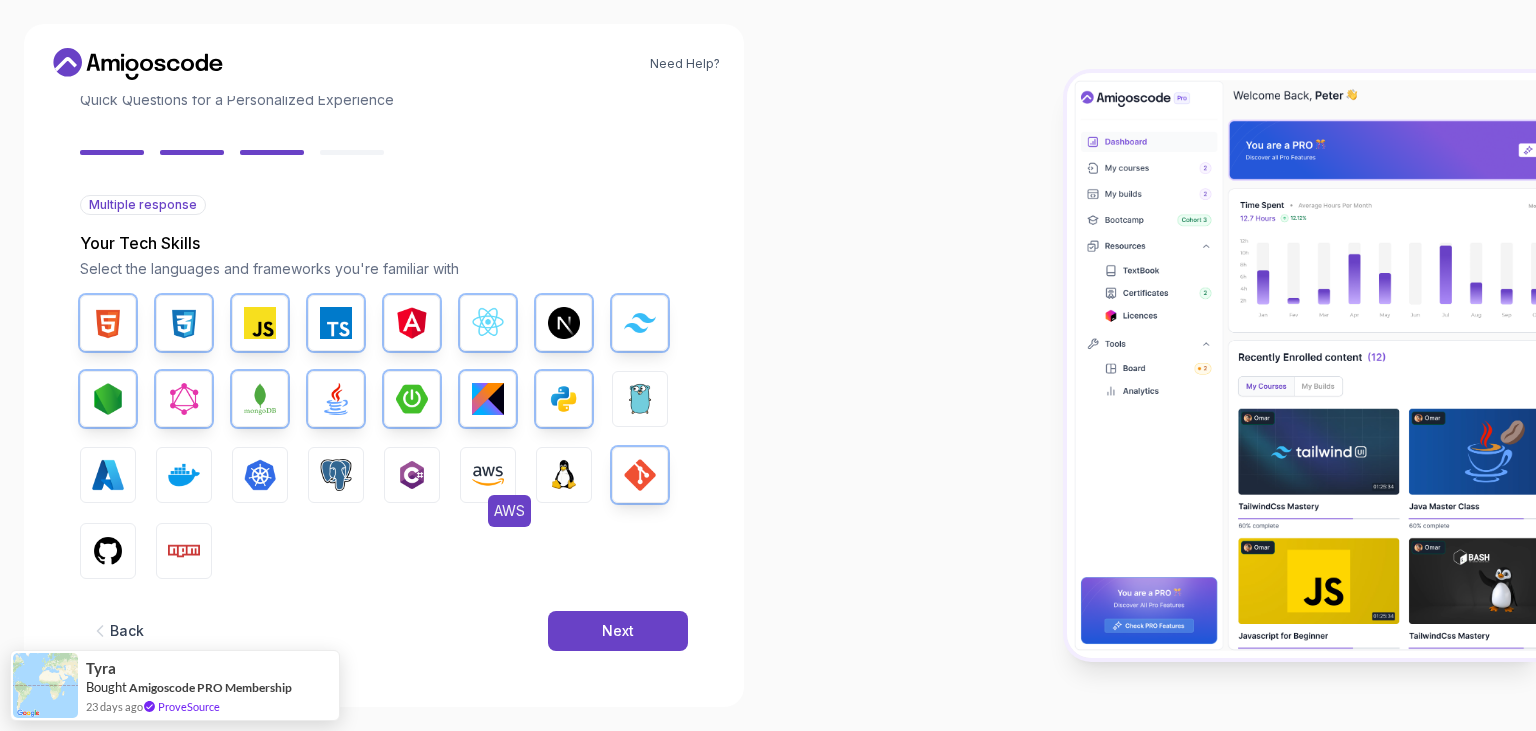 click at bounding box center [488, 475] 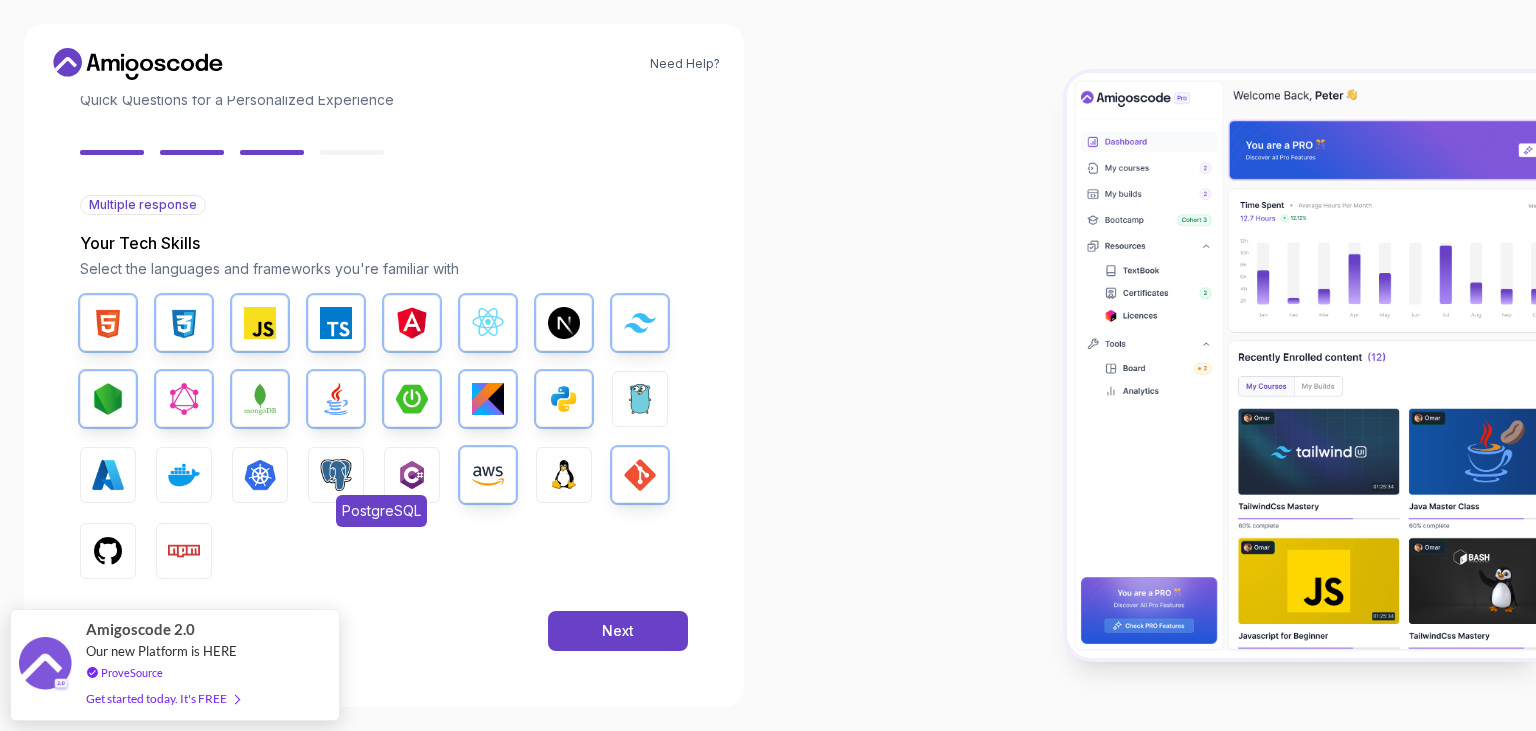 drag, startPoint x: 322, startPoint y: 473, endPoint x: 311, endPoint y: 474, distance: 11.045361 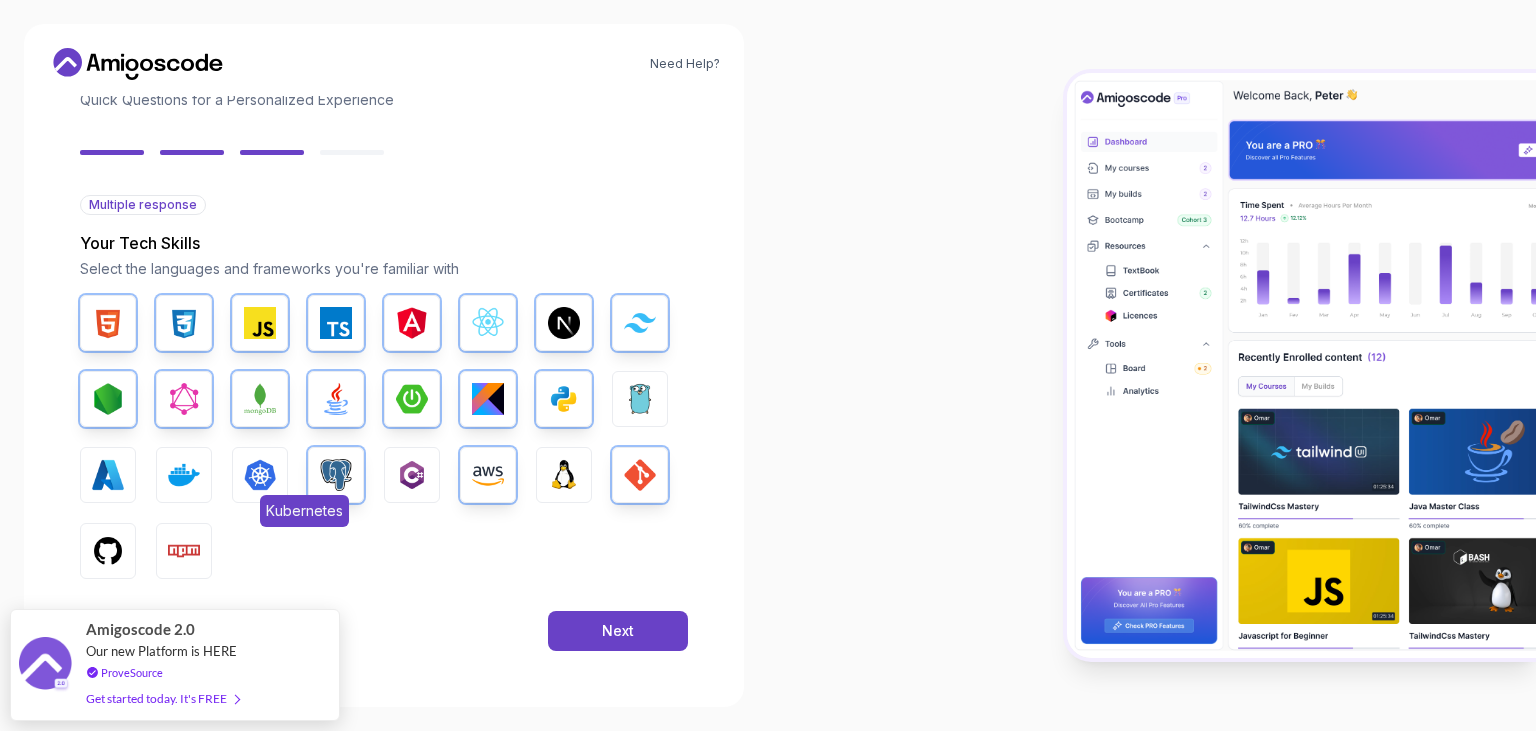 click at bounding box center [260, 475] 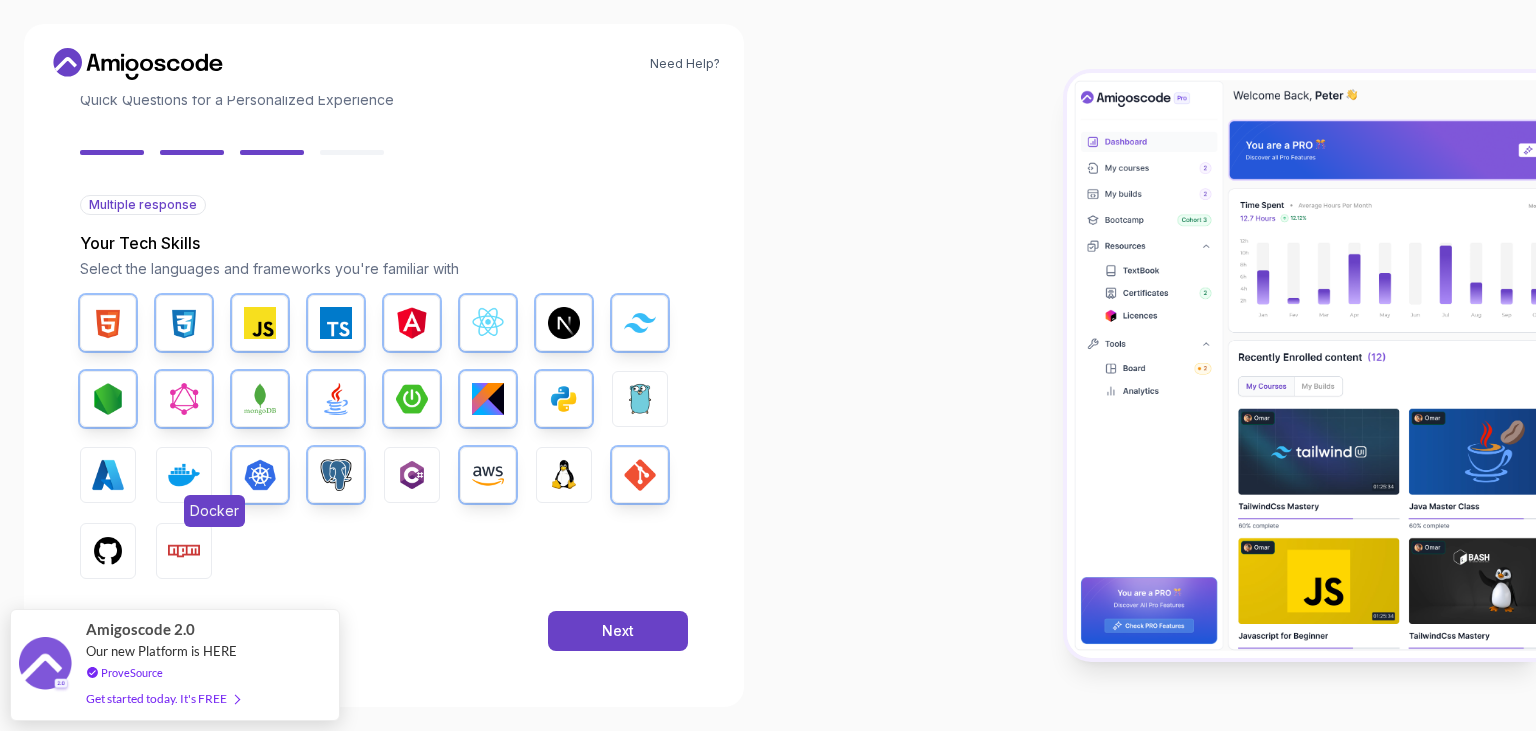 click at bounding box center [184, 475] 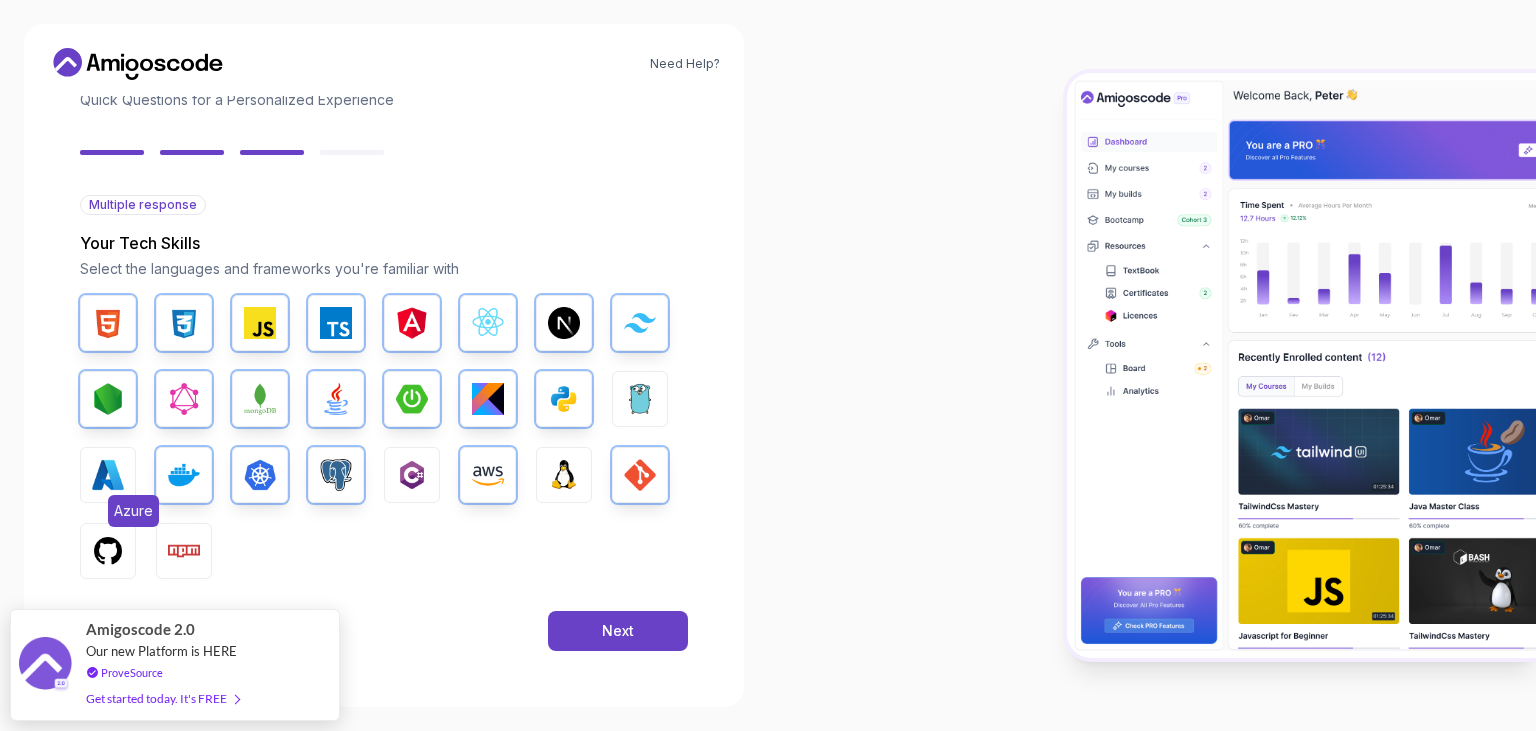 click at bounding box center (108, 475) 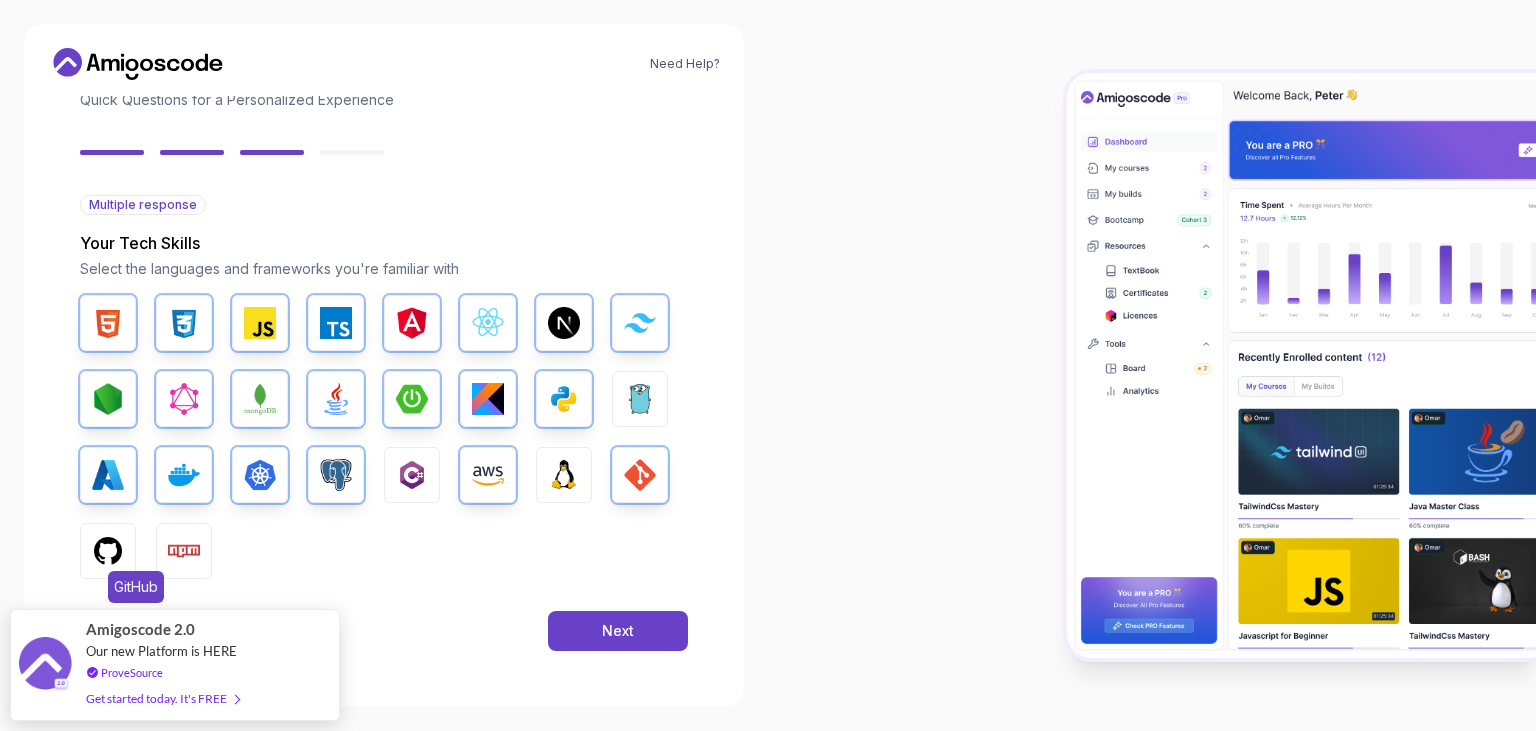 drag, startPoint x: 101, startPoint y: 550, endPoint x: 116, endPoint y: 548, distance: 15.132746 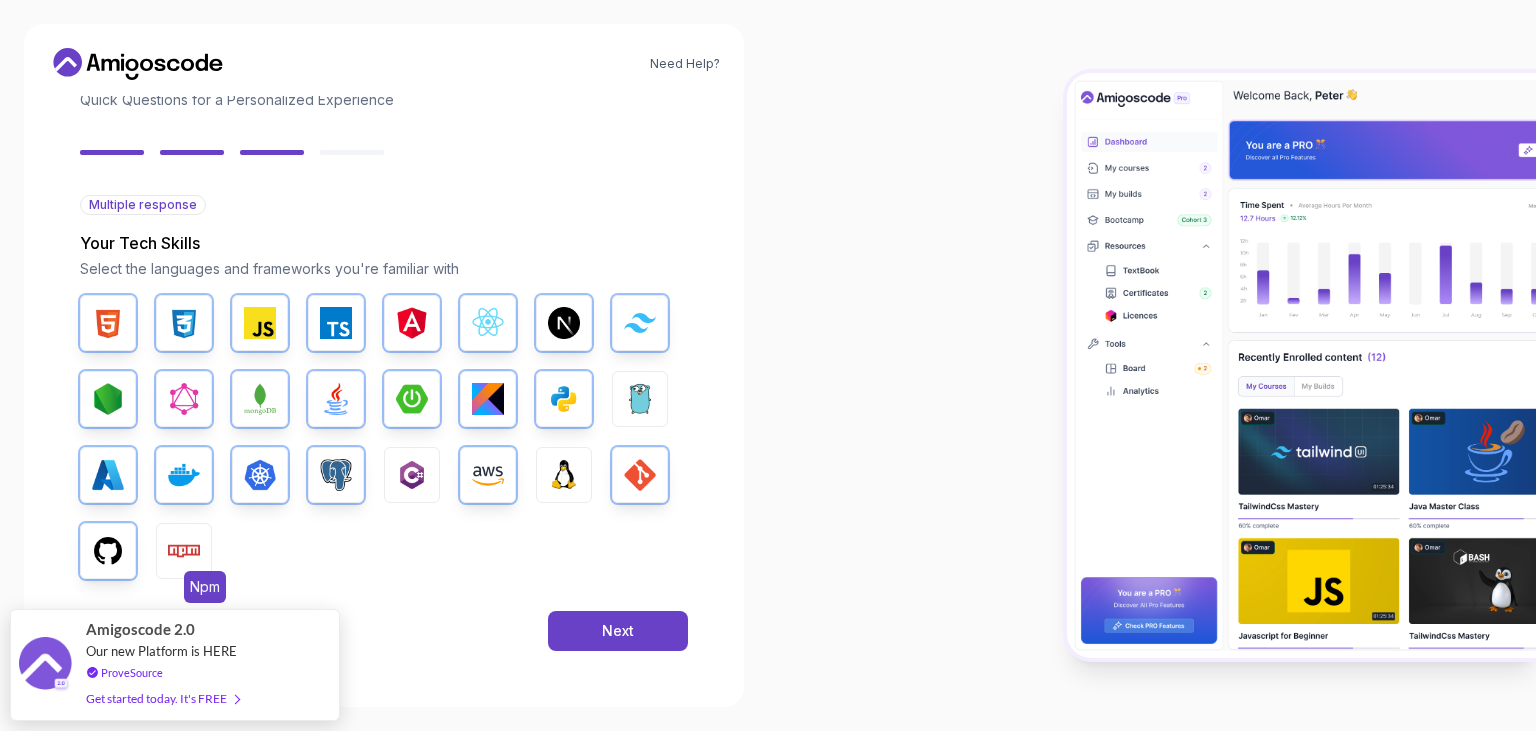 click at bounding box center [184, 551] 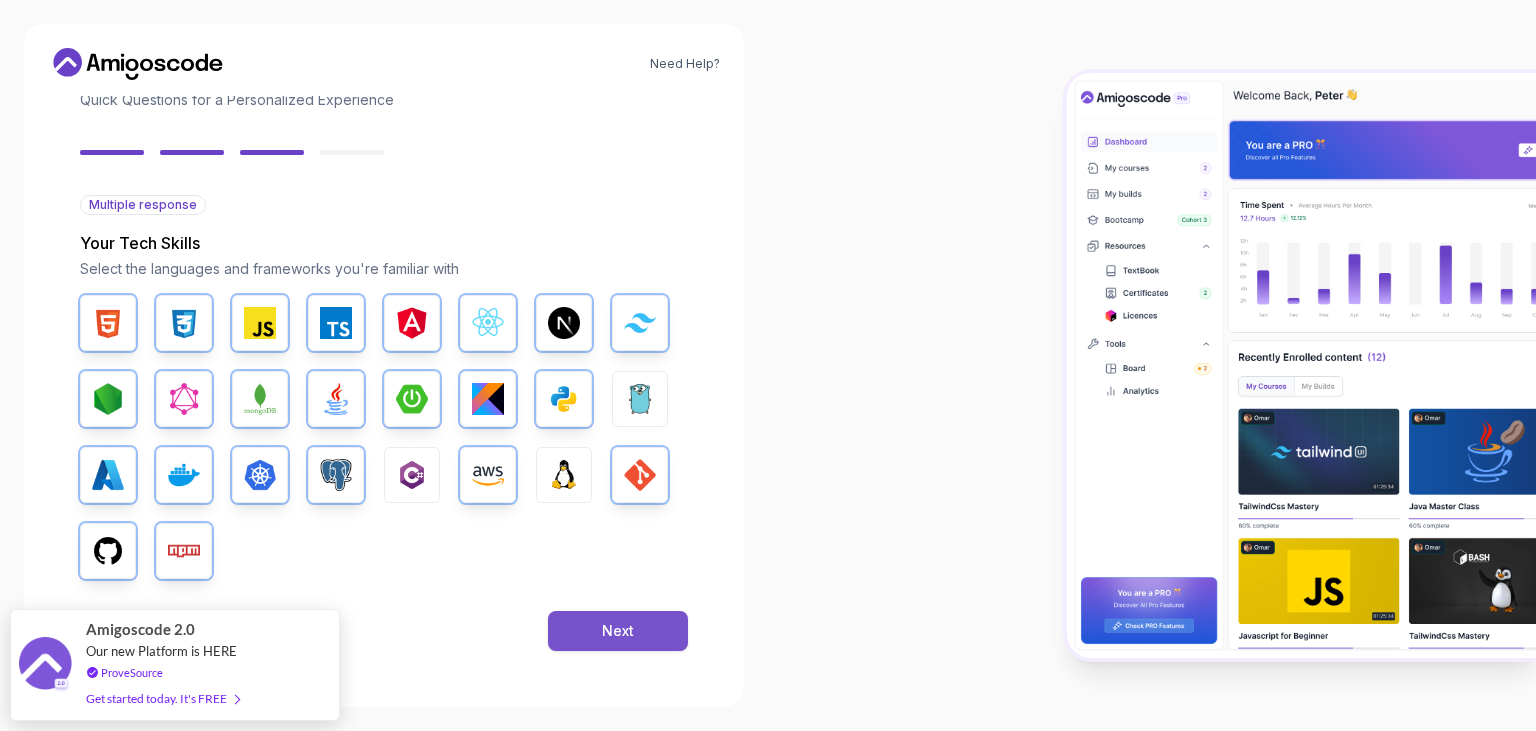 click on "Next" at bounding box center (618, 631) 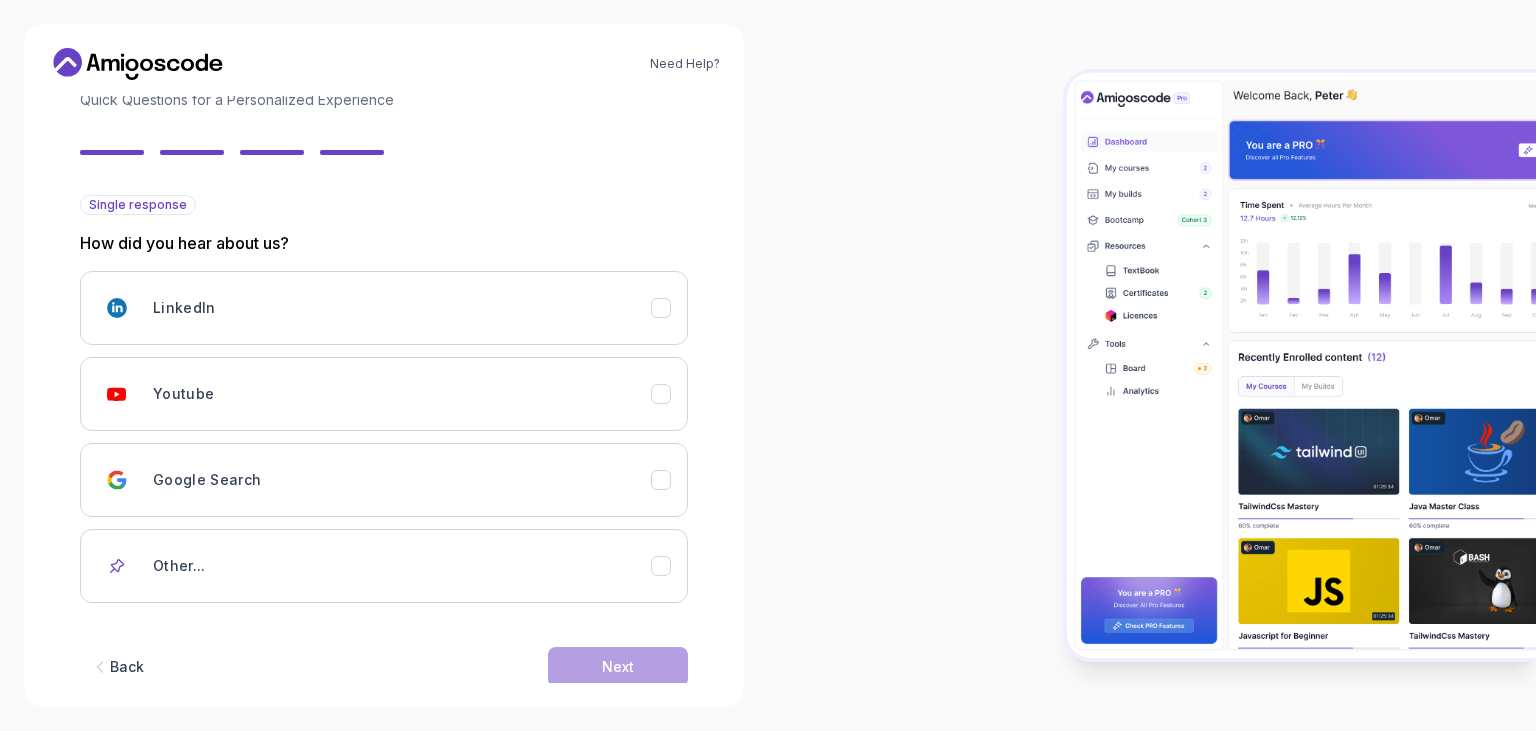 drag, startPoint x: 330, startPoint y: 322, endPoint x: 722, endPoint y: 158, distance: 424.92352 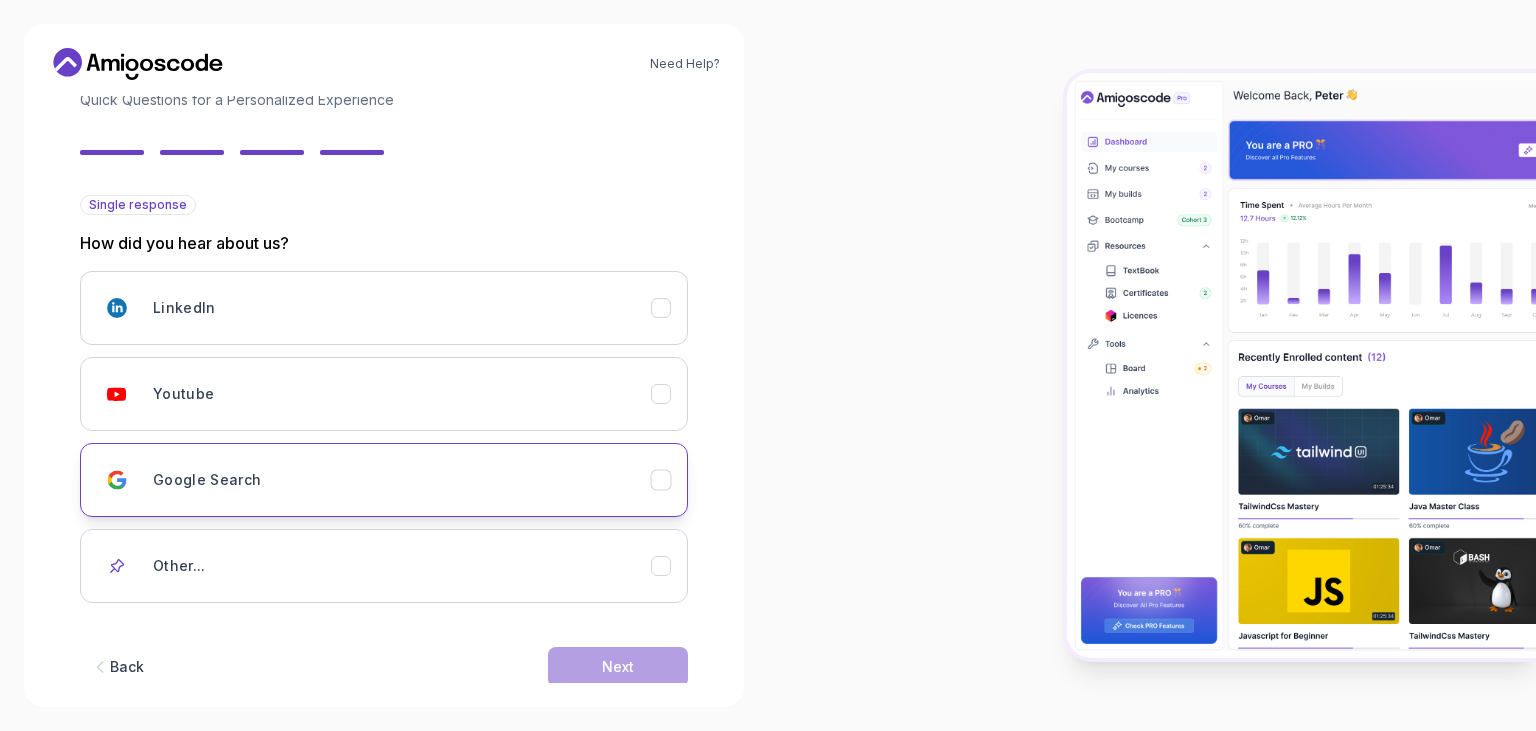 click on "Google Search" at bounding box center [402, 480] 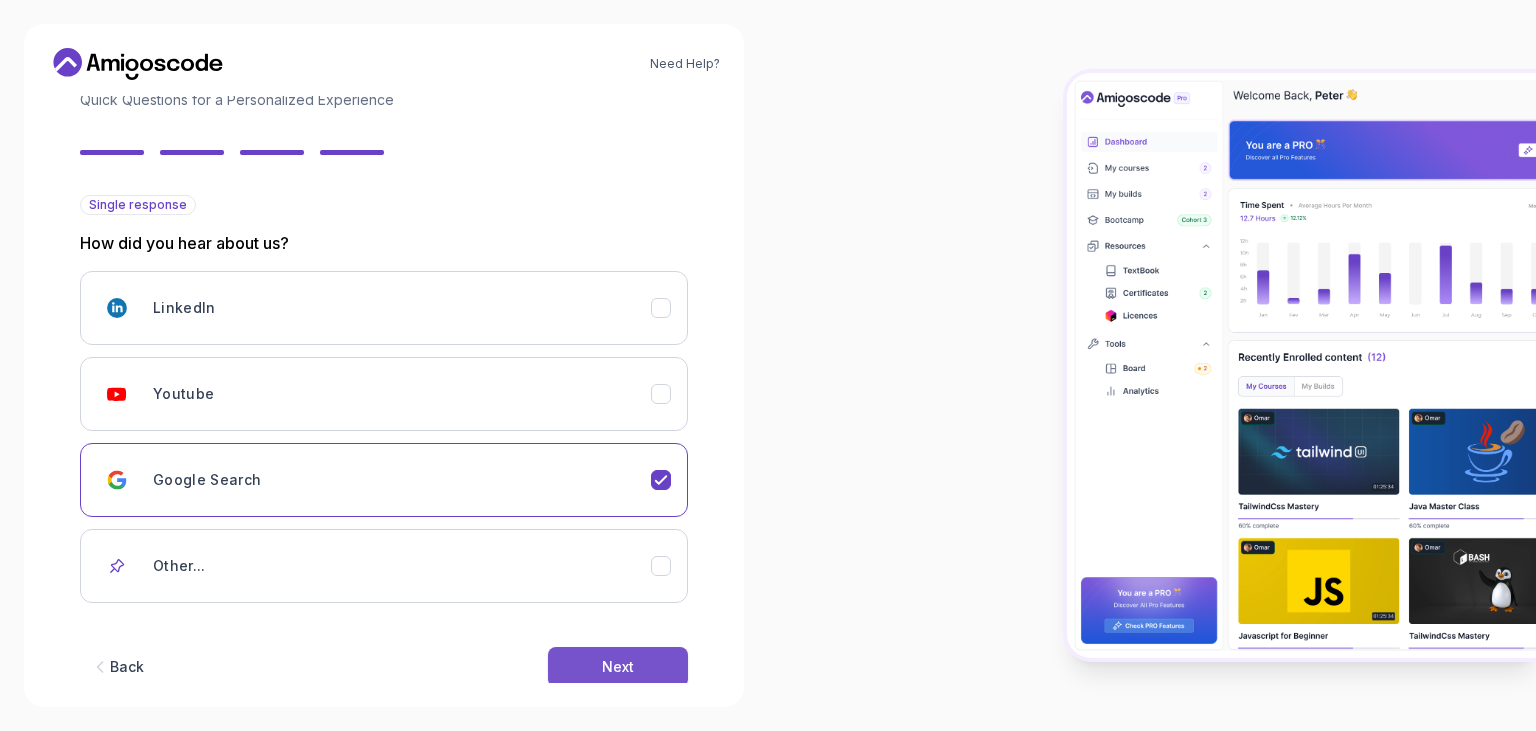 click on "Next" at bounding box center [618, 667] 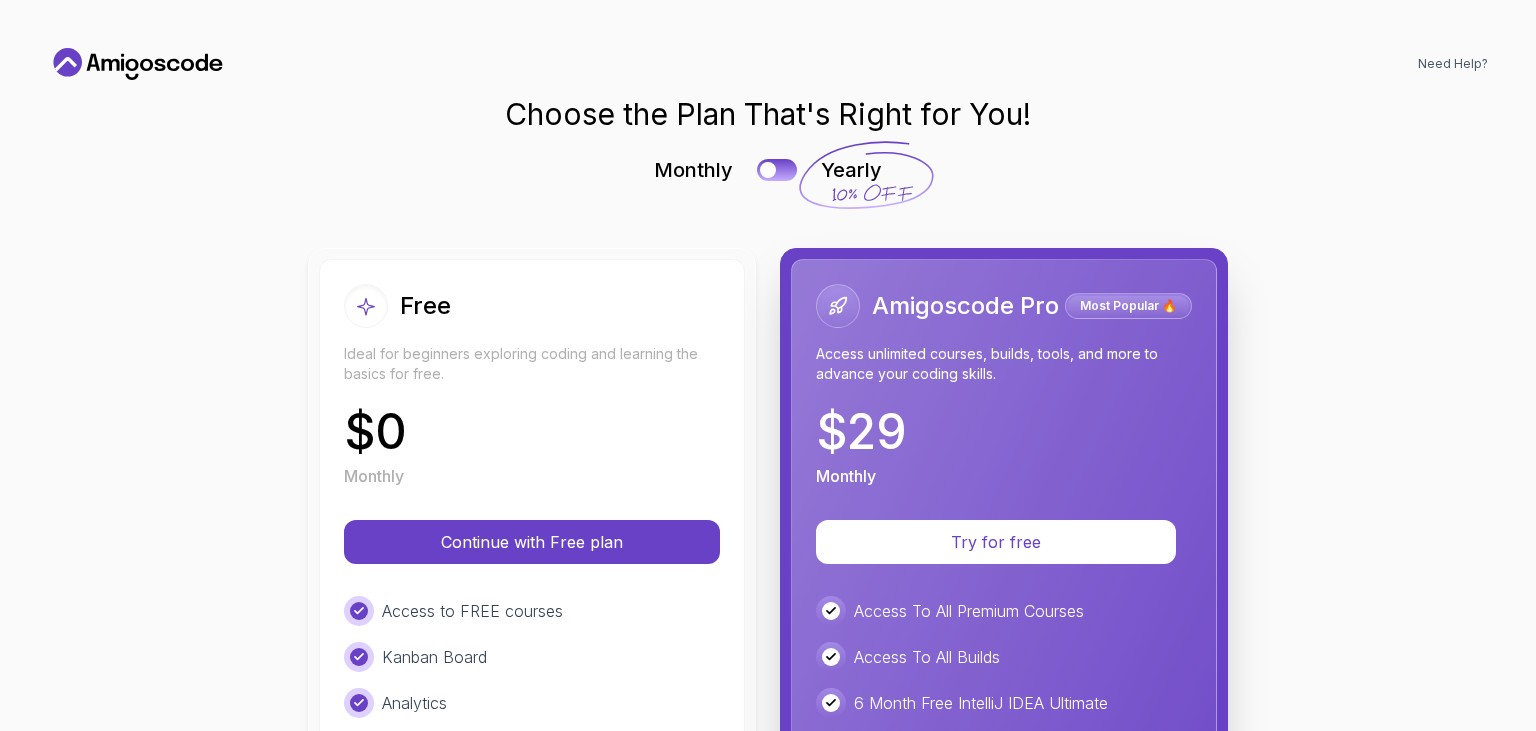 scroll, scrollTop: 0, scrollLeft: 0, axis: both 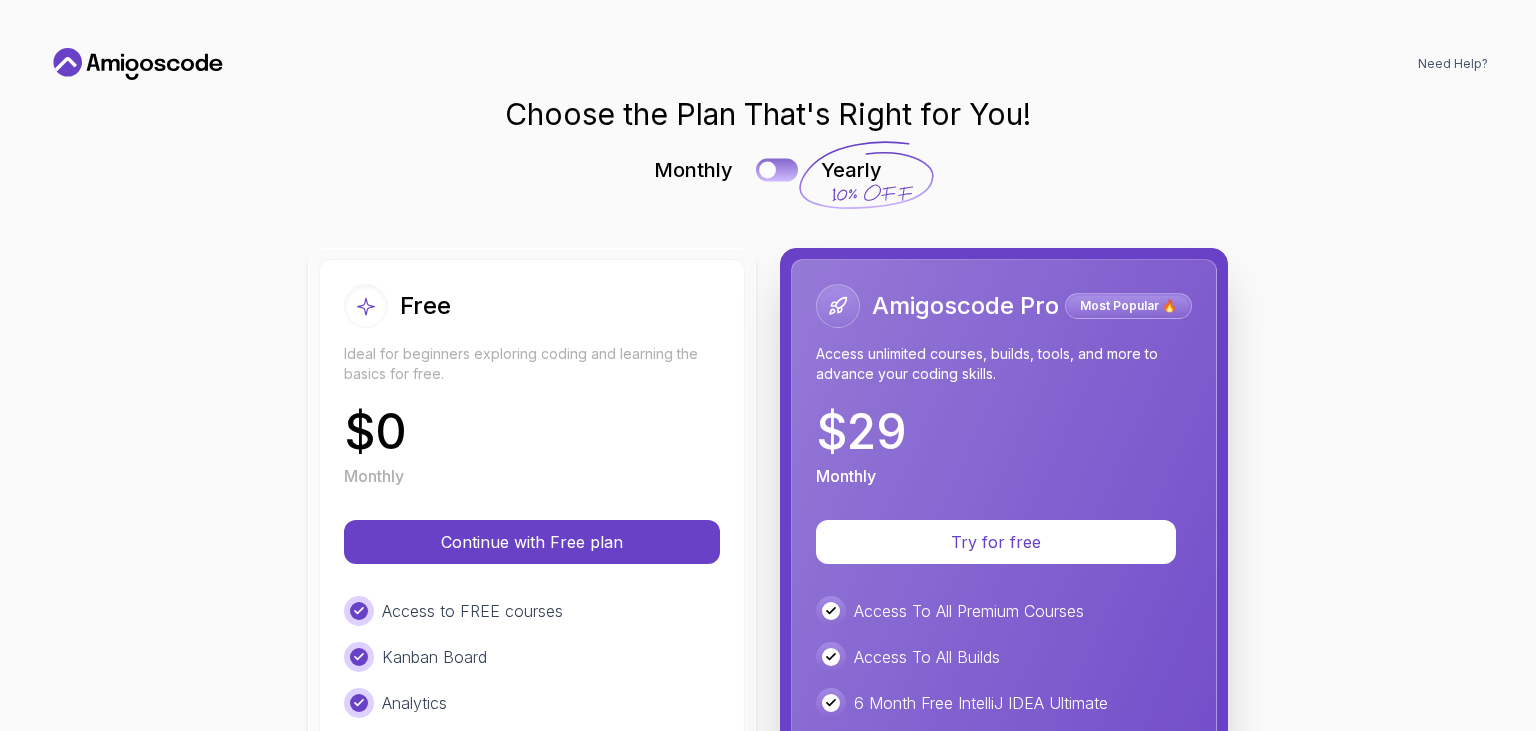 click at bounding box center [767, 170] 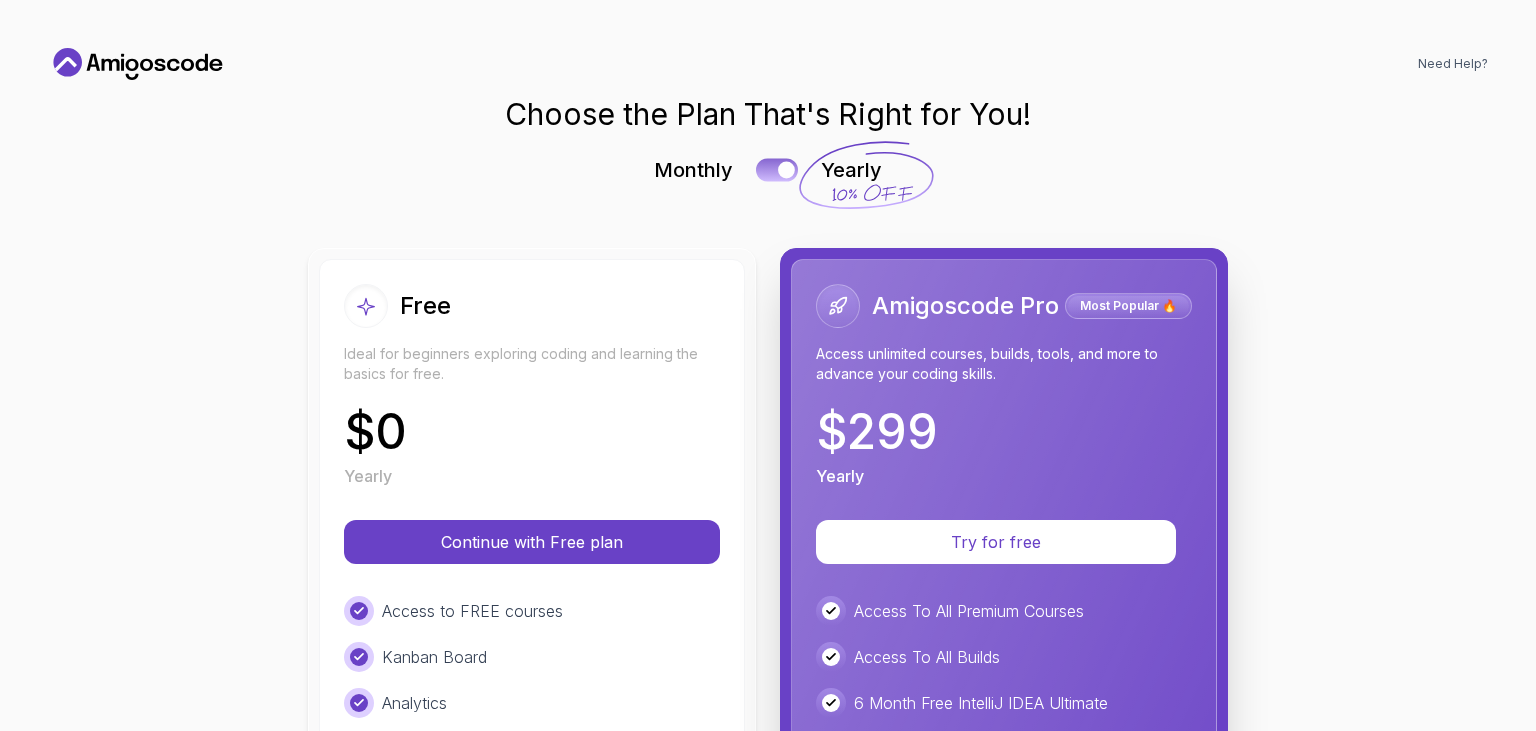 click at bounding box center [777, 169] 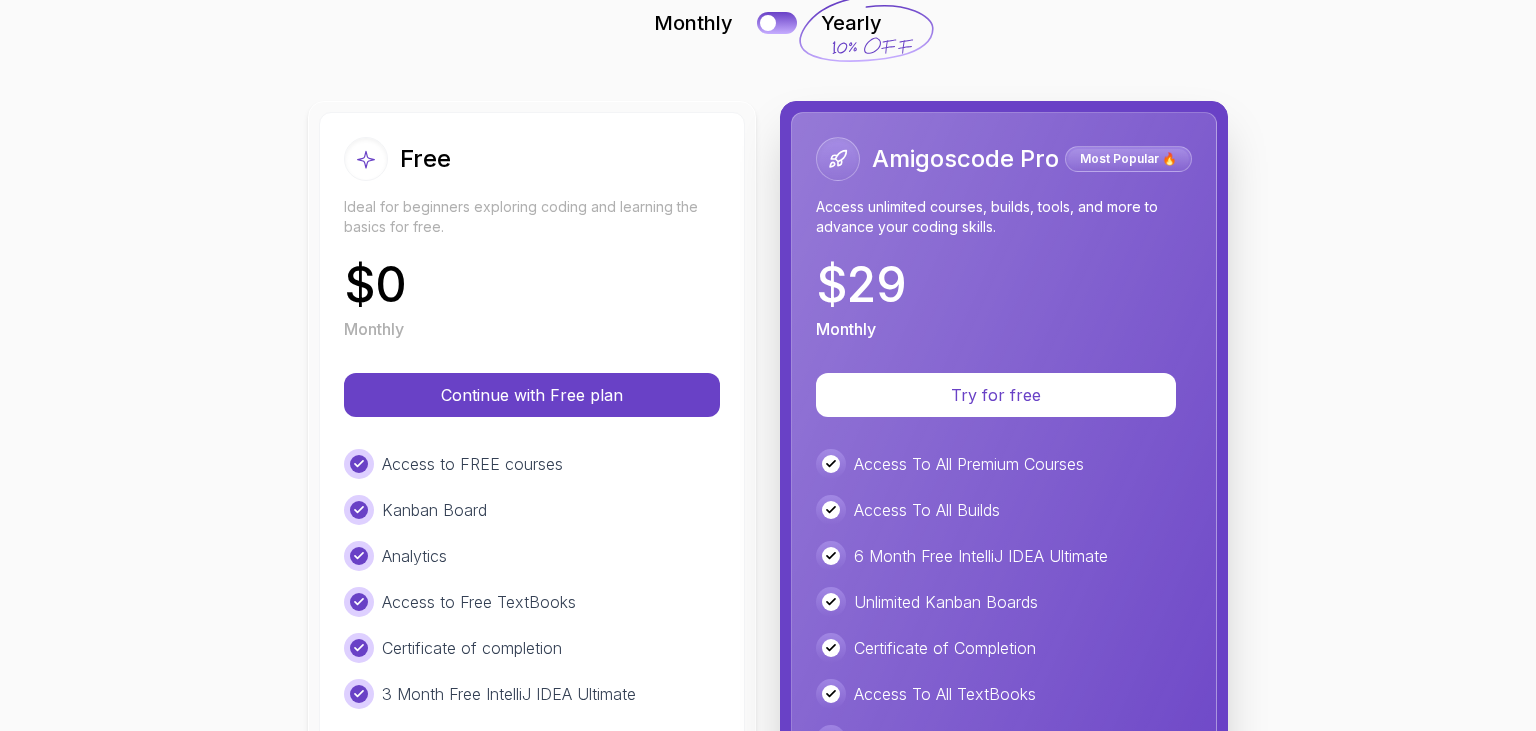 scroll, scrollTop: 0, scrollLeft: 0, axis: both 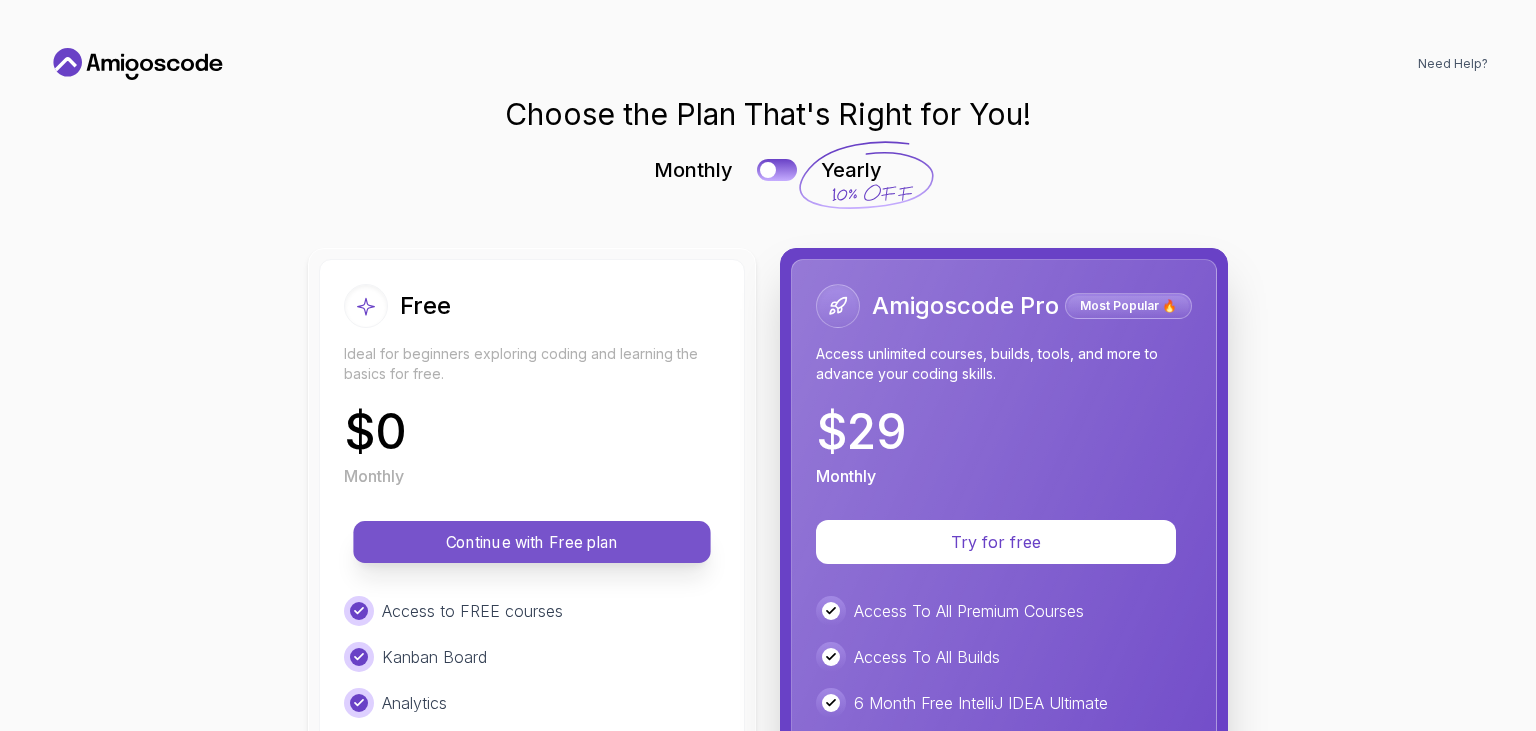 click on "Continue with Free plan" at bounding box center [532, 542] 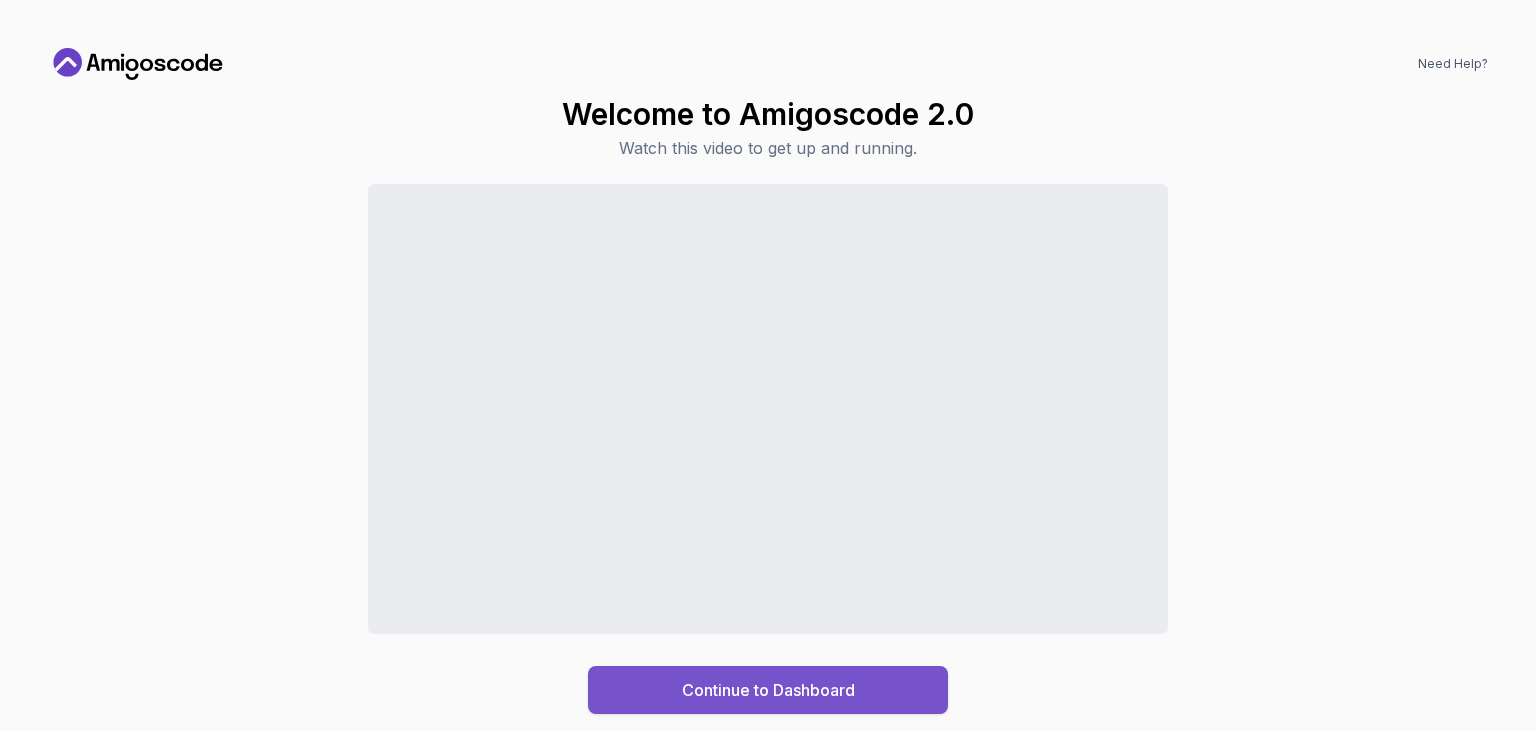 click on "Continue to Dashboard" at bounding box center (768, 690) 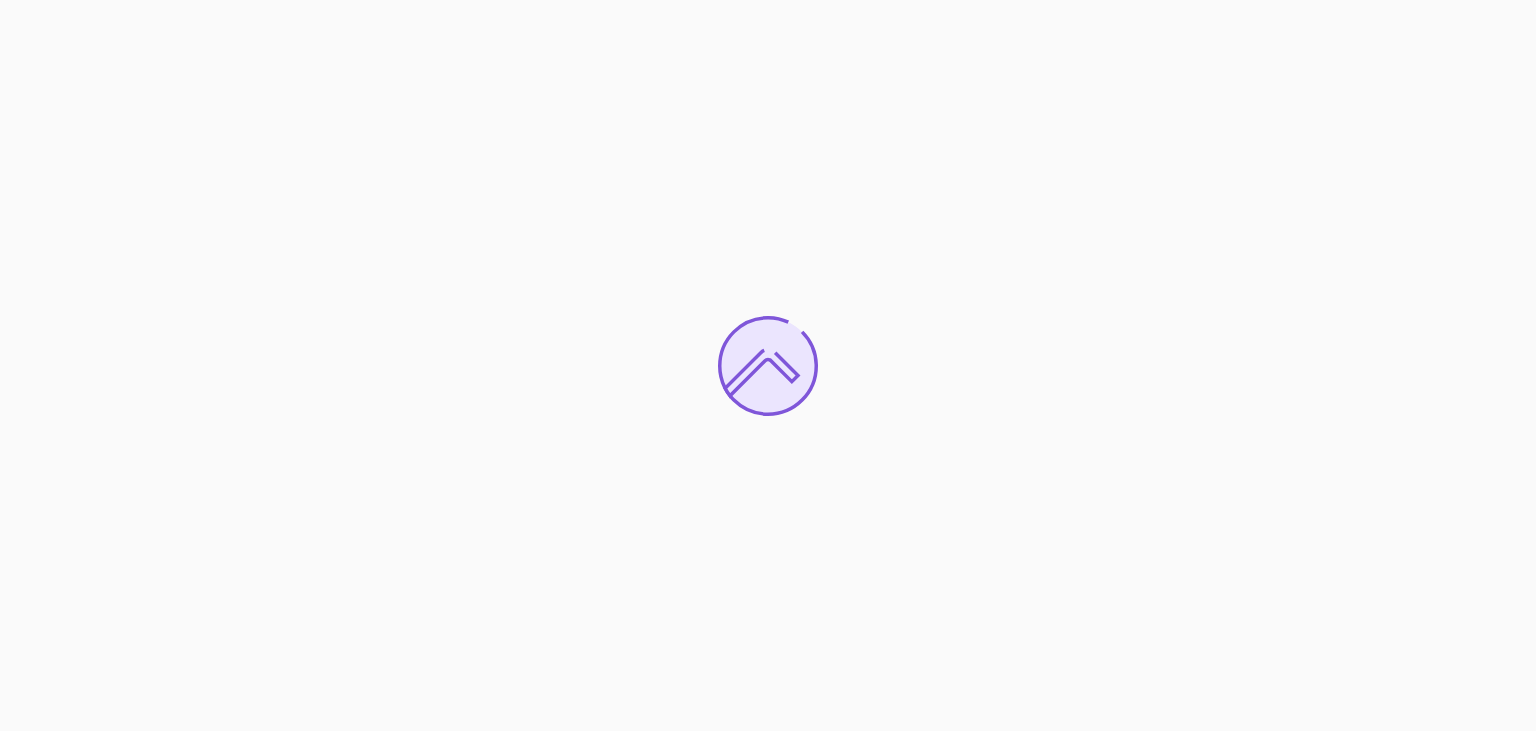 scroll, scrollTop: 0, scrollLeft: 0, axis: both 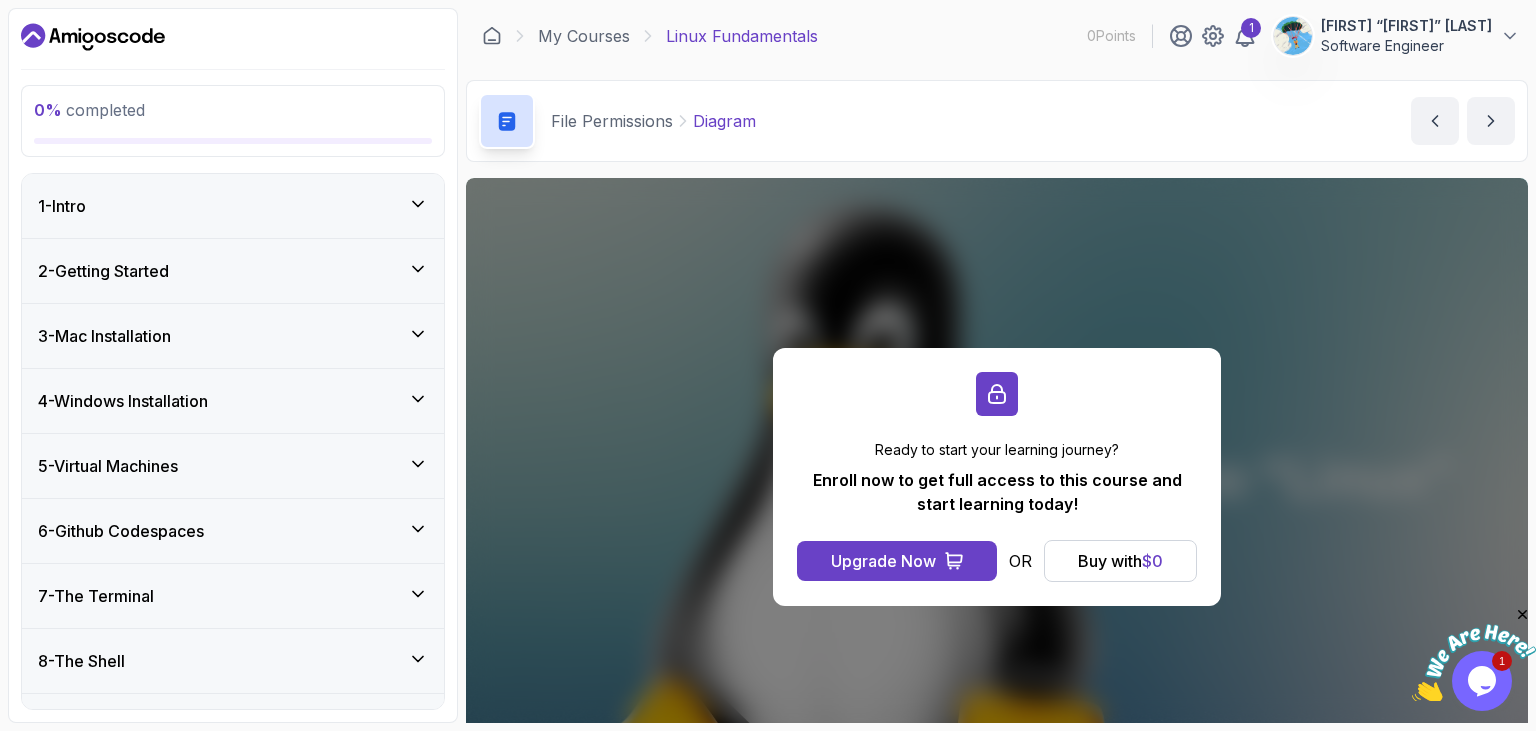 click at bounding box center (997, 394) 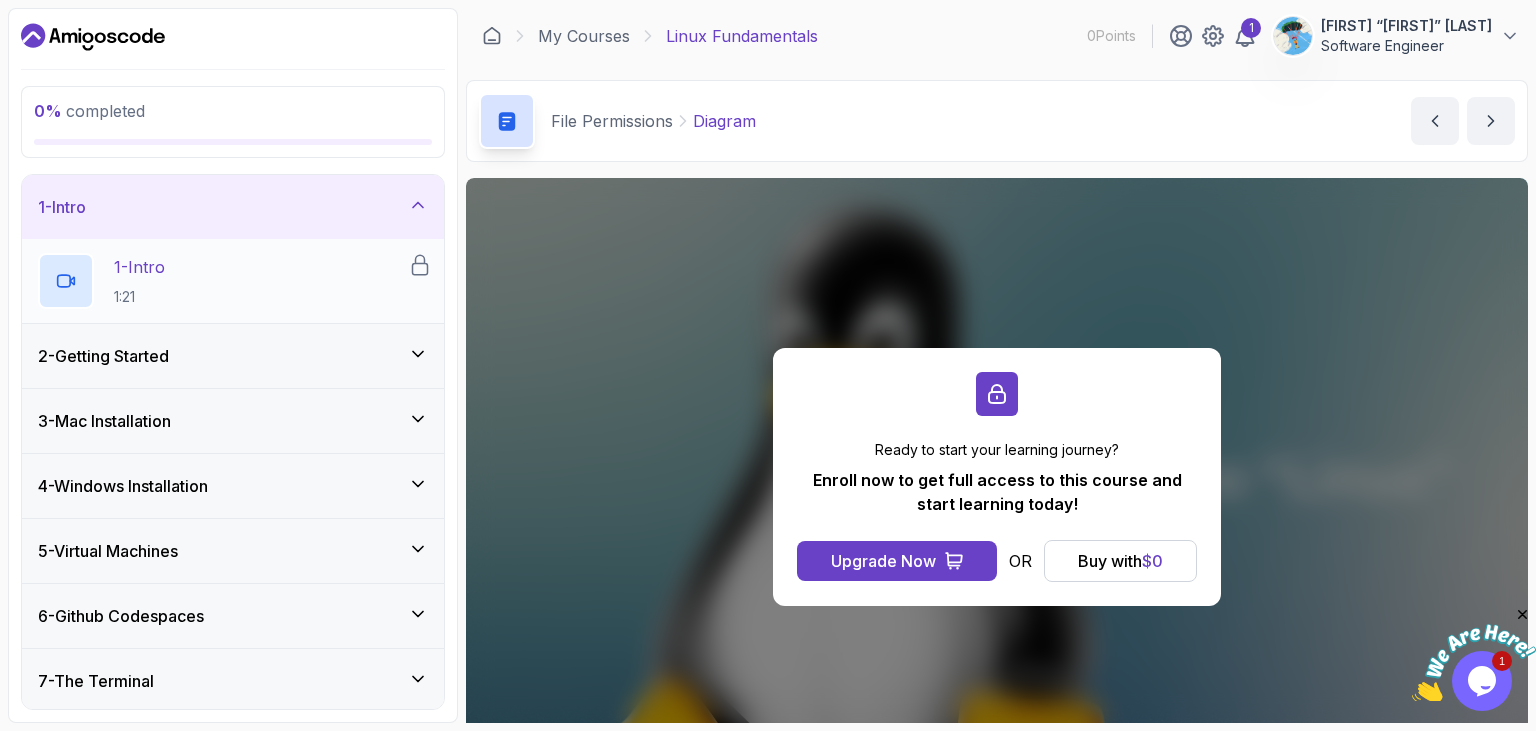 click on "1  -  Intro 1:21" at bounding box center [223, 281] 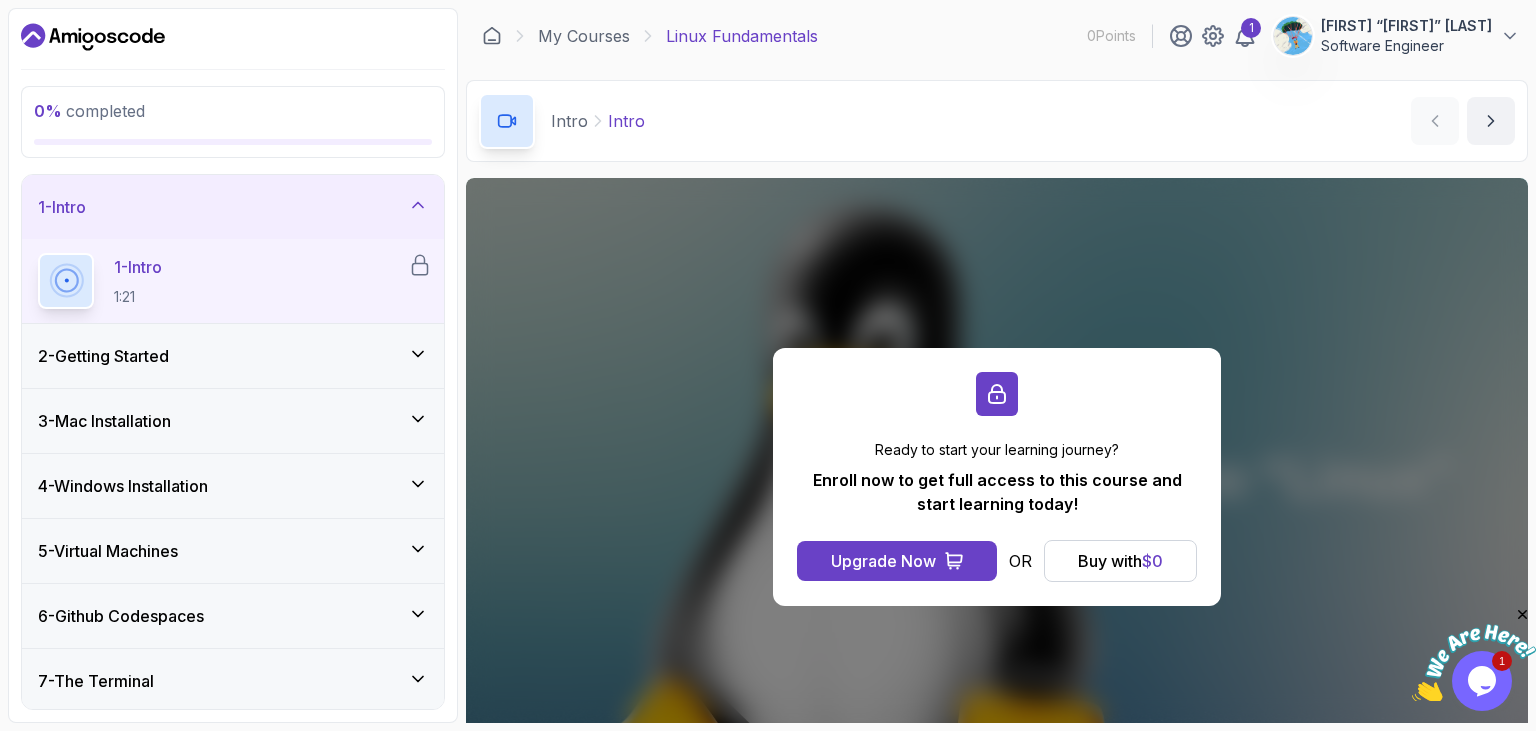 drag, startPoint x: 427, startPoint y: 253, endPoint x: 413, endPoint y: 266, distance: 19.104973 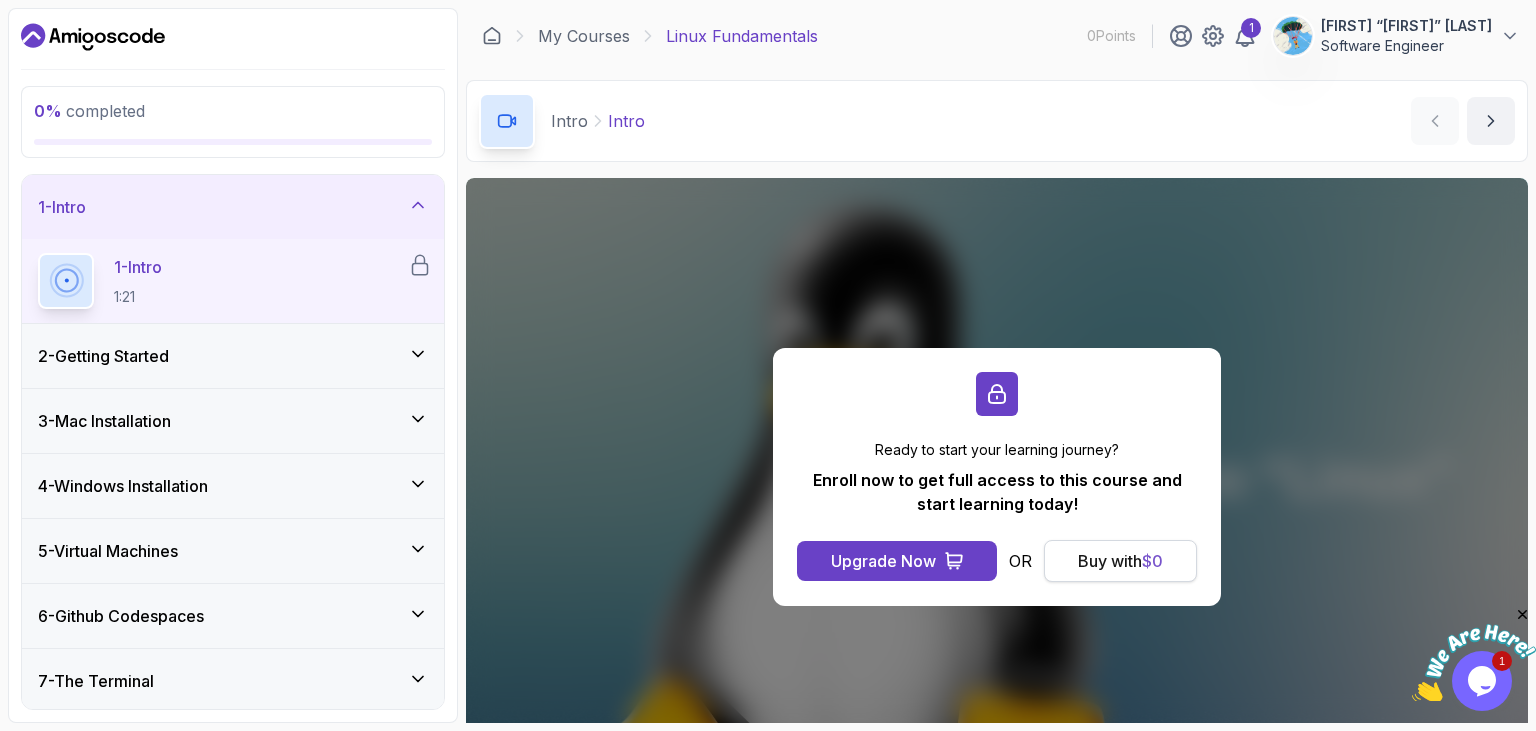 click on "Buy with  $ 0" at bounding box center (1120, 561) 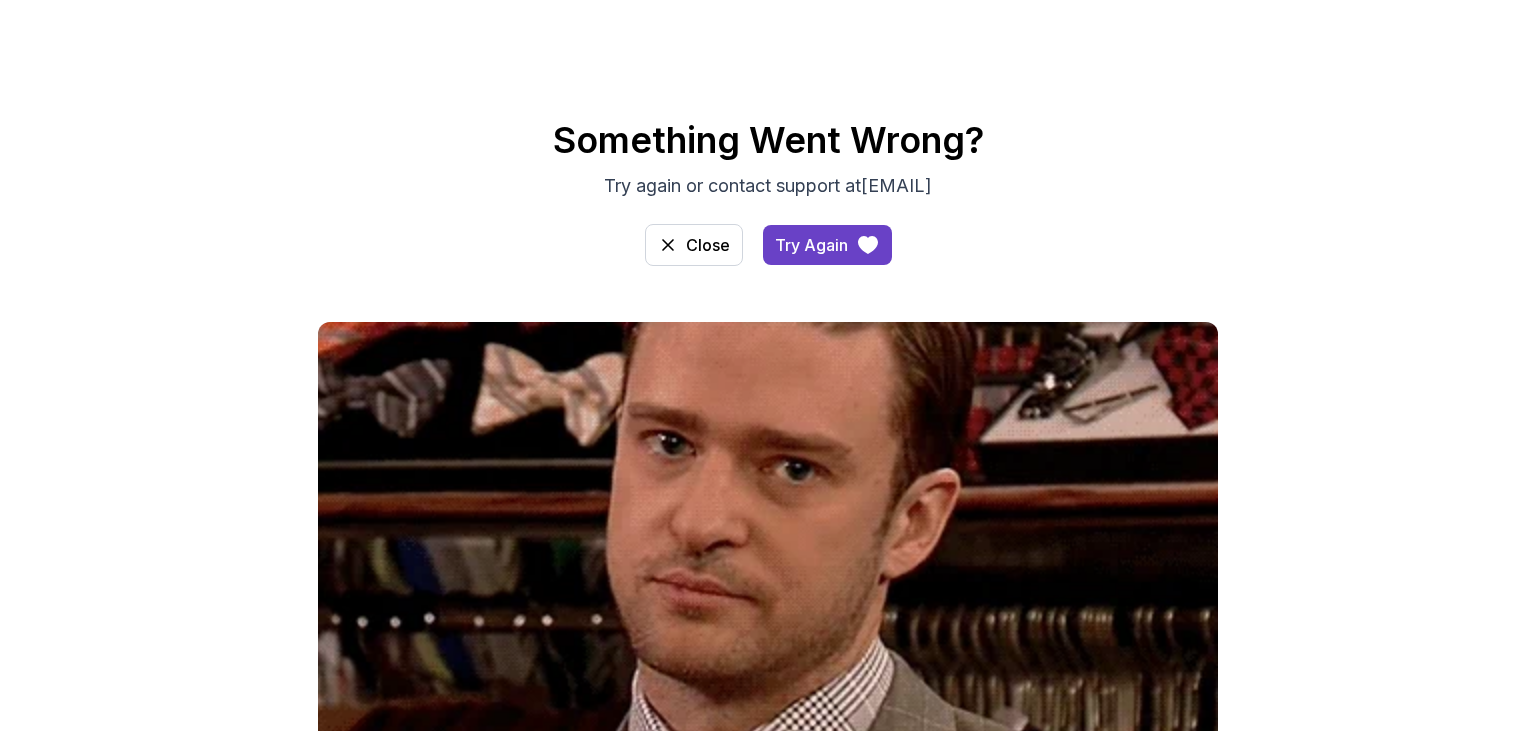 scroll, scrollTop: 0, scrollLeft: 0, axis: both 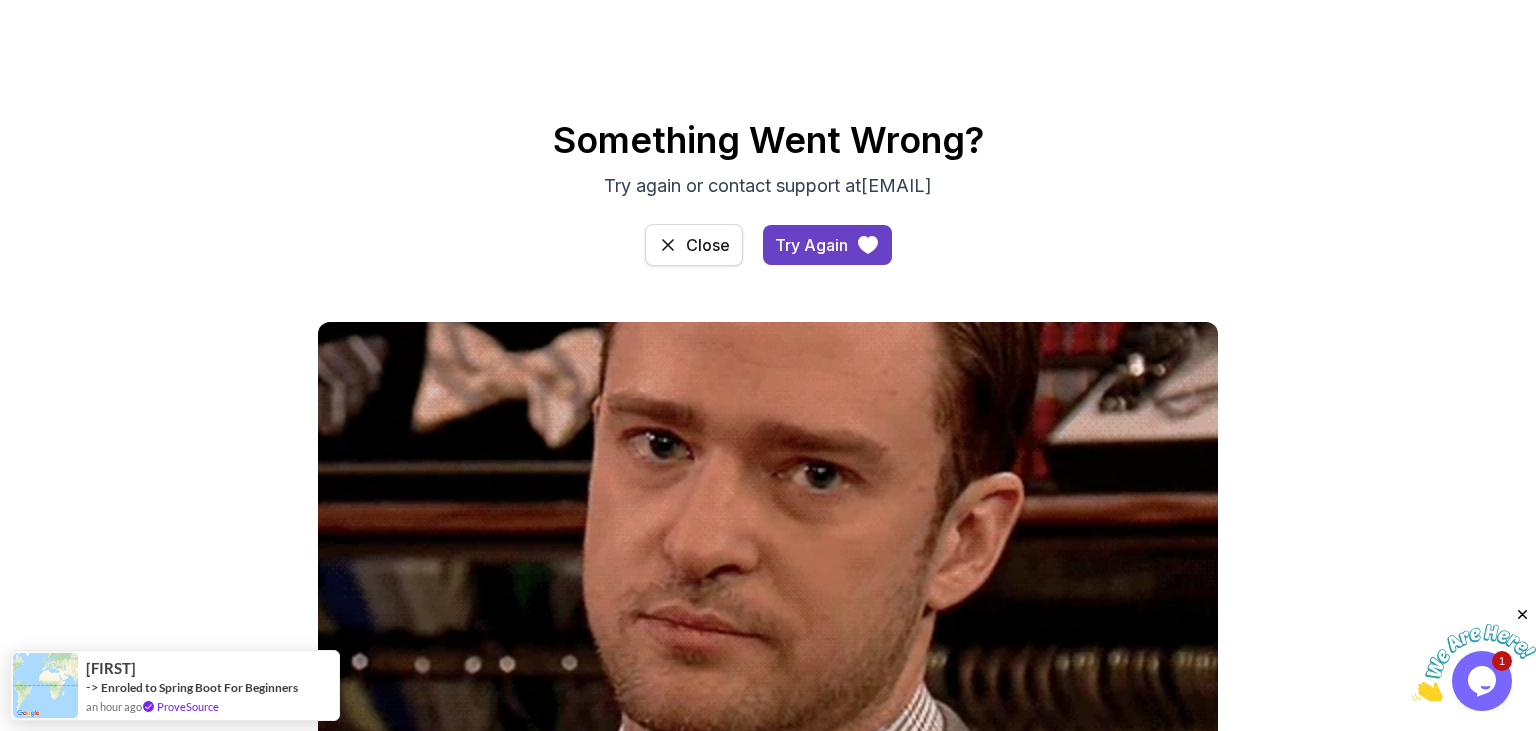 click on "Close" at bounding box center [708, 245] 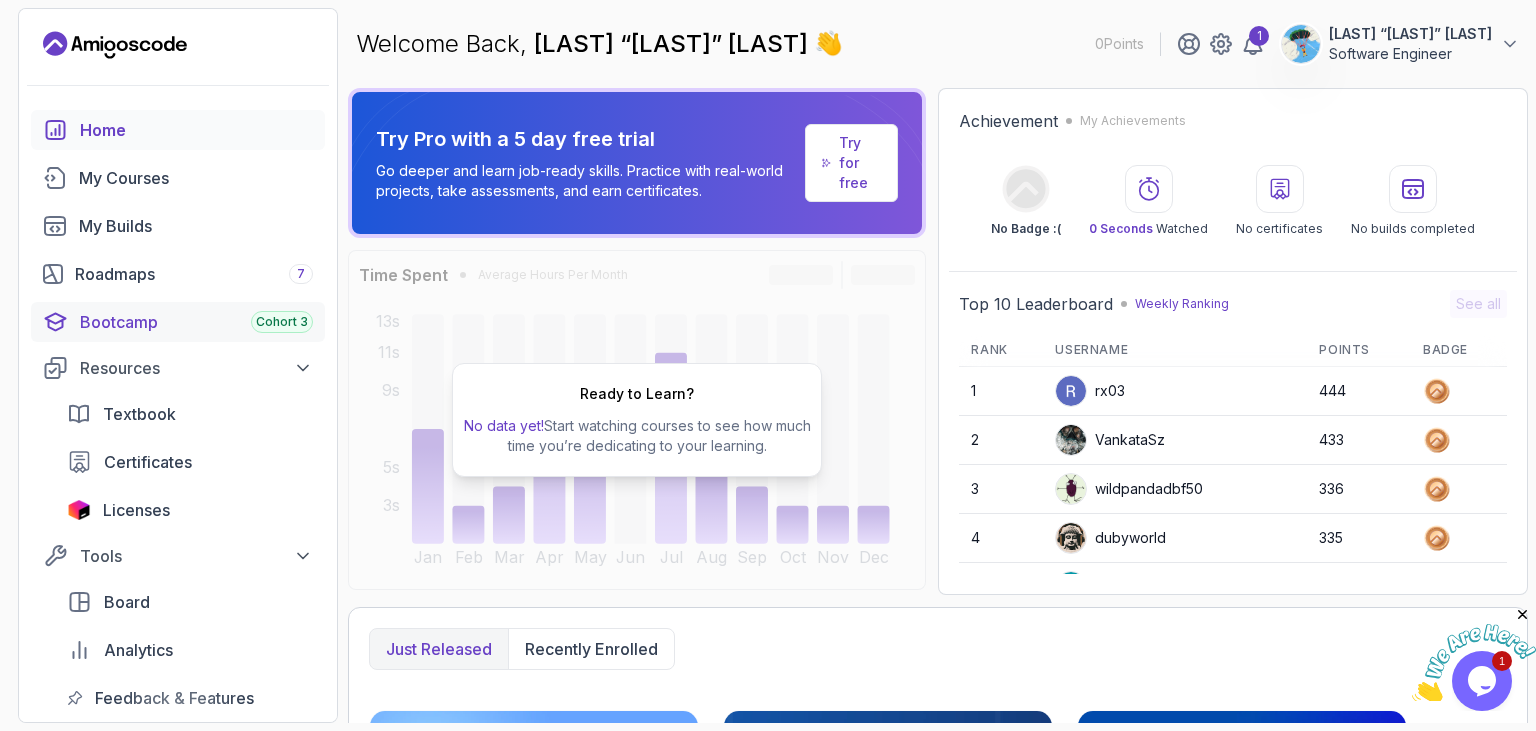 click on "Bootcamp Cohort 3" at bounding box center (196, 322) 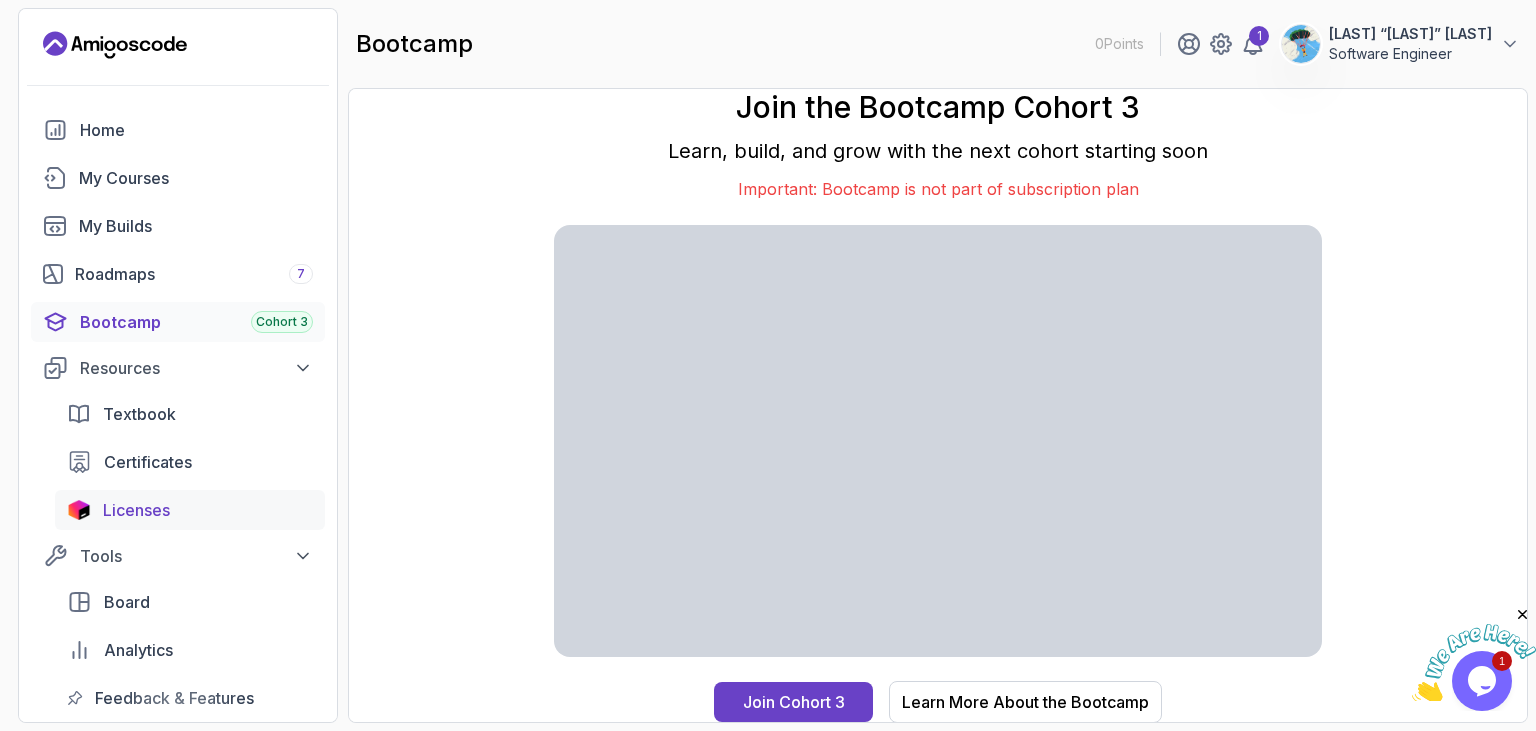 click on "Licenses" at bounding box center [136, 510] 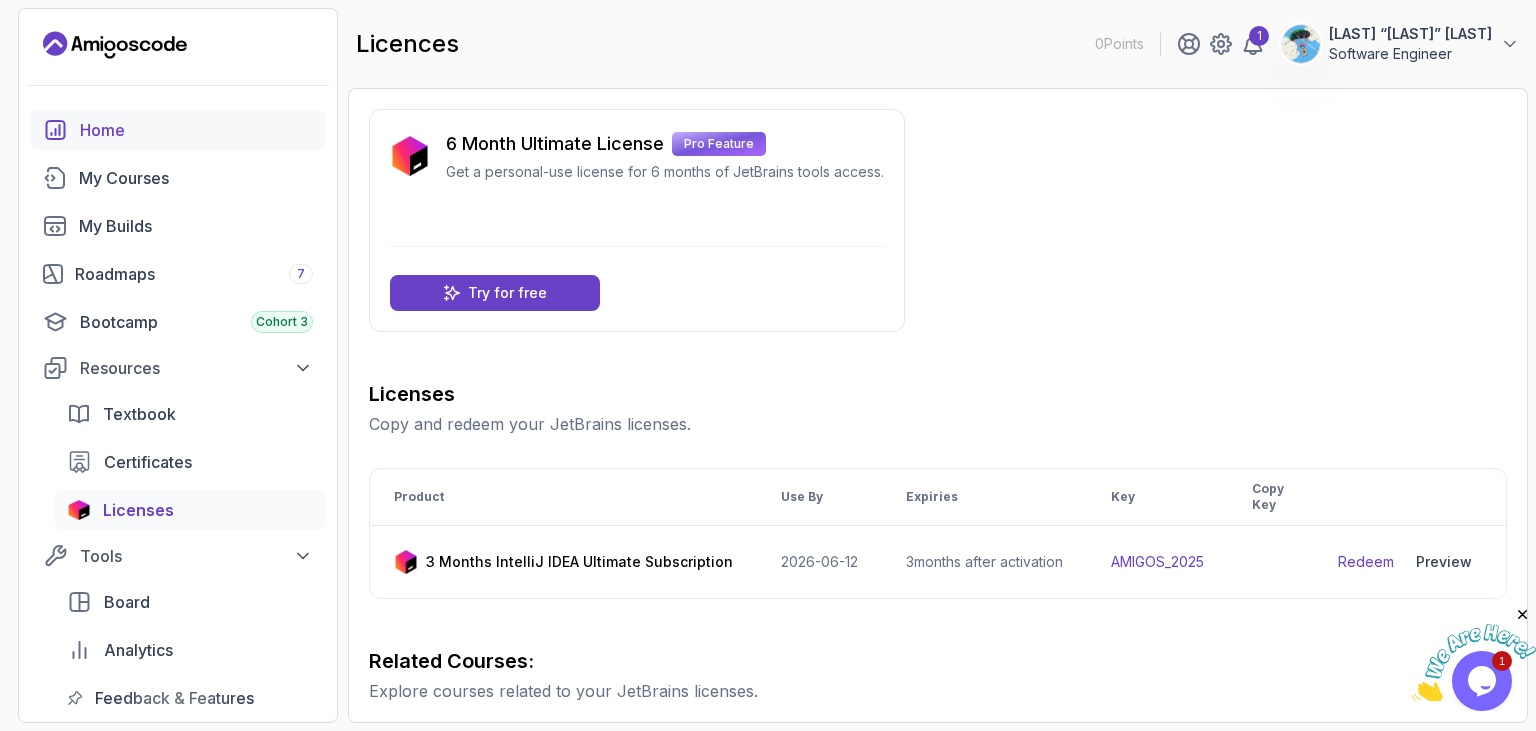 click on "Home" at bounding box center (196, 130) 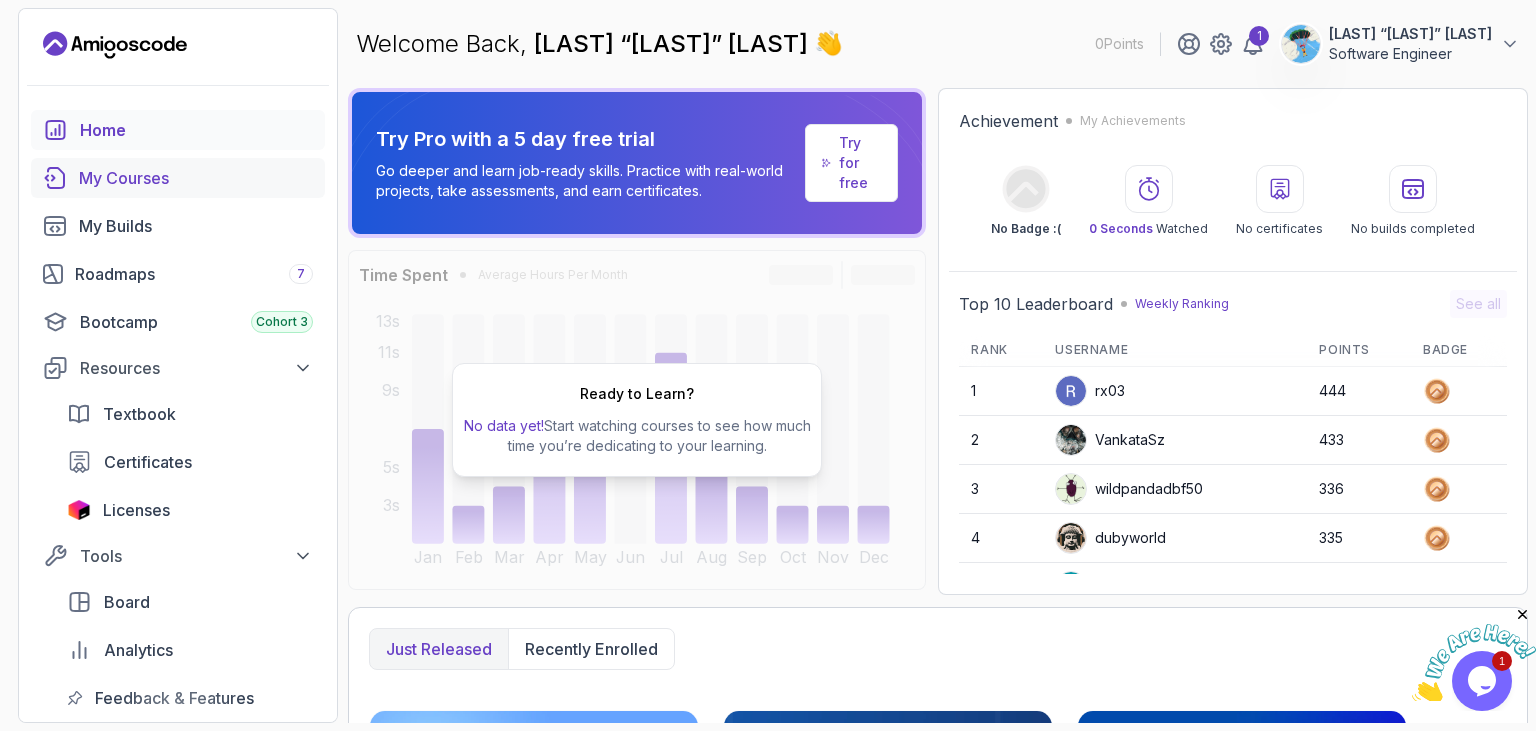 click on "My Courses" at bounding box center [196, 178] 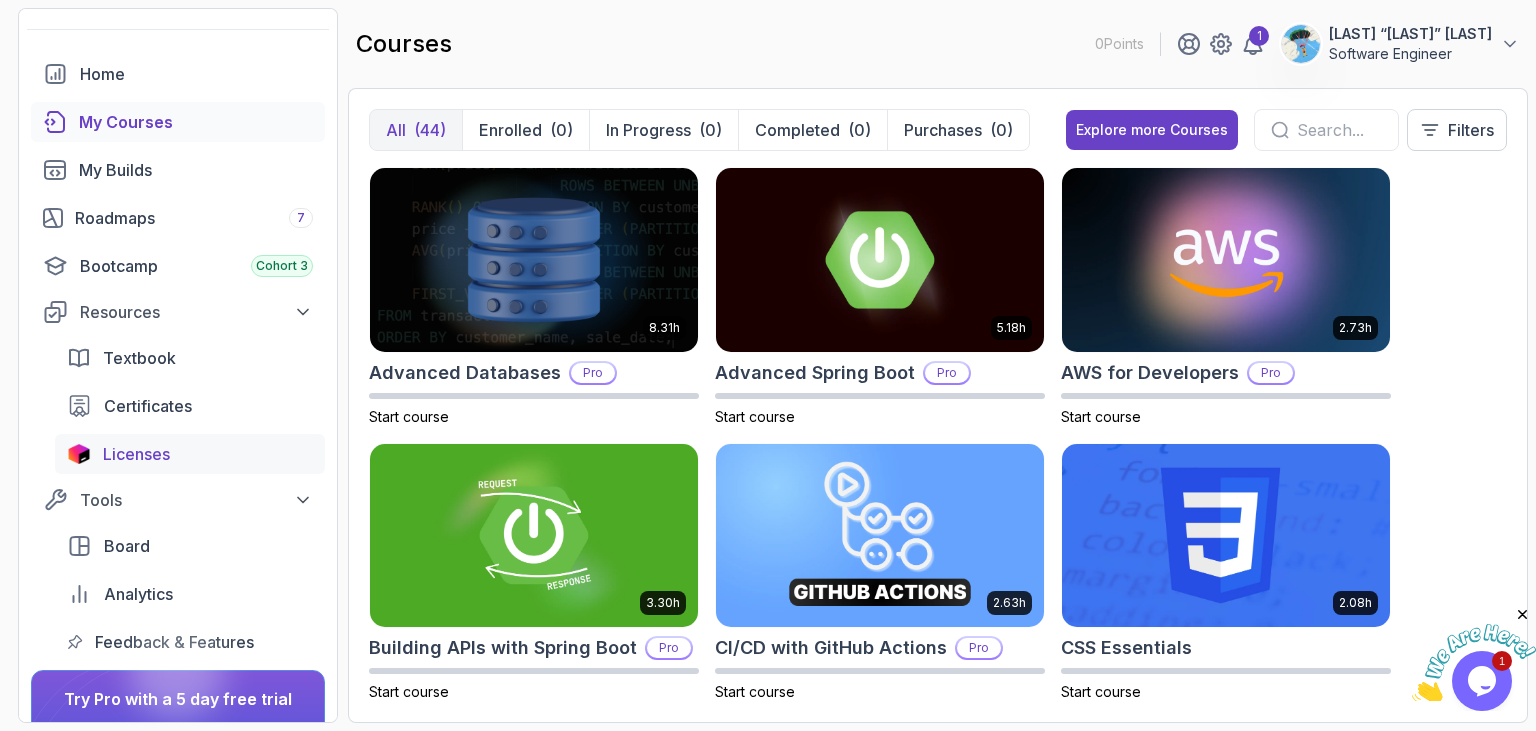 scroll, scrollTop: 0, scrollLeft: 0, axis: both 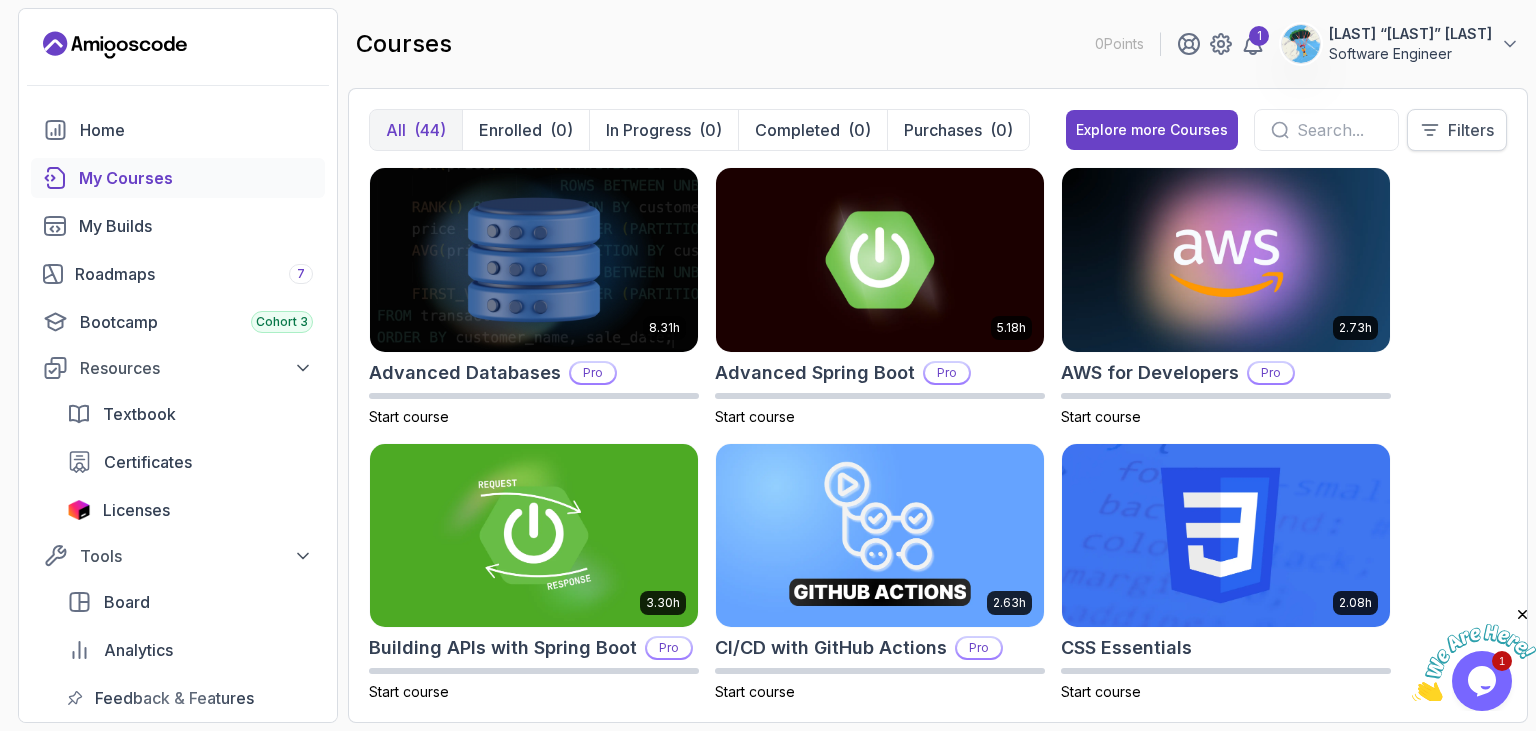 click on "Filters" at bounding box center (1457, 130) 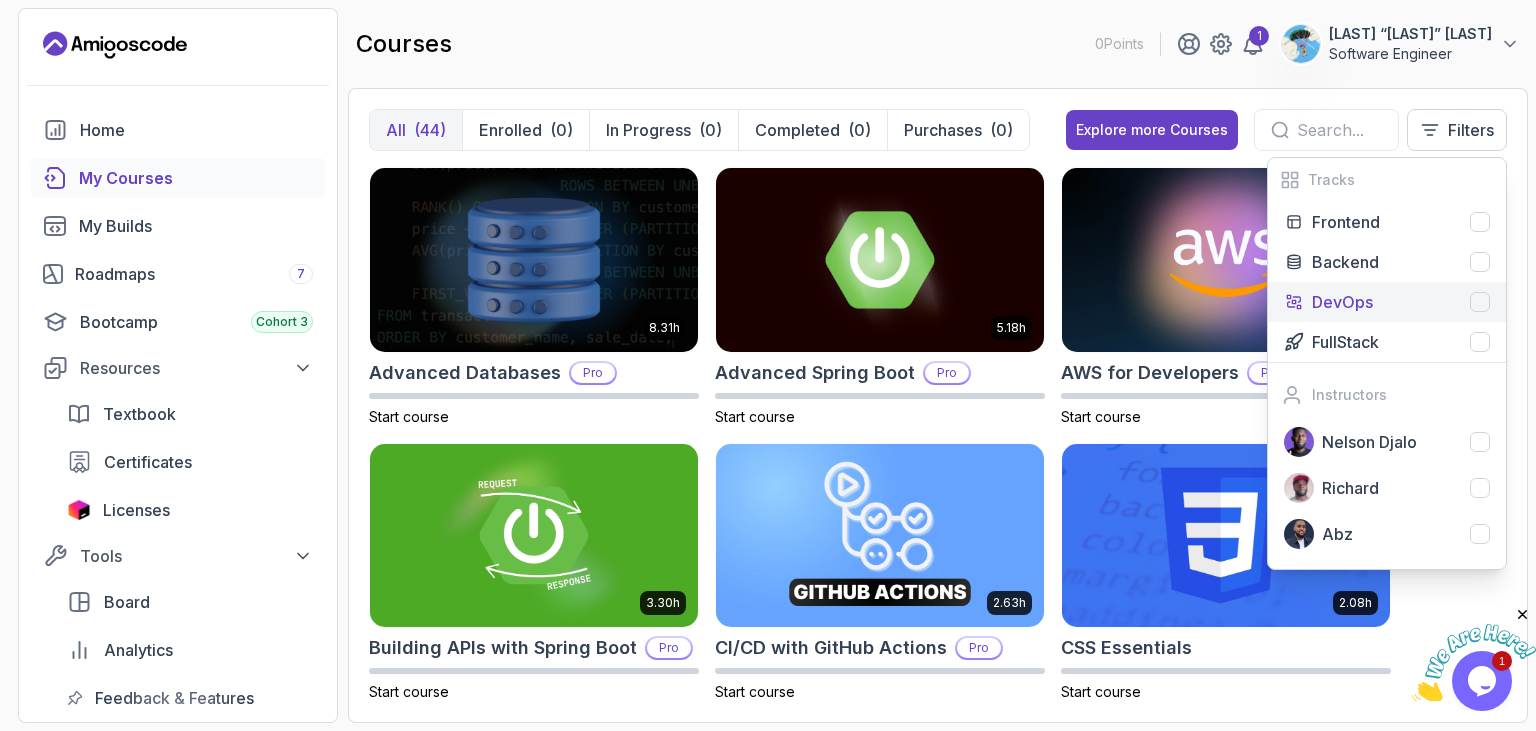 click on "DevOps" at bounding box center [1401, 302] 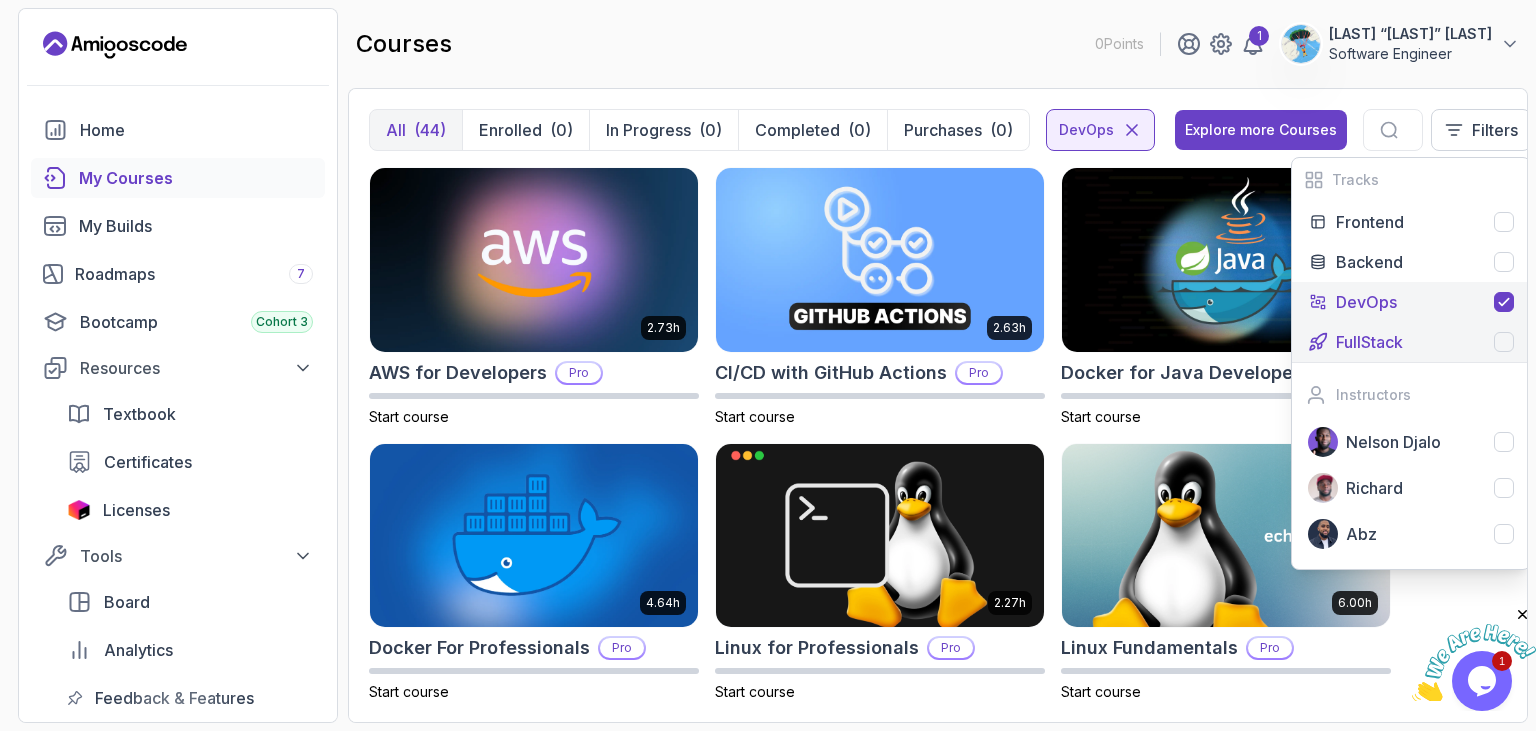 click on "FullStack" at bounding box center [1425, 342] 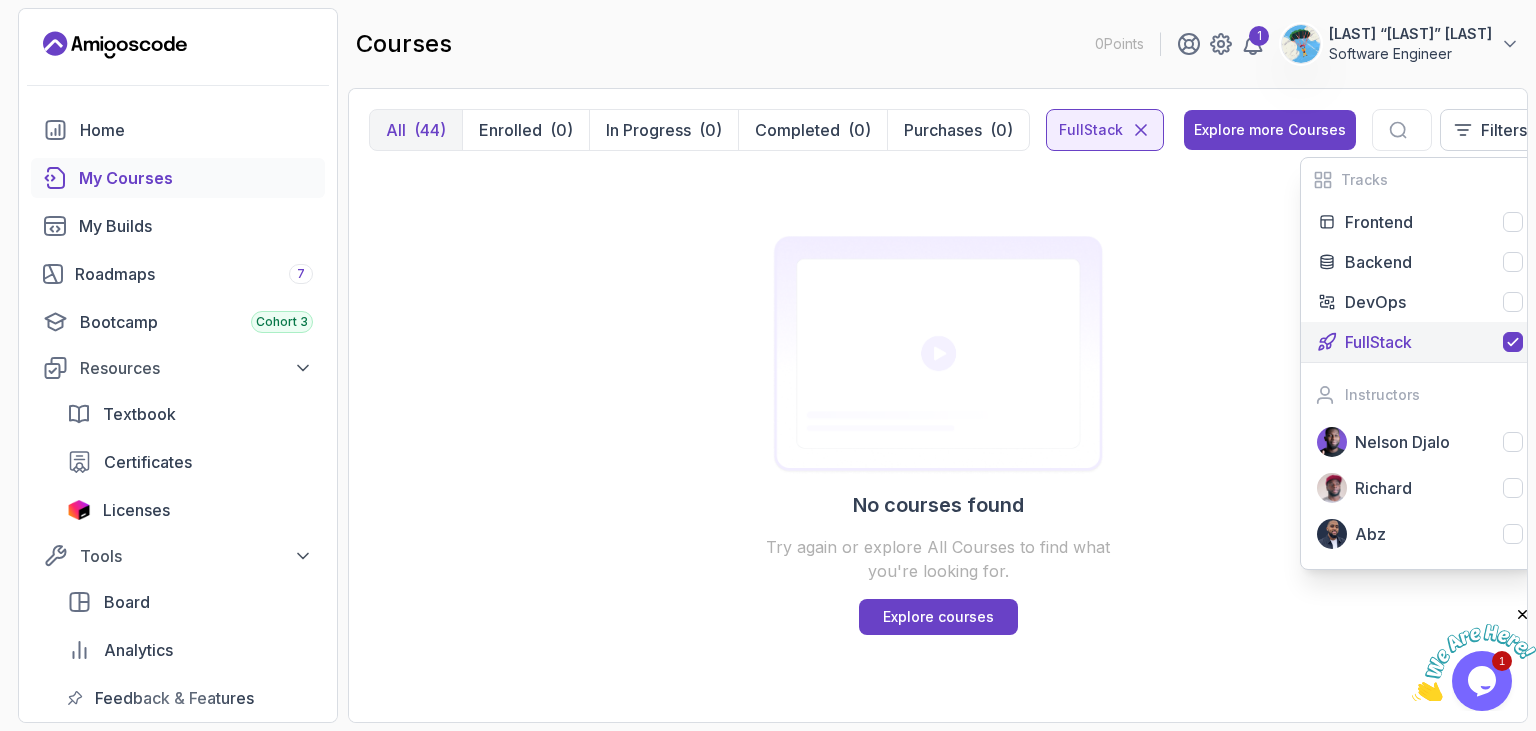 click 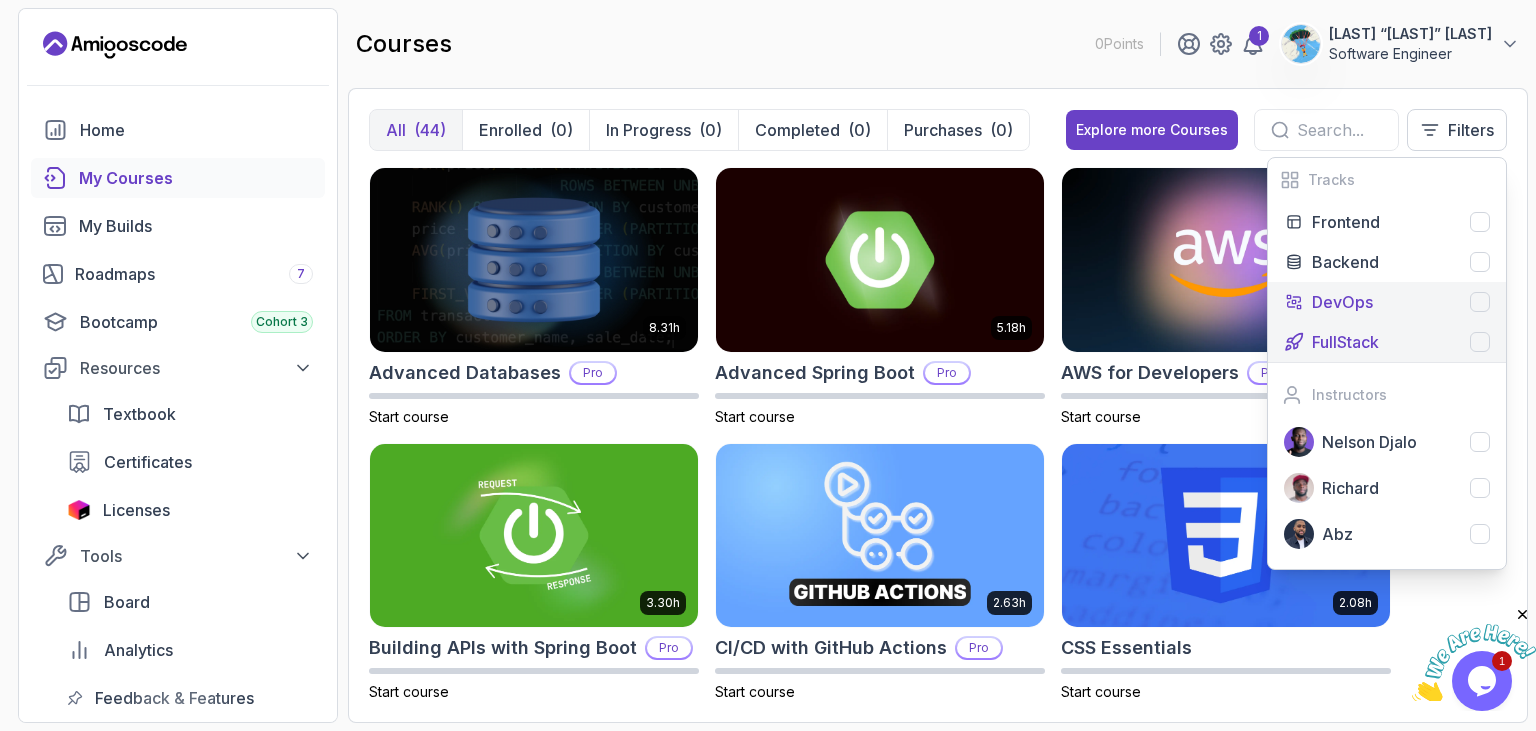 click on "DevOps" at bounding box center [1387, 302] 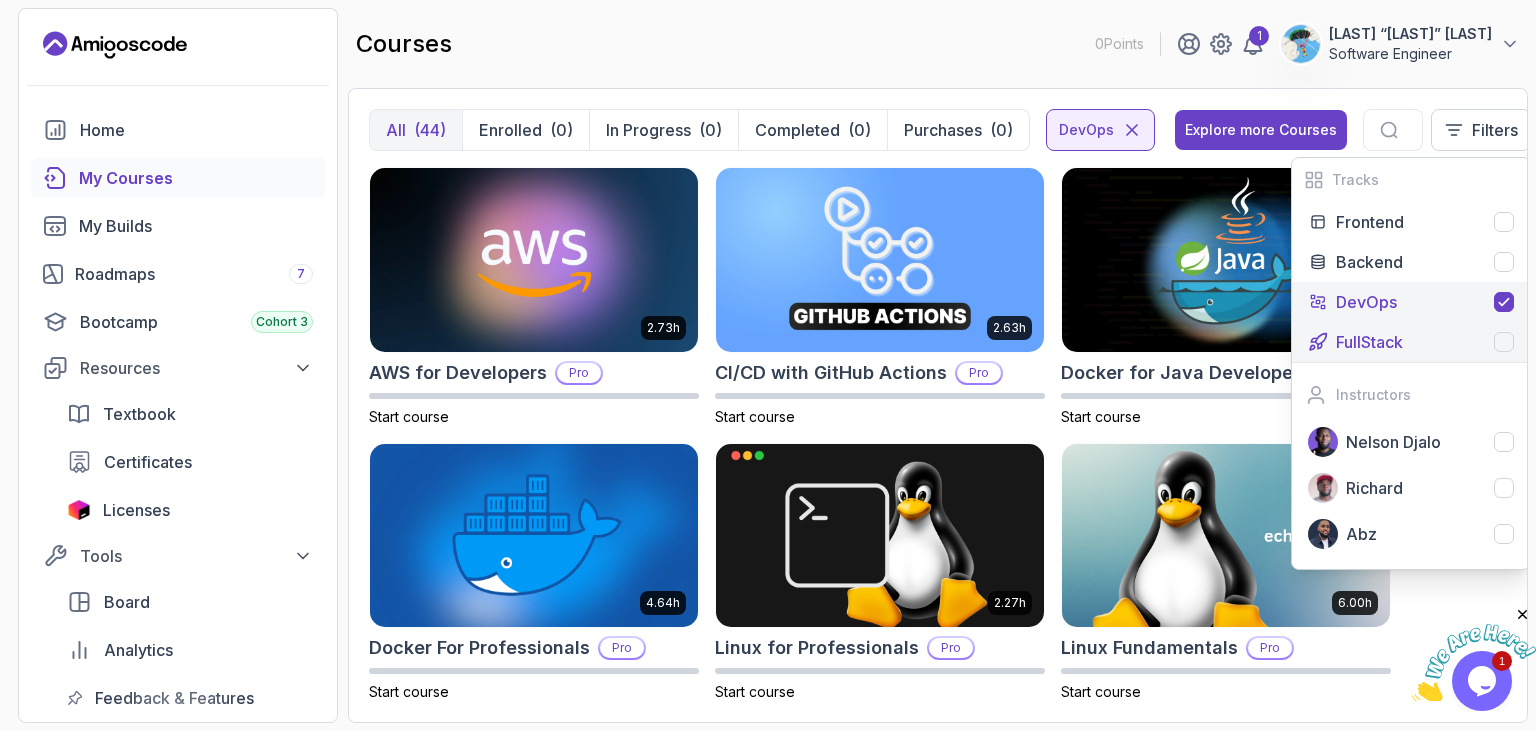 click 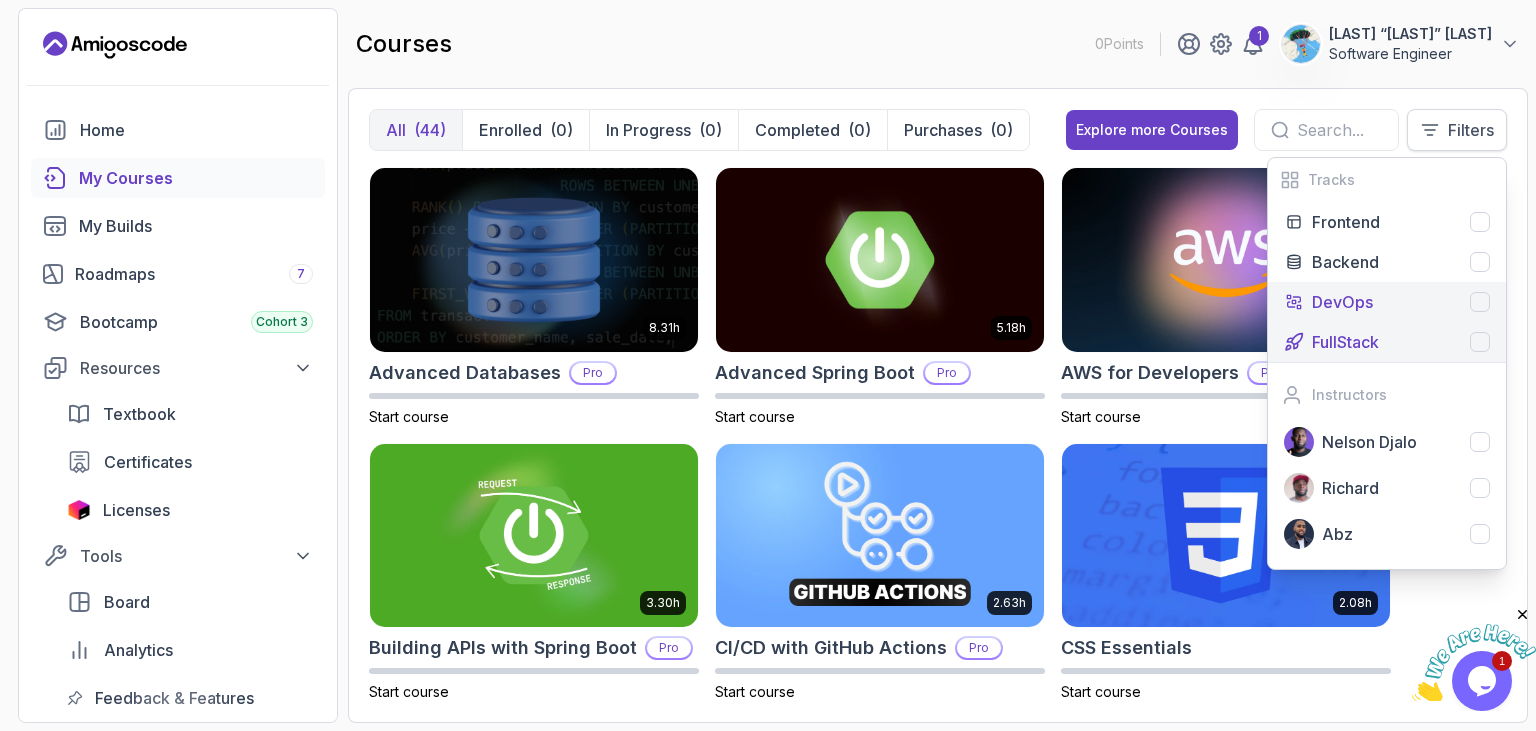 click on "Filters" at bounding box center [1471, 130] 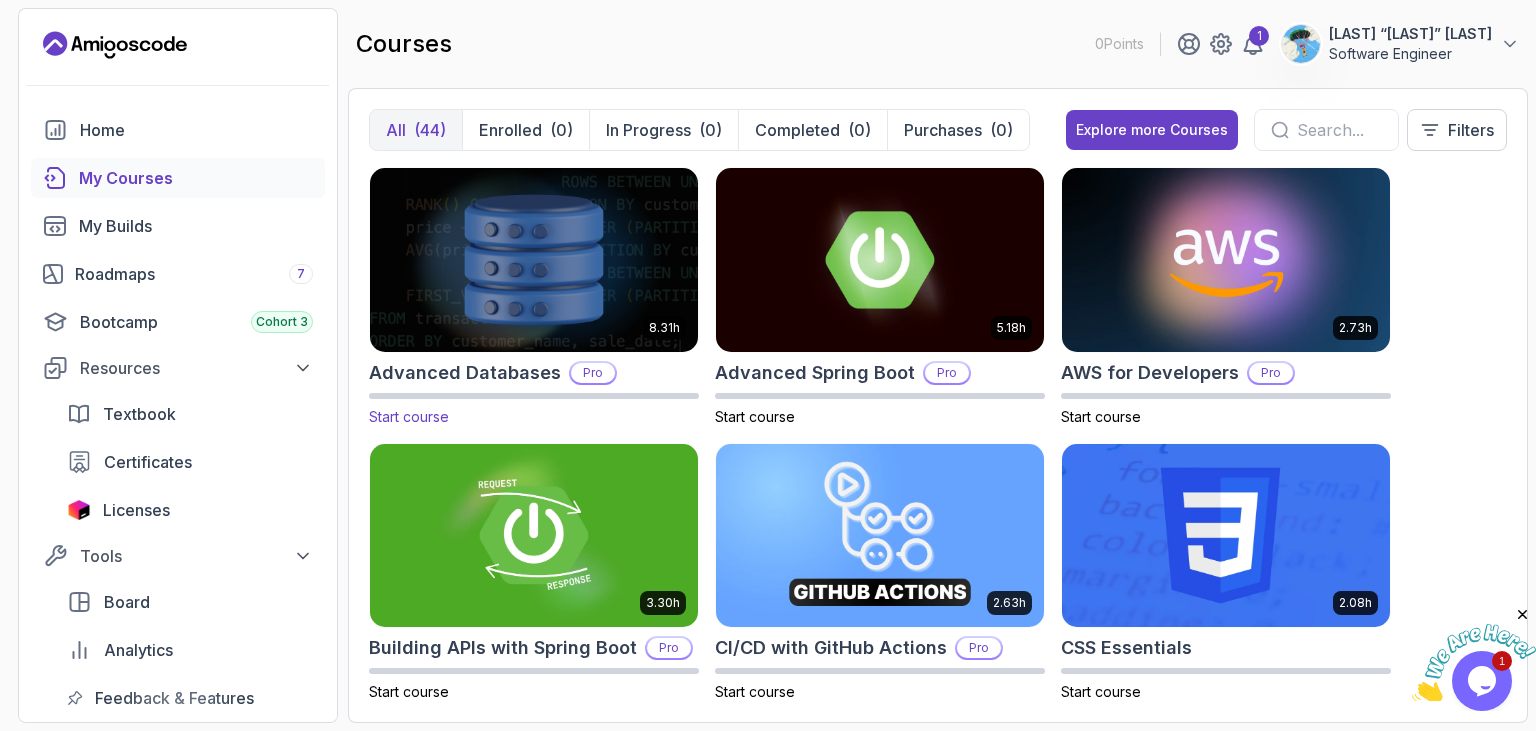 click at bounding box center [534, 259] 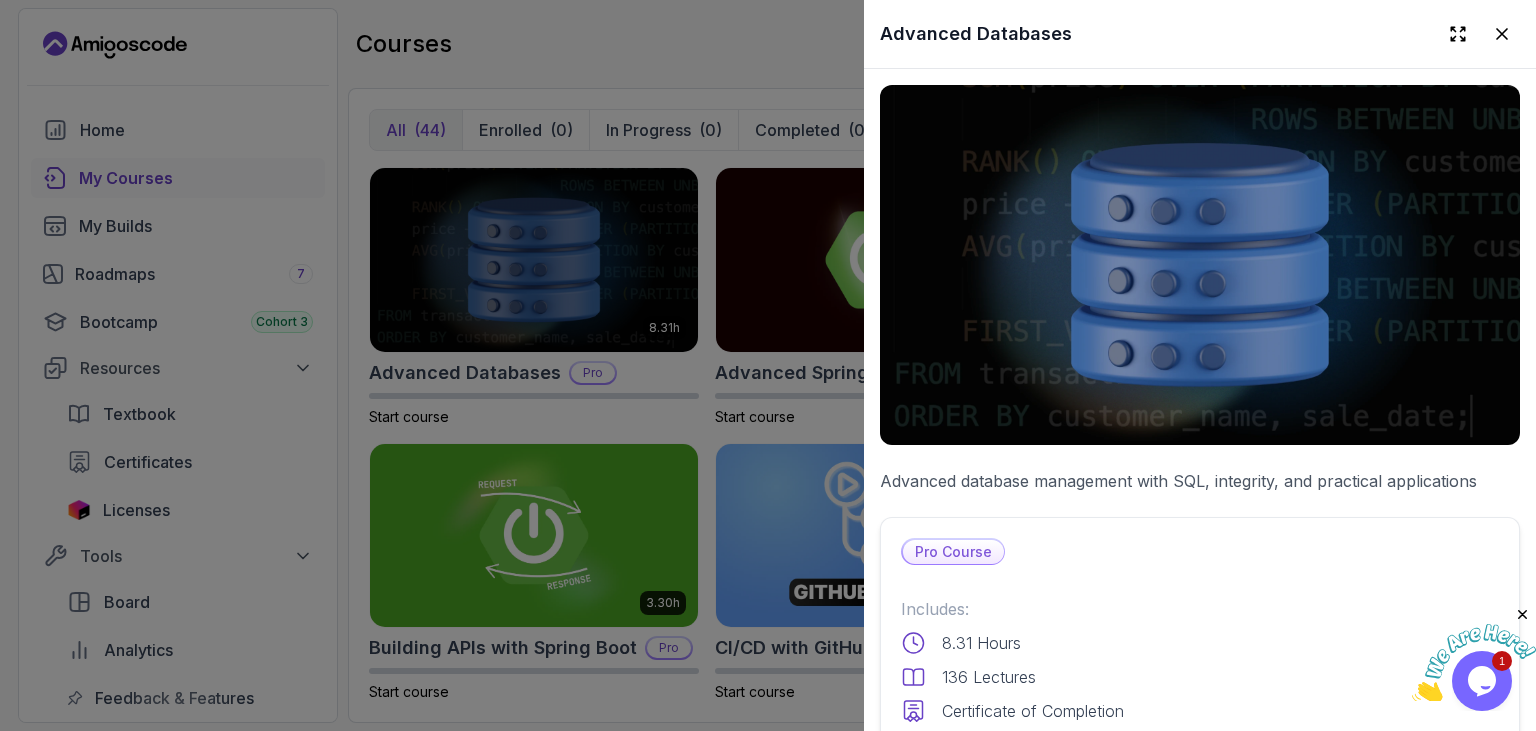 drag, startPoint x: 1505, startPoint y: 29, endPoint x: 1496, endPoint y: 34, distance: 10.29563 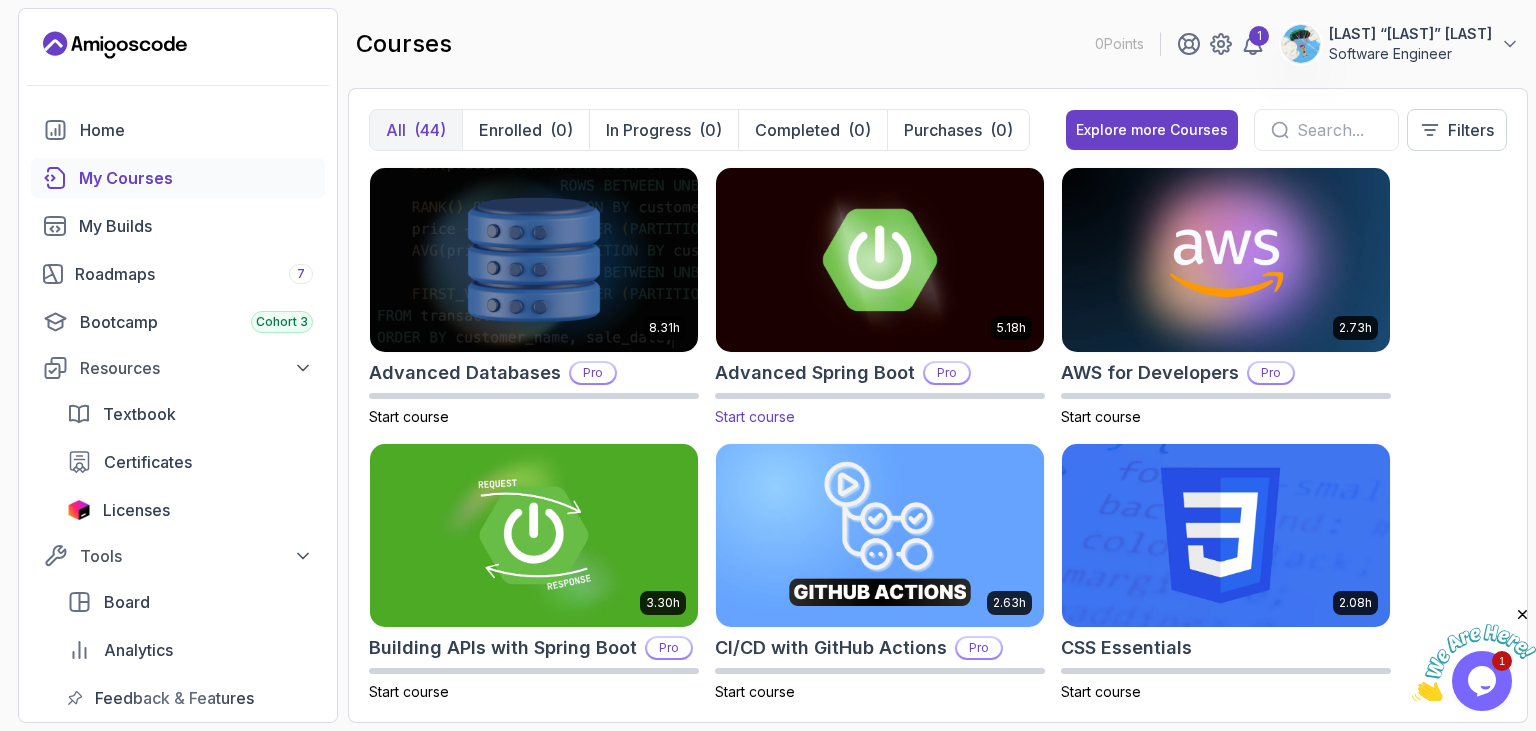 click at bounding box center (880, 259) 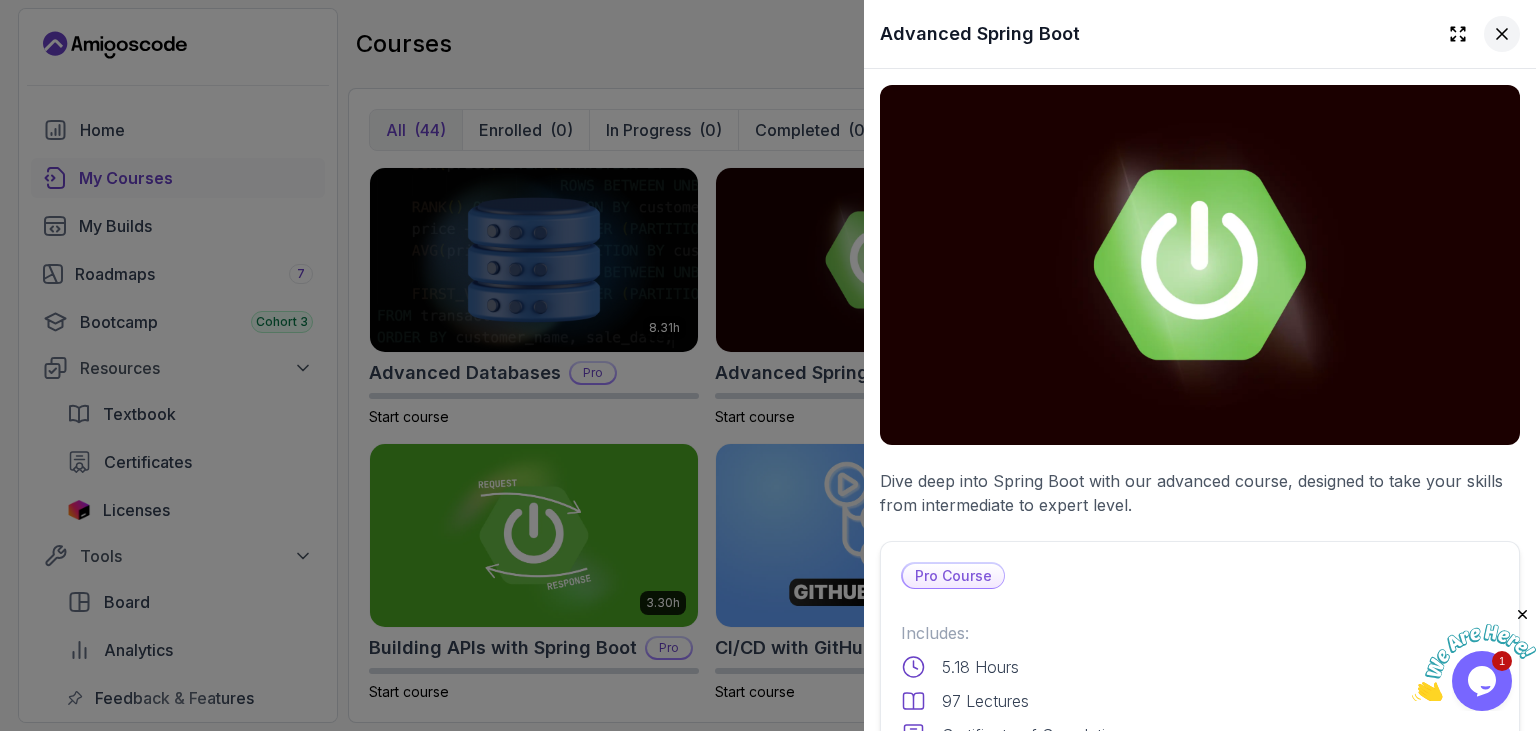 click 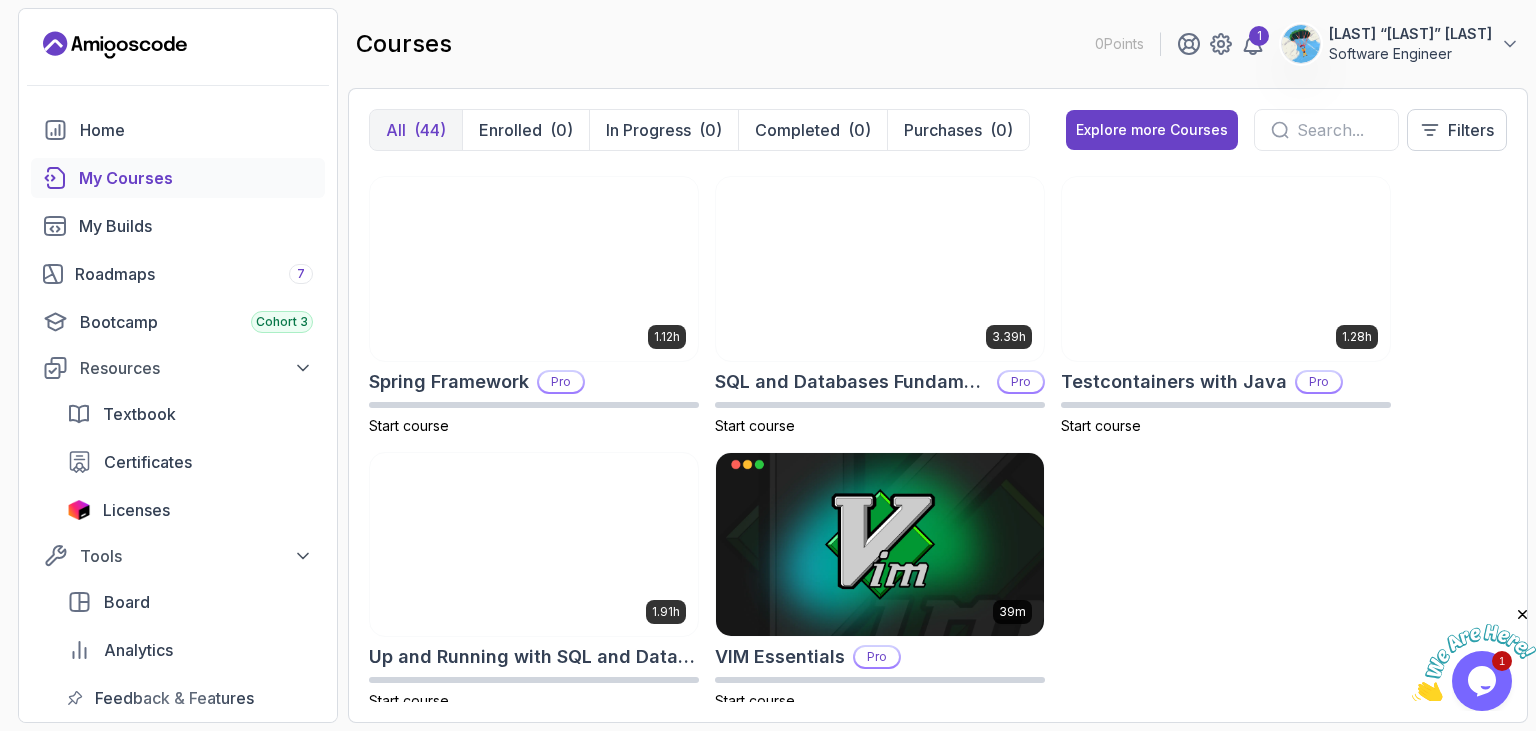 scroll, scrollTop: 3606, scrollLeft: 0, axis: vertical 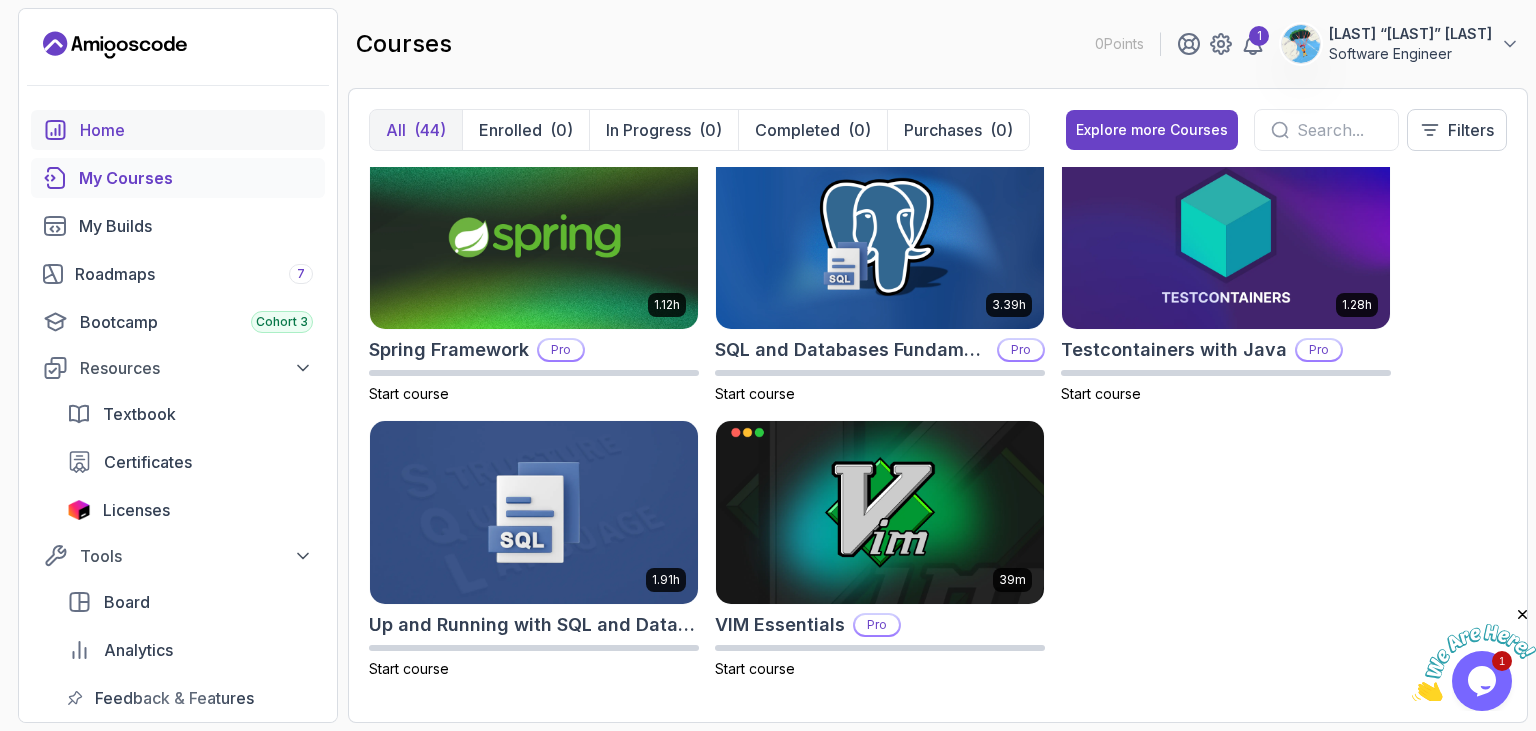 click on "Home" at bounding box center (196, 130) 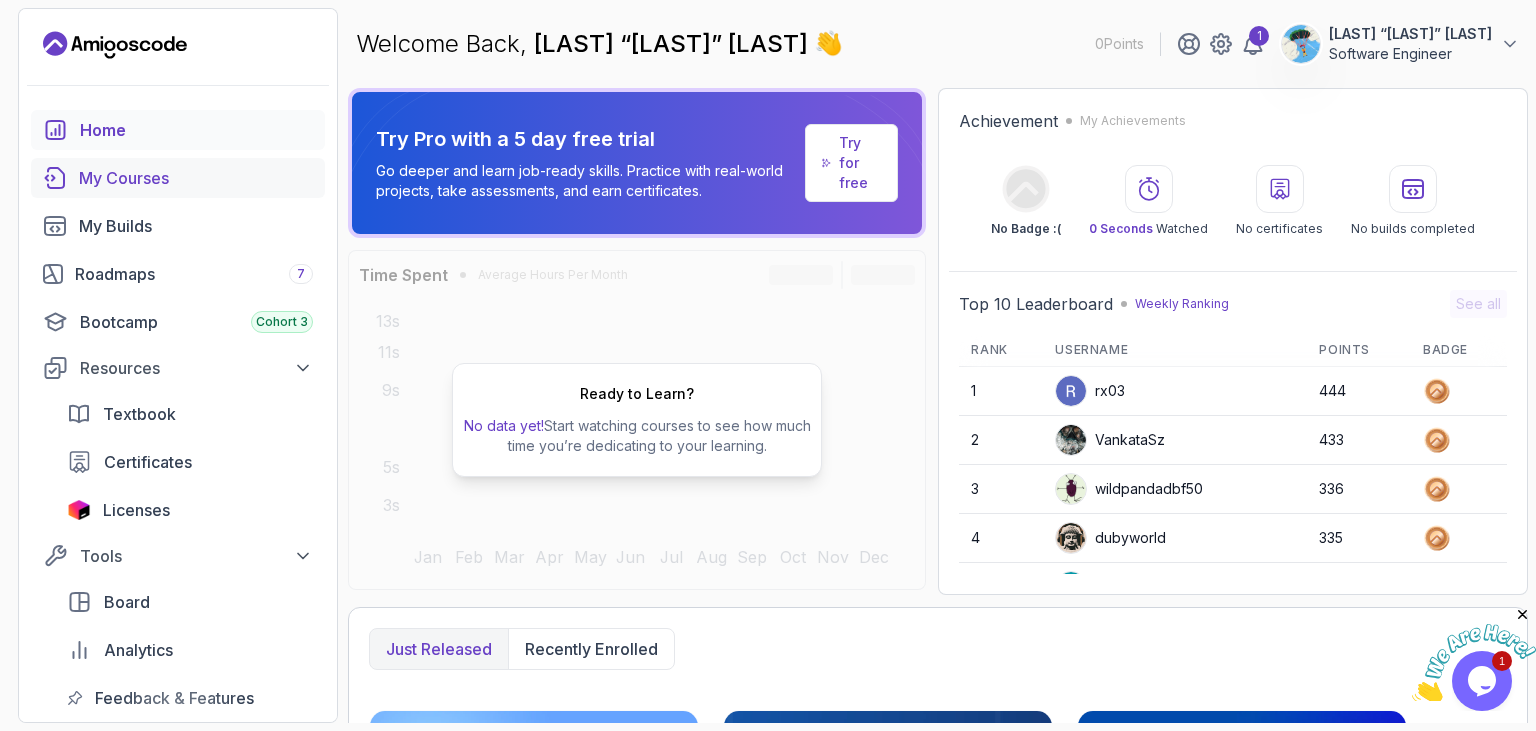 click on "My Courses" at bounding box center (196, 178) 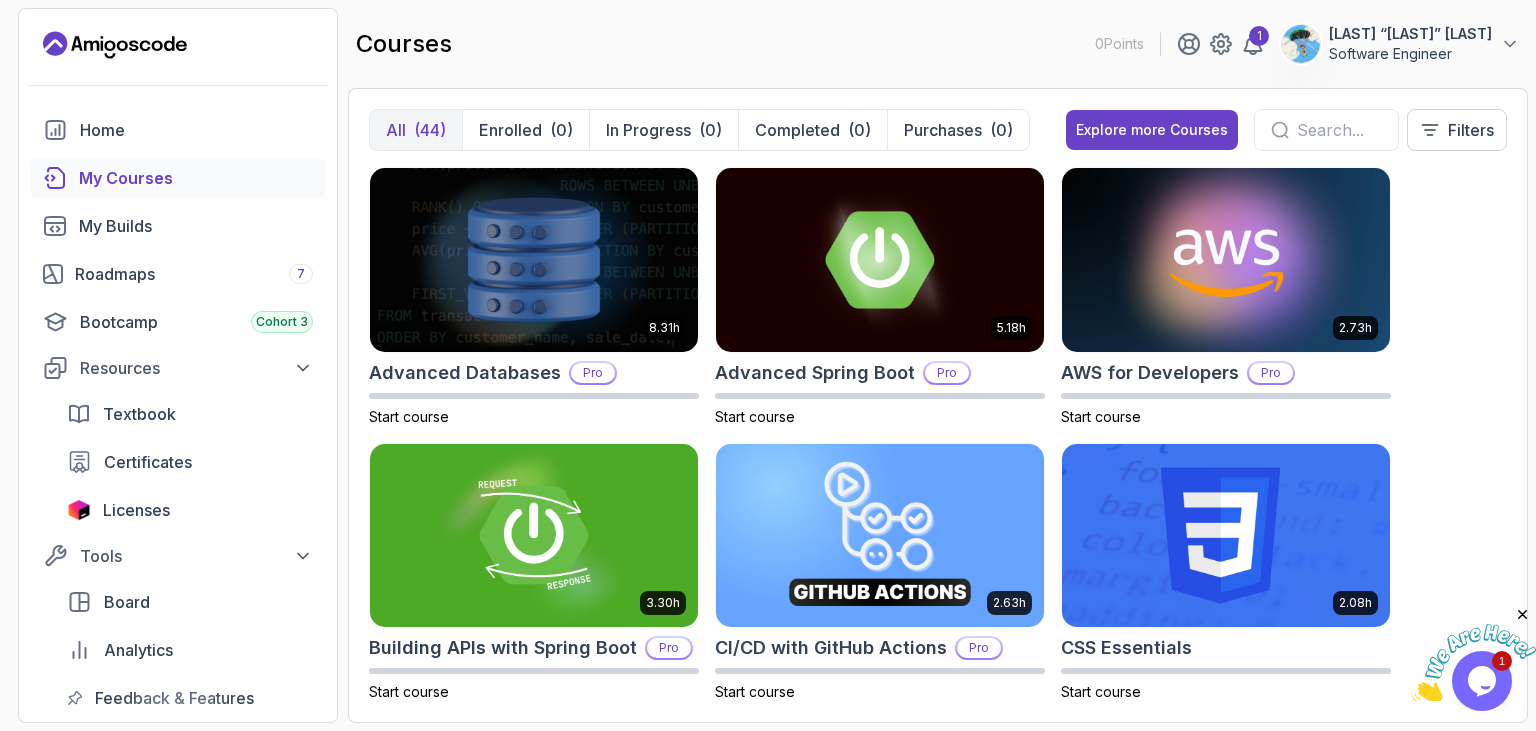 click on "[LAST] “[LAST]” [LAST] Software Engineer" at bounding box center (1400, 44) 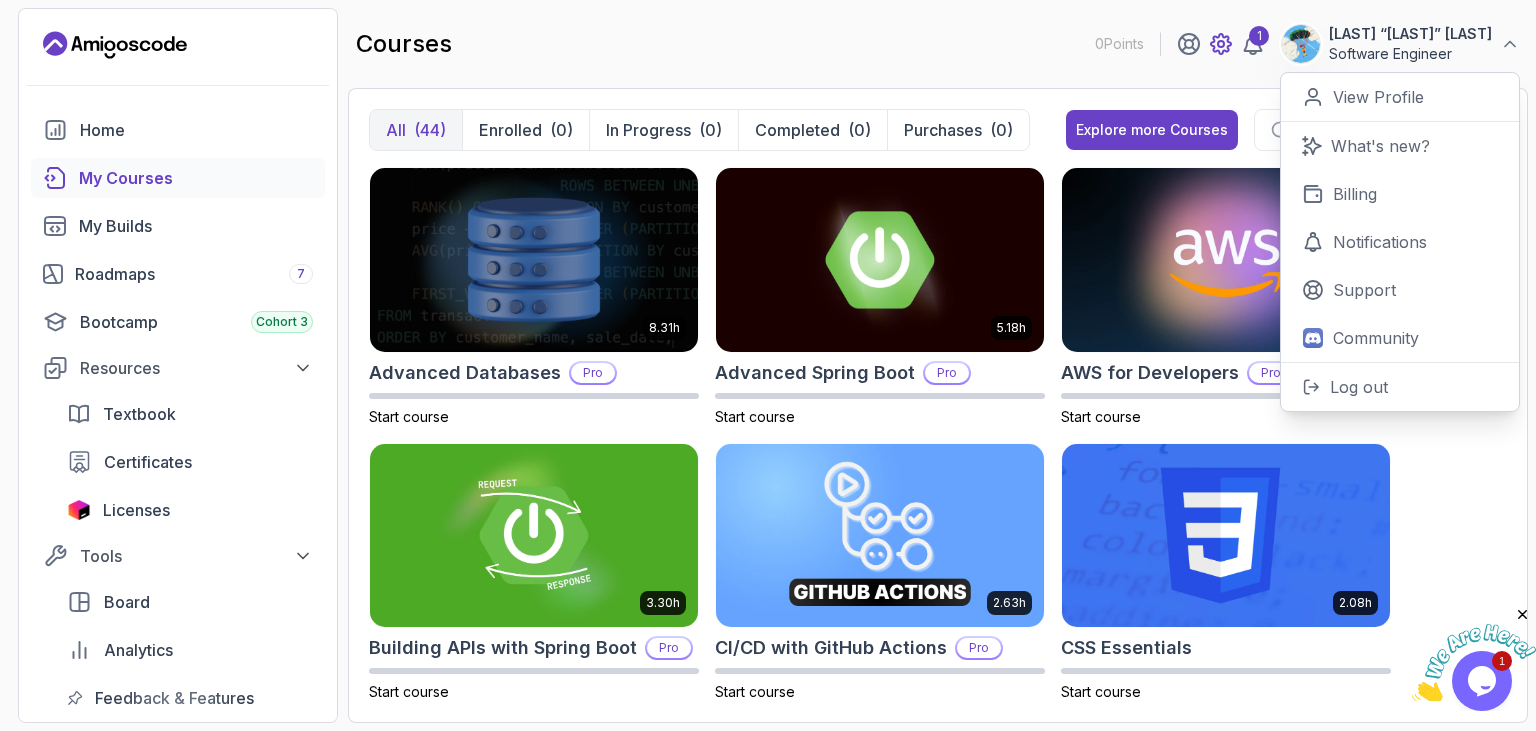 click 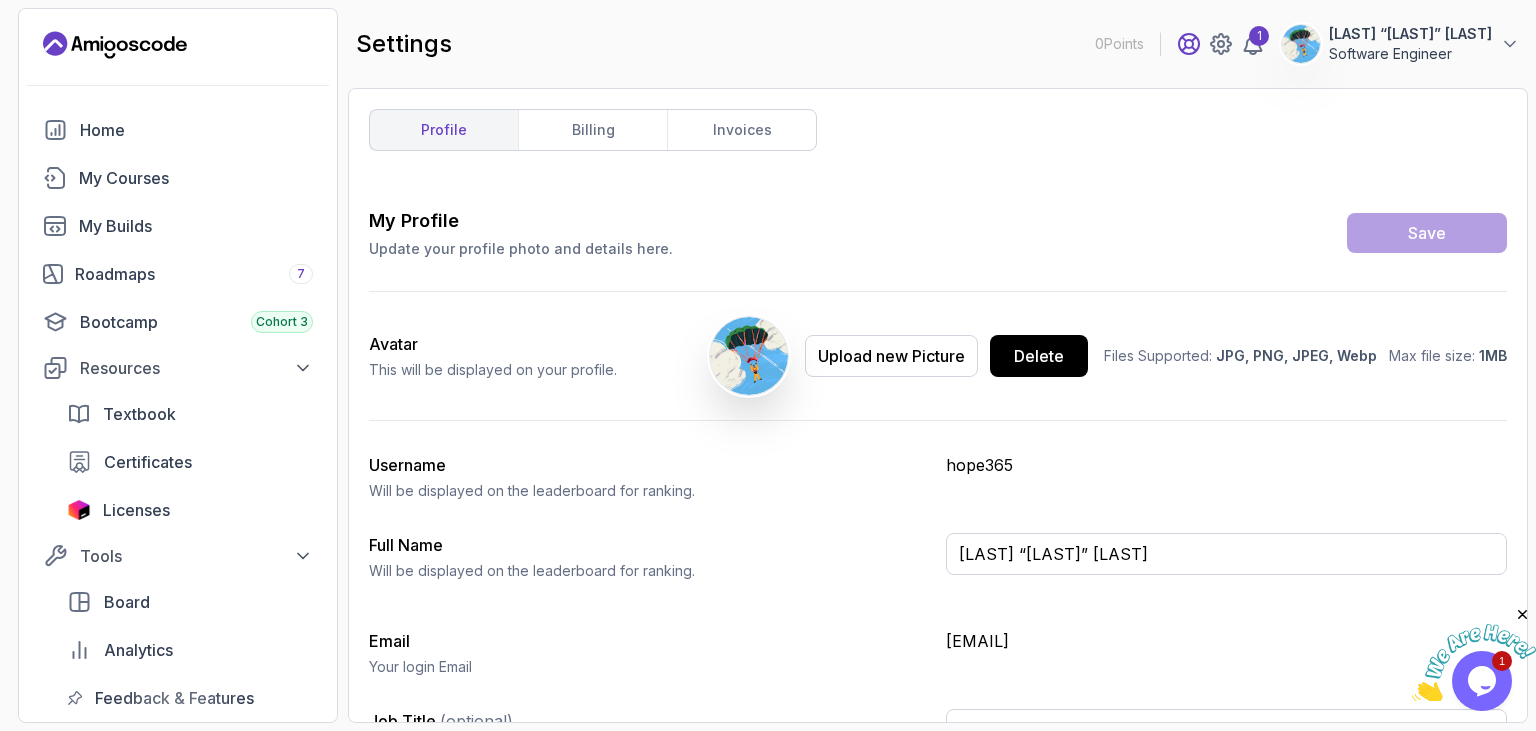 click 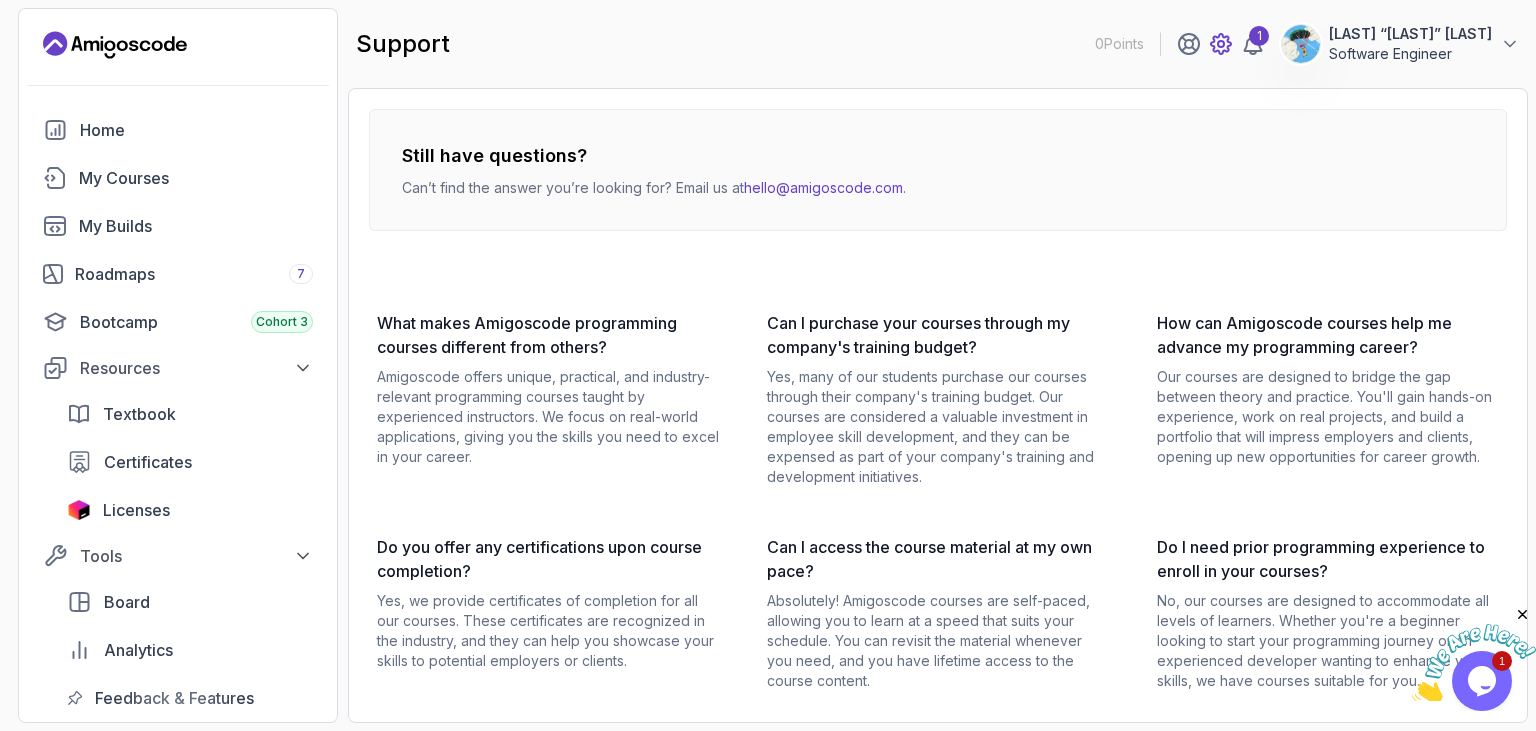 click 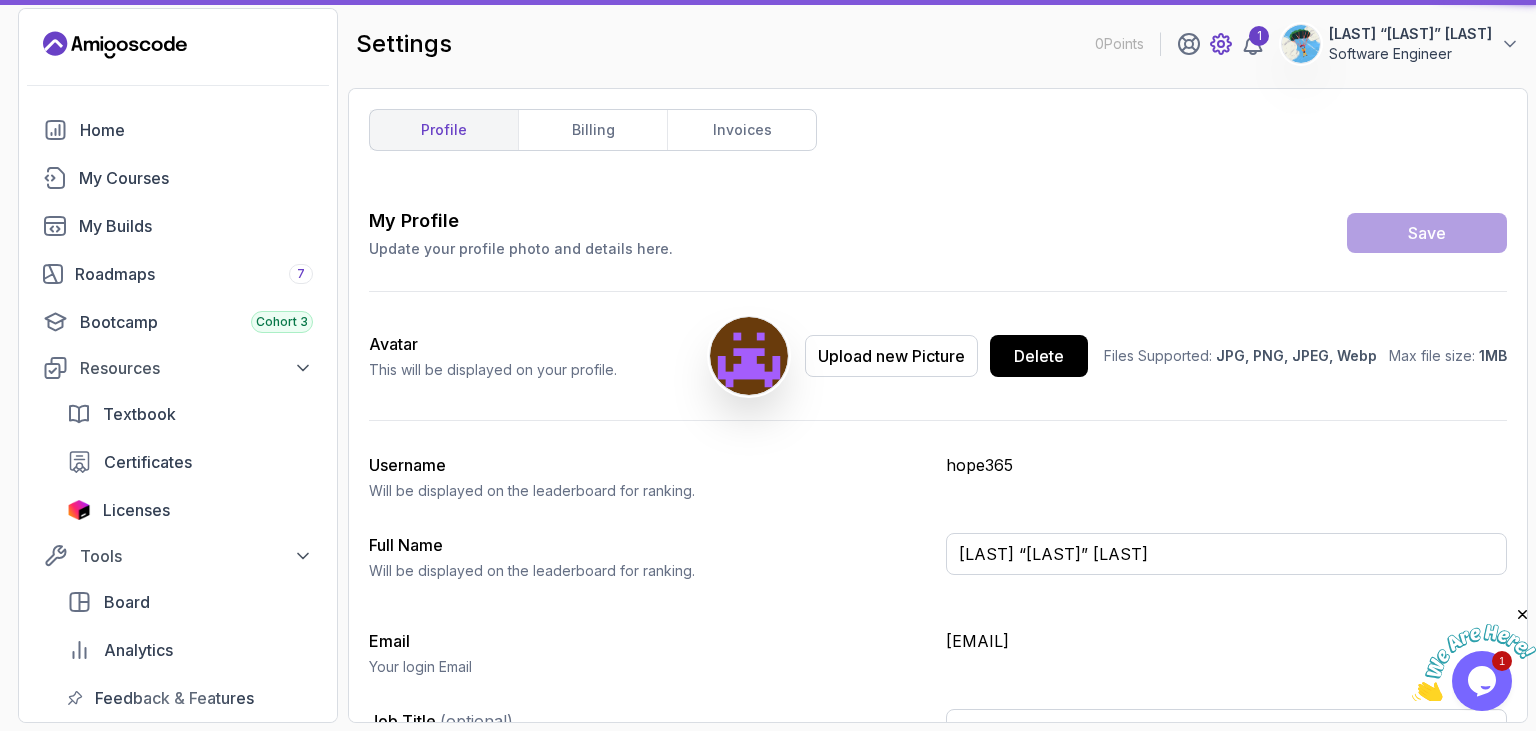 type on "Software Engineer" 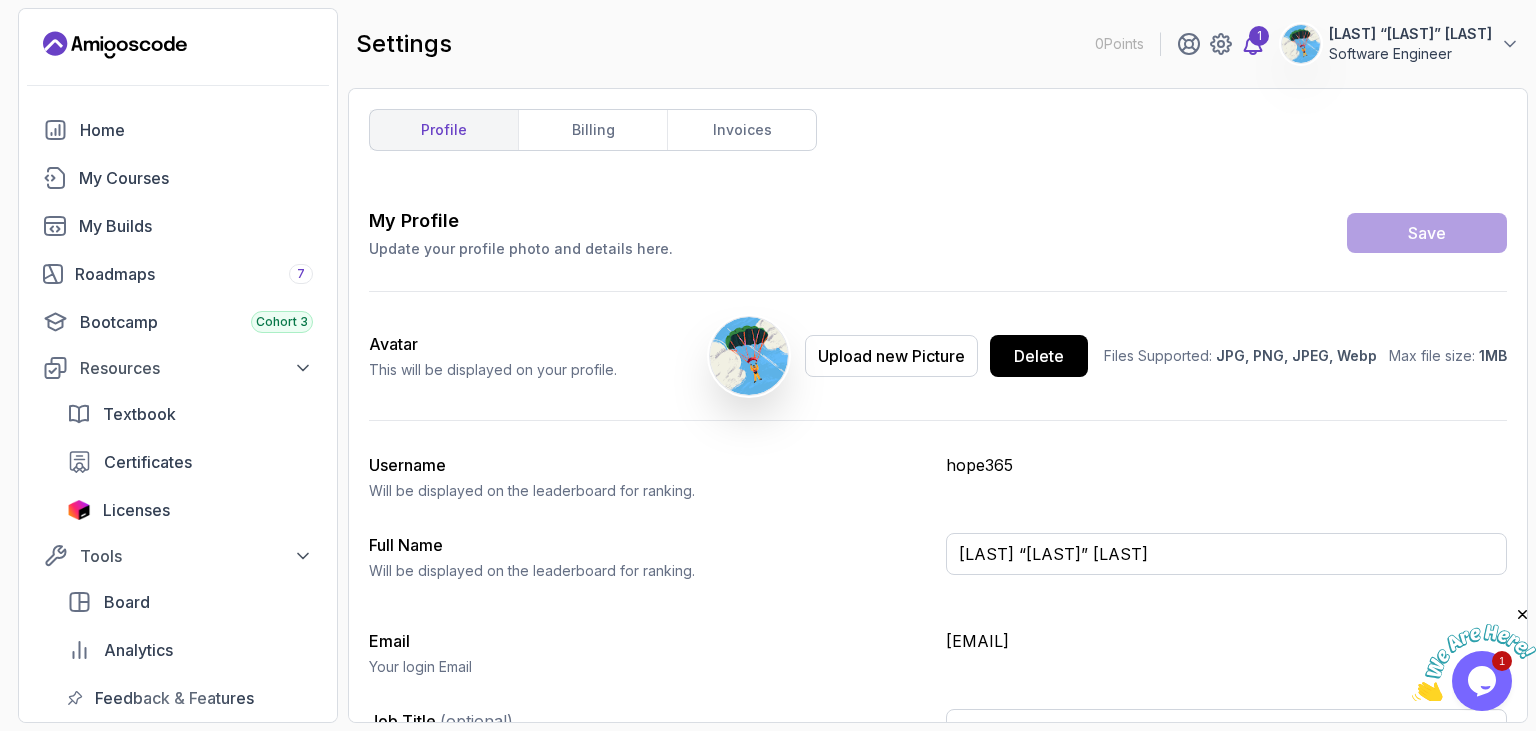 click 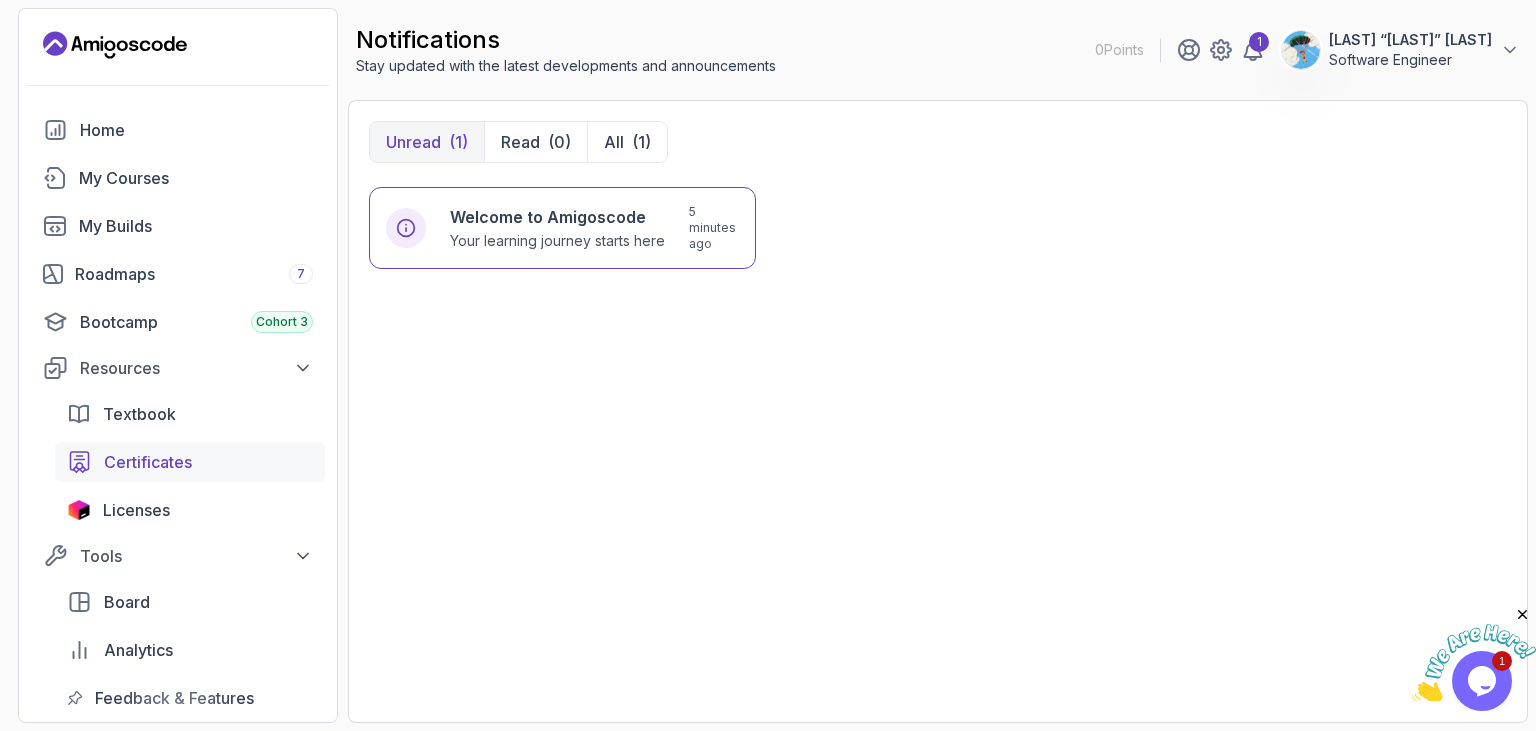 scroll, scrollTop: 222, scrollLeft: 0, axis: vertical 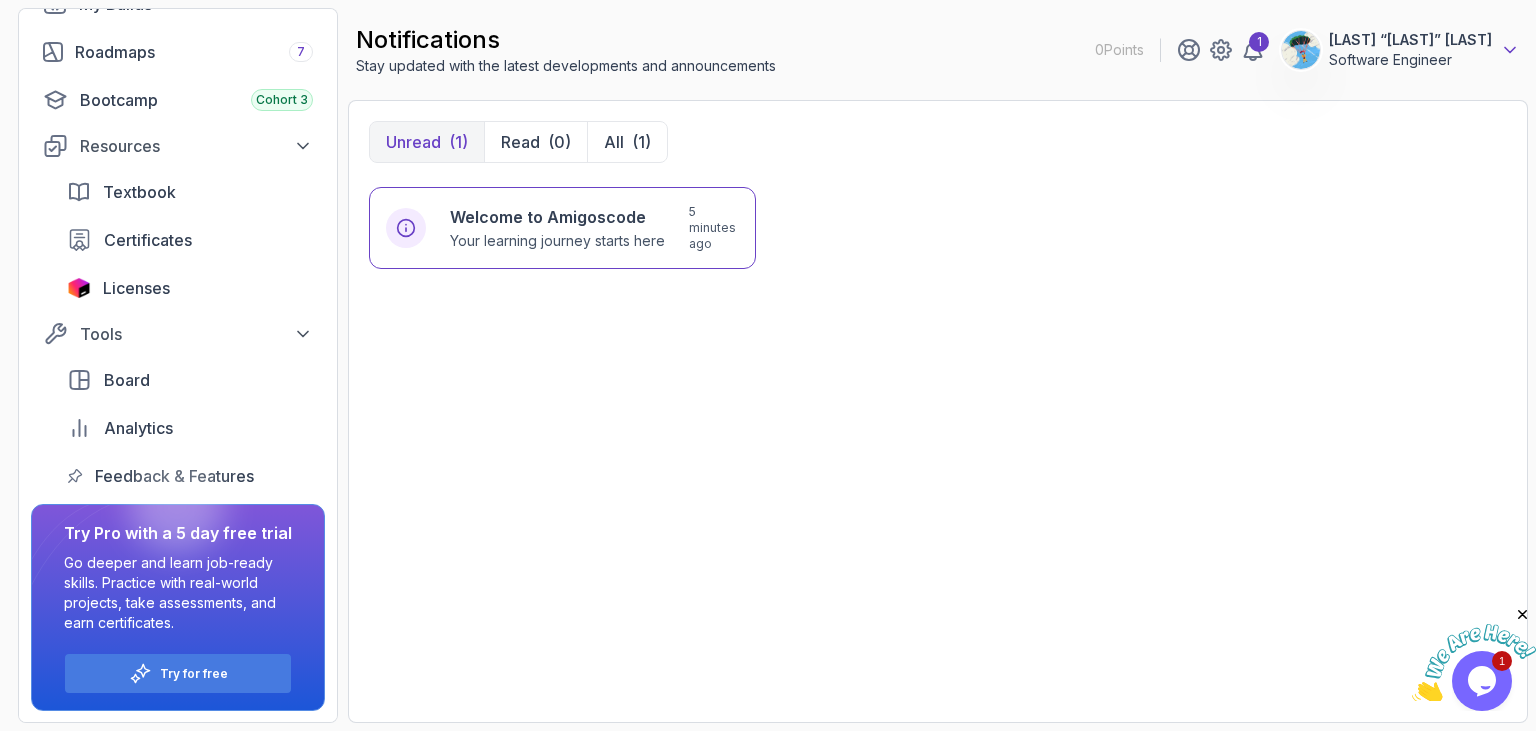 click 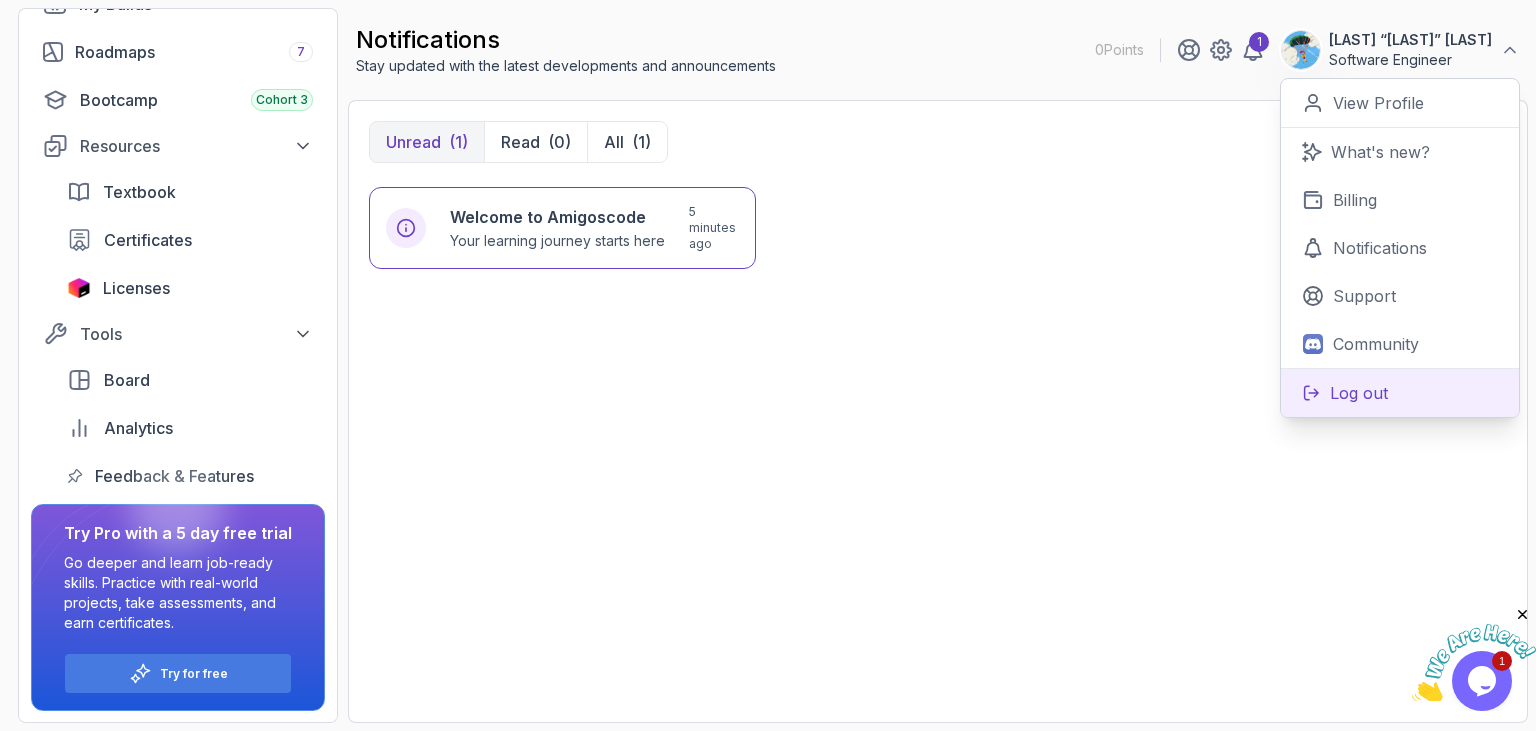 click on "Log out" at bounding box center [1359, 393] 